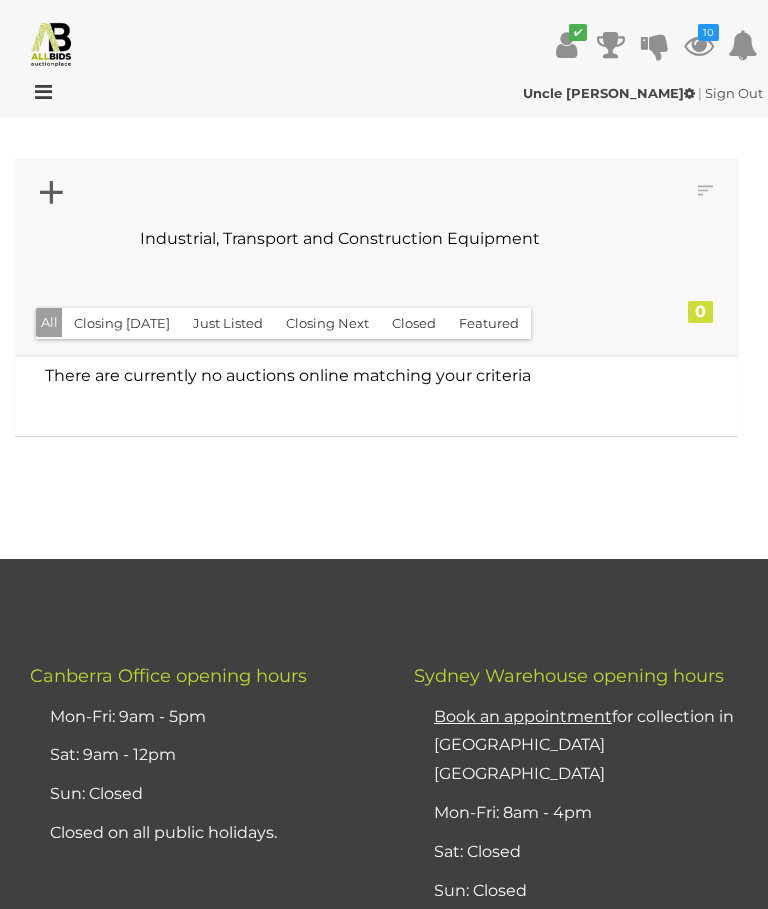 scroll, scrollTop: 0, scrollLeft: 0, axis: both 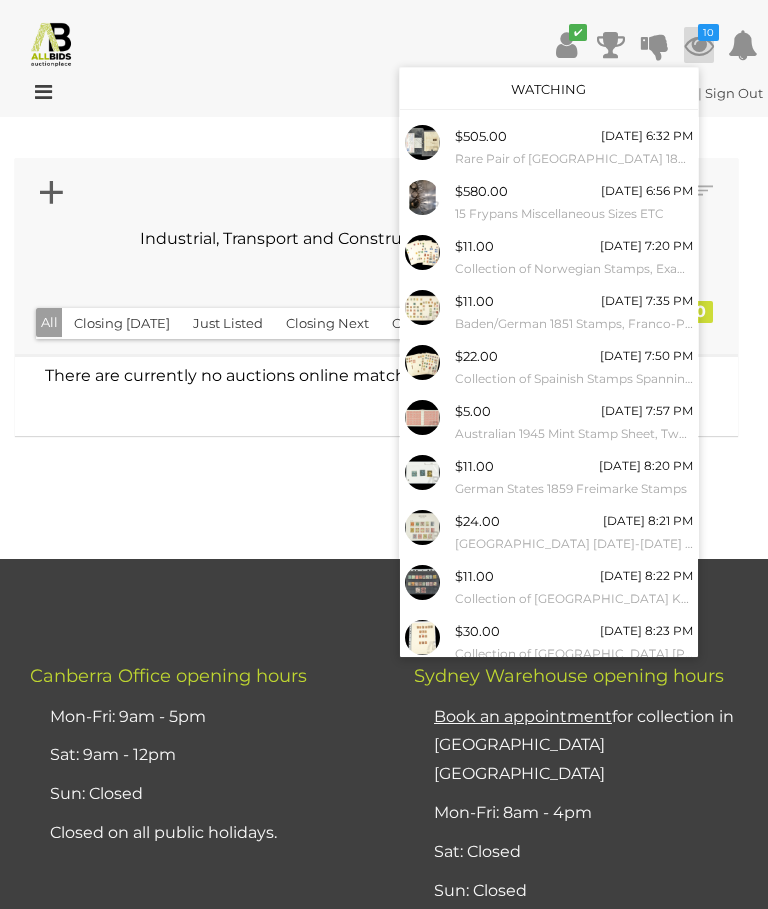 click on "Rare Pair of [GEOGRAPHIC_DATA] 1840 QV Imperf [PERSON_NAME] Black Stamps, Red Maltese Cross" at bounding box center (574, 159) 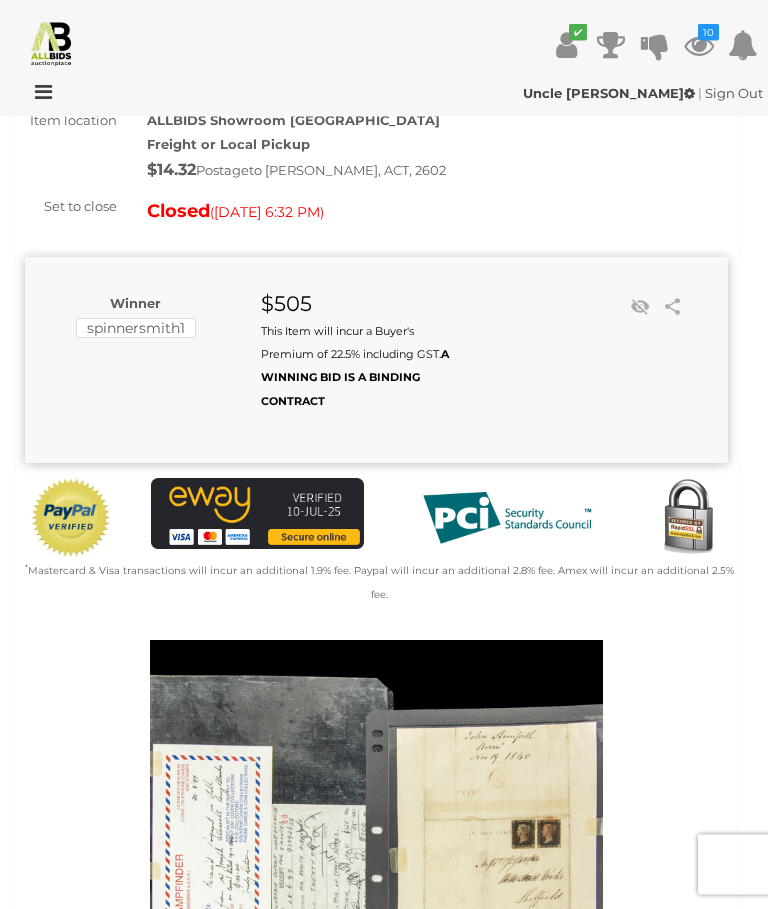 scroll, scrollTop: 71, scrollLeft: 0, axis: vertical 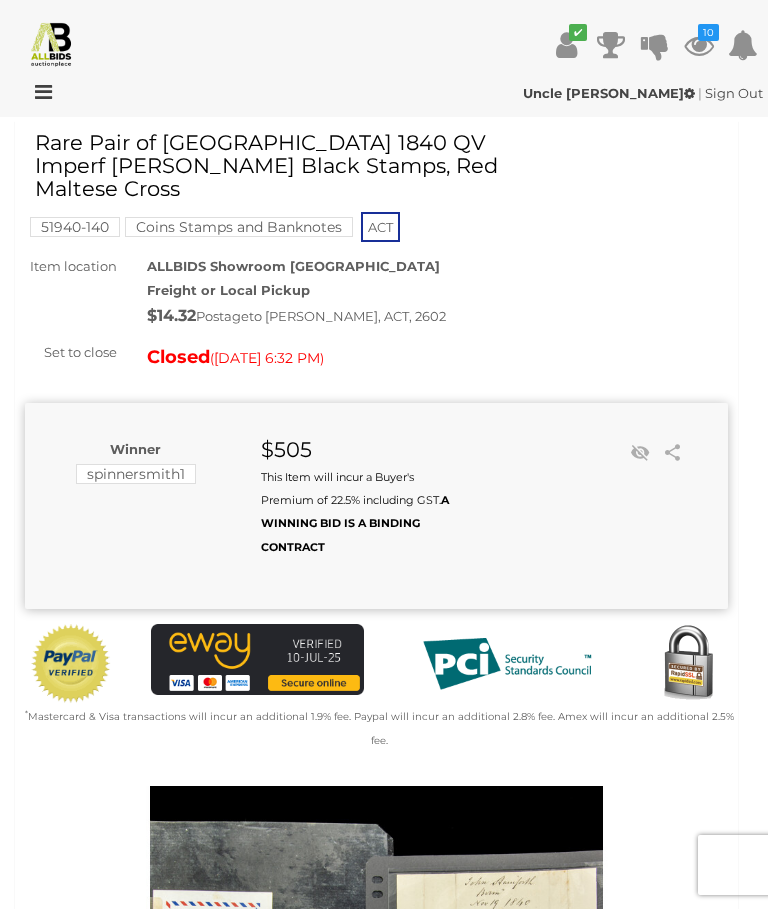 click at bounding box center (699, 45) 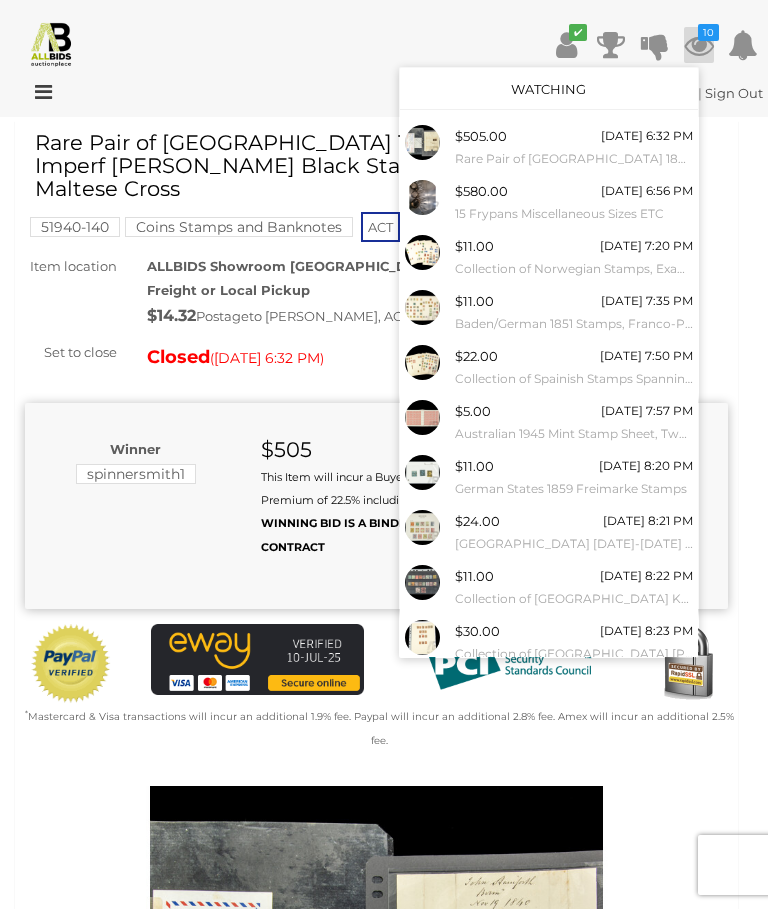 click on "$580.00
Today 6:56 PM
15 Frypans Miscellaneous Sizes ETC" at bounding box center (574, 202) 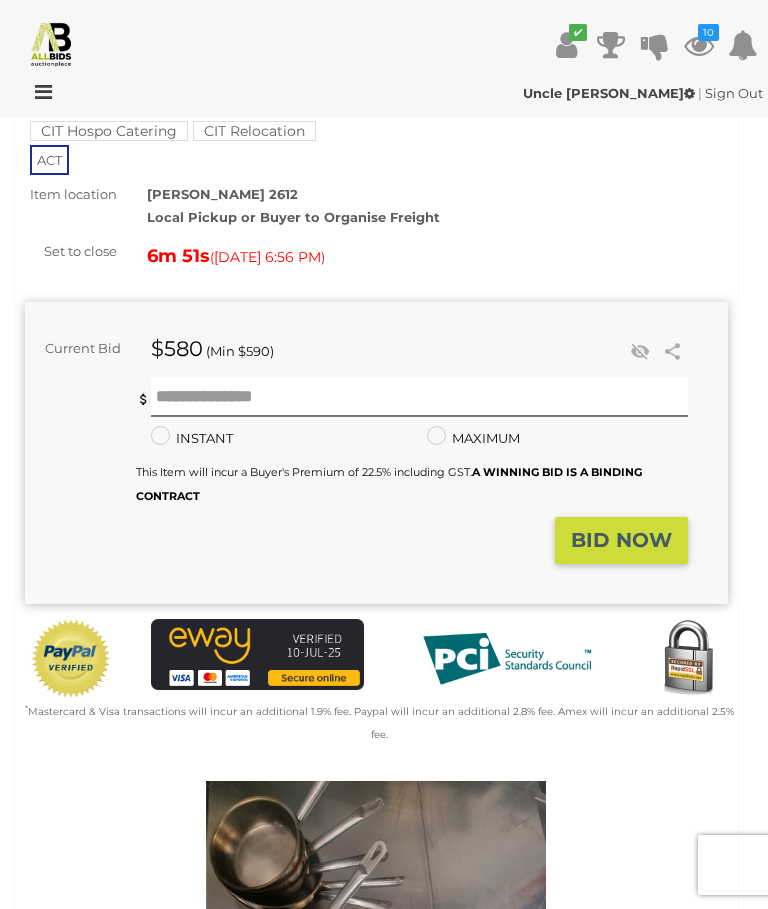 scroll, scrollTop: 0, scrollLeft: 0, axis: both 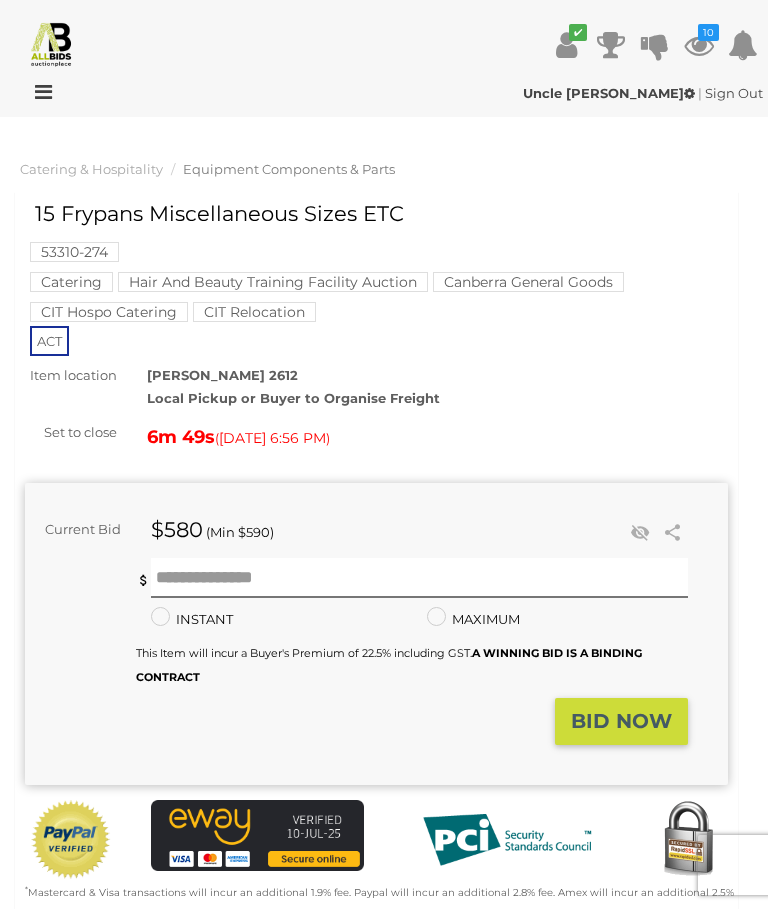 click on "10" at bounding box center (708, 32) 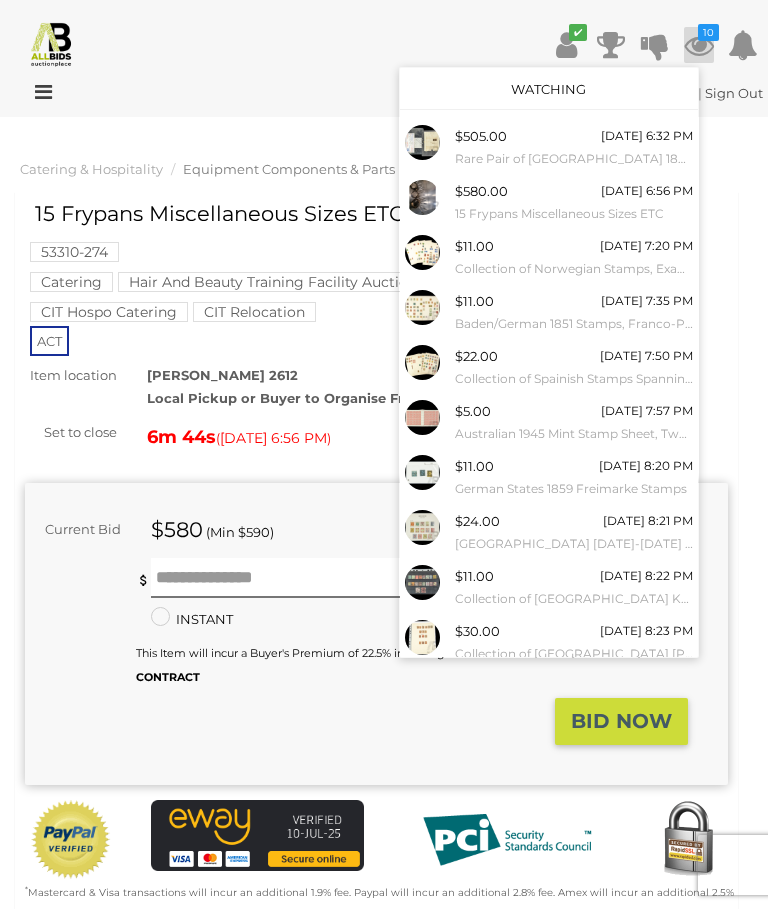 click on "✔ 10" at bounding box center [384, 46] 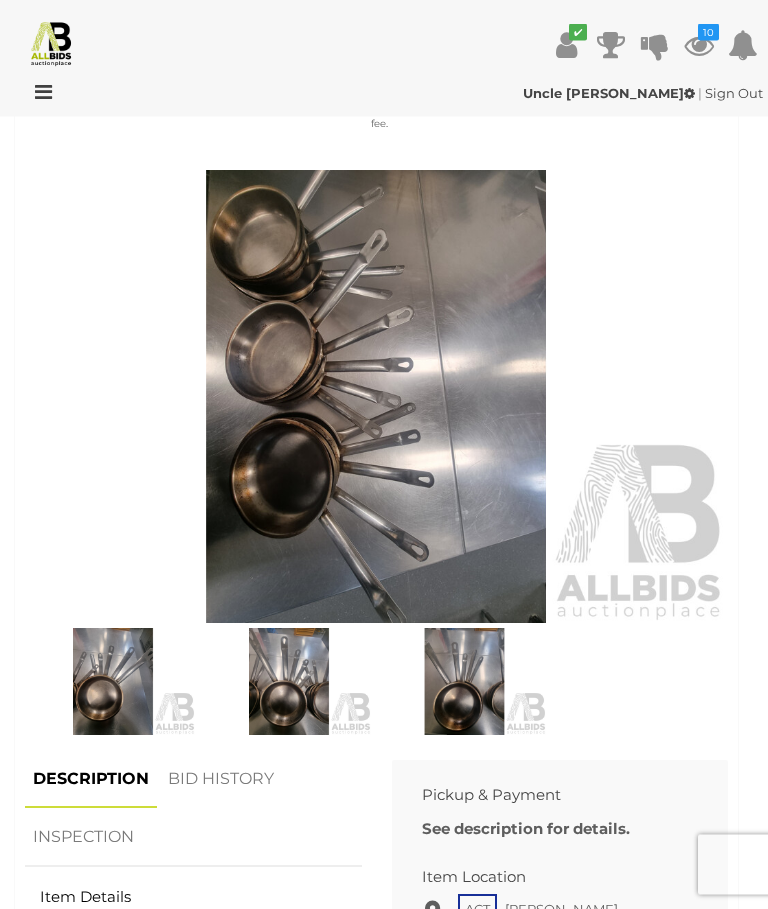 scroll, scrollTop: 792, scrollLeft: 0, axis: vertical 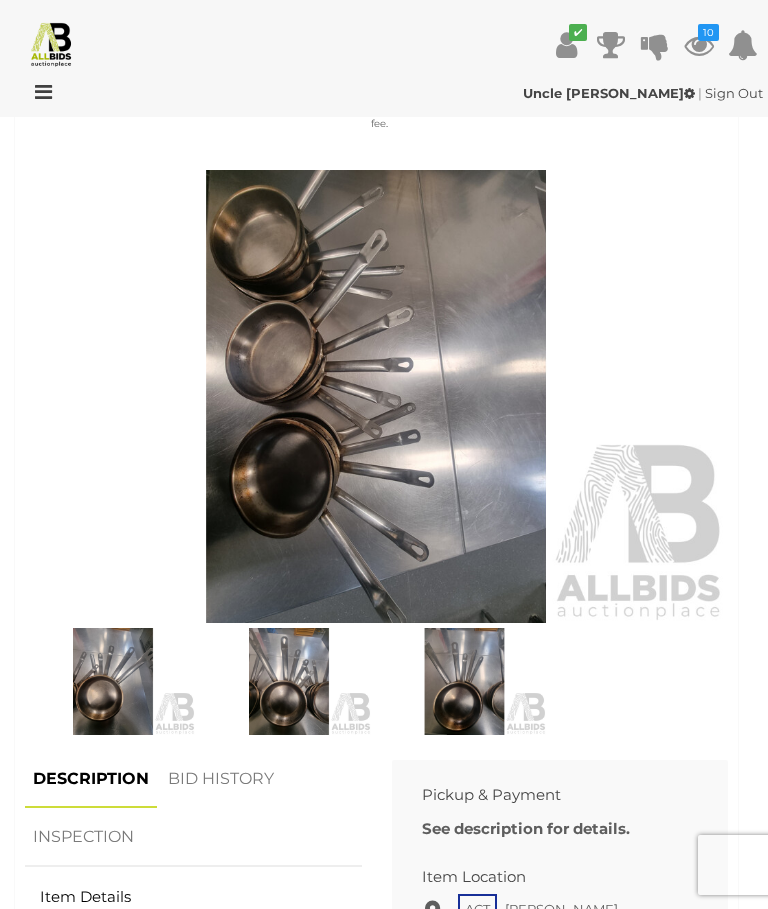 click on "BID HISTORY" at bounding box center (221, 779) 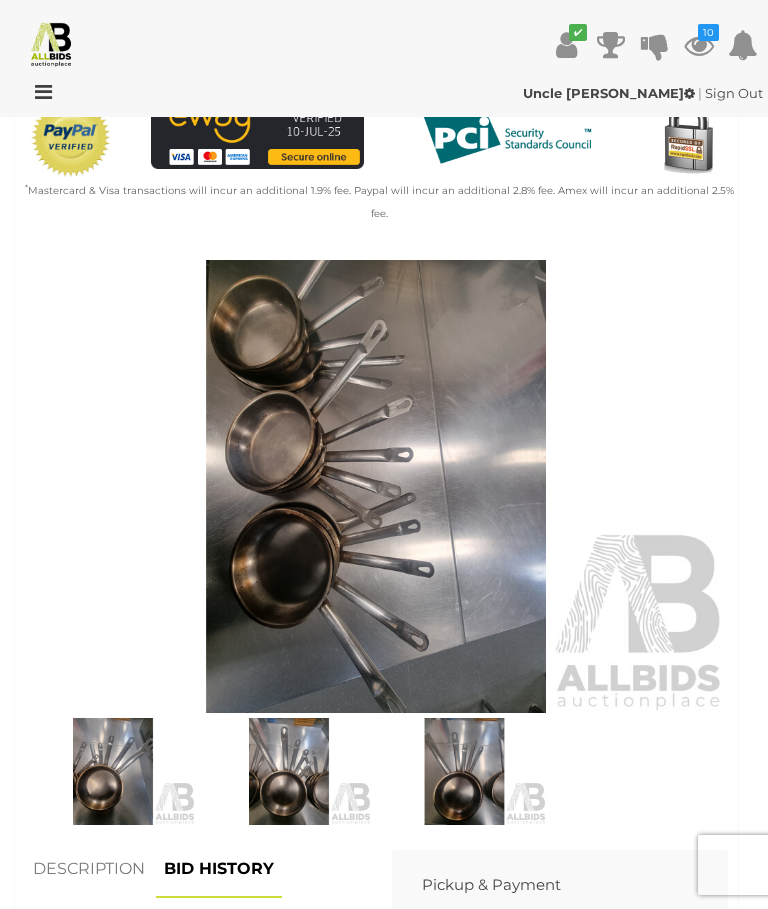 scroll, scrollTop: 688, scrollLeft: 0, axis: vertical 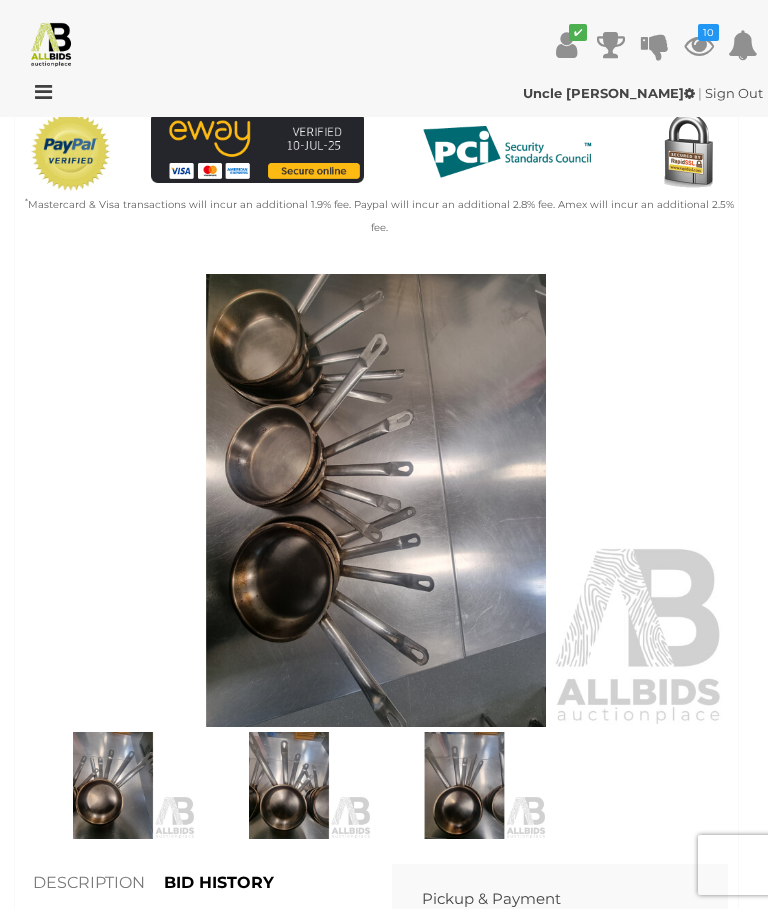 click at bounding box center [699, 45] 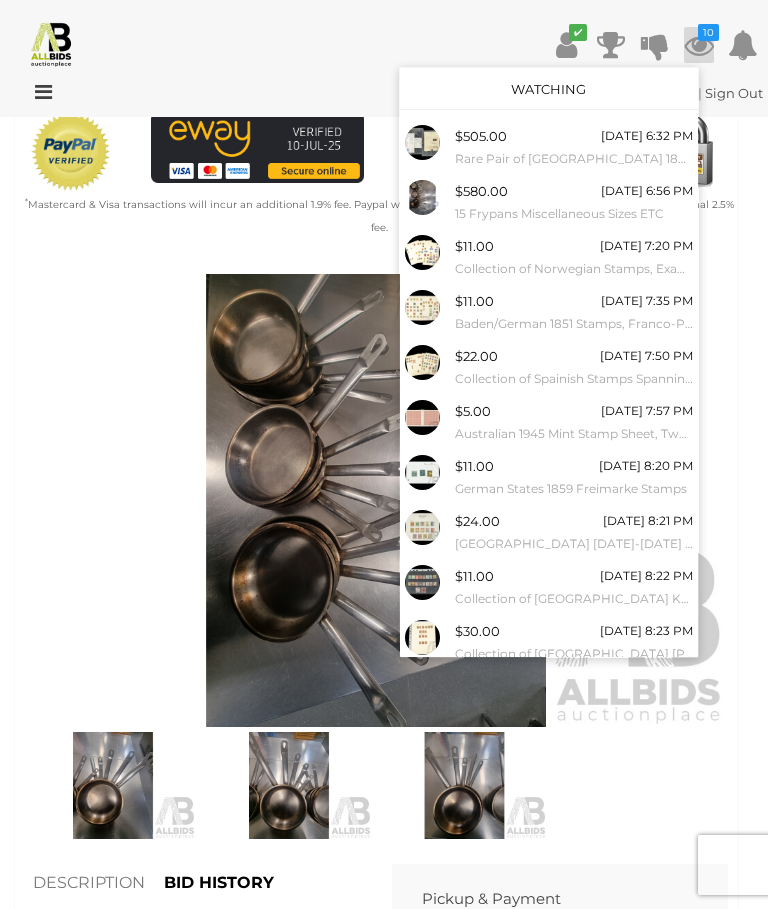 click on "Collection of Norwegian Stamps, Examples Spanning 1860's to 1930's Including Over Prints" at bounding box center (574, 269) 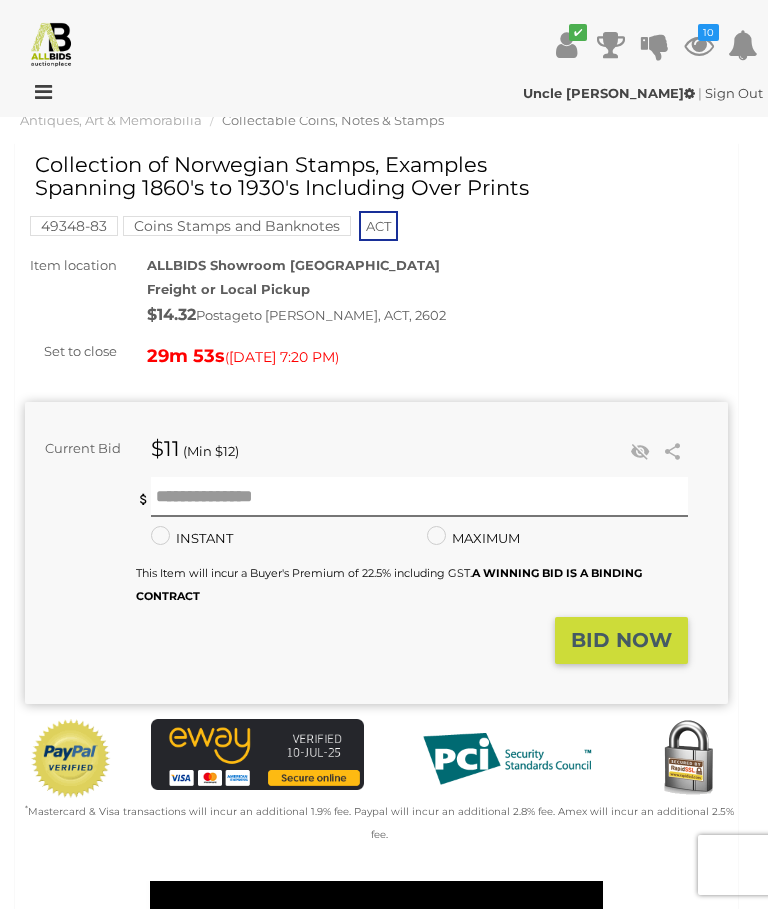 scroll, scrollTop: 0, scrollLeft: 0, axis: both 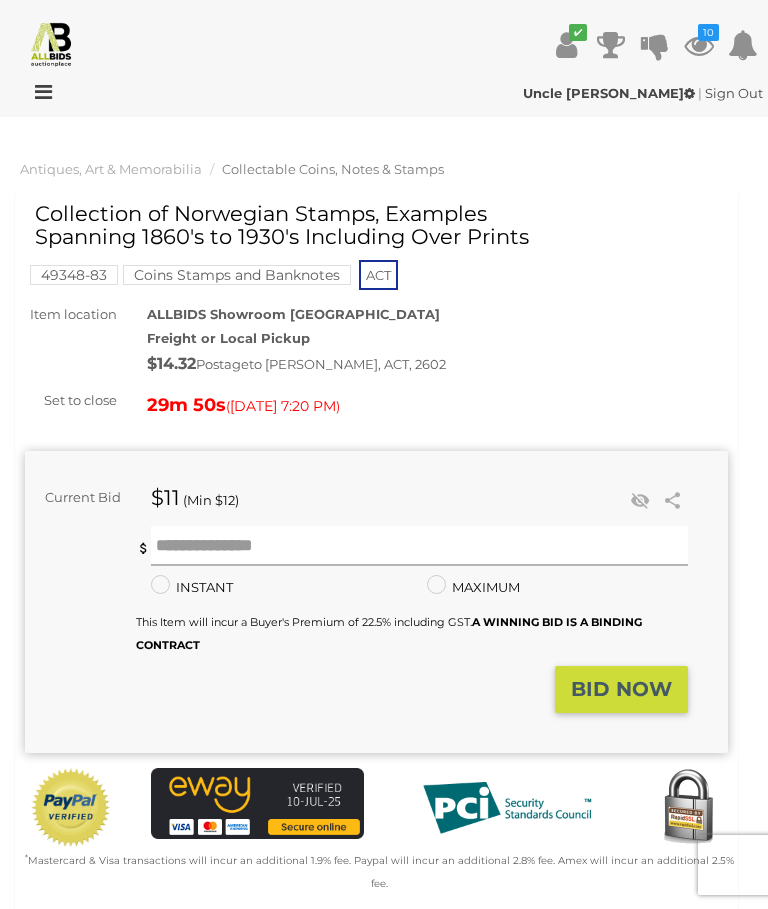 click at bounding box center [420, 546] 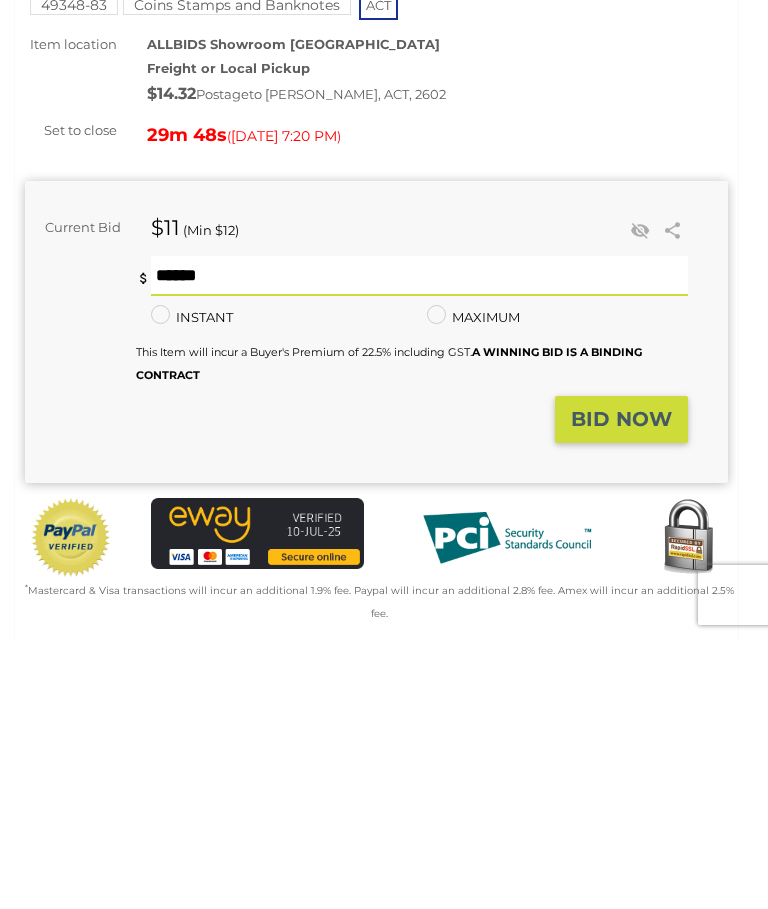 type on "**" 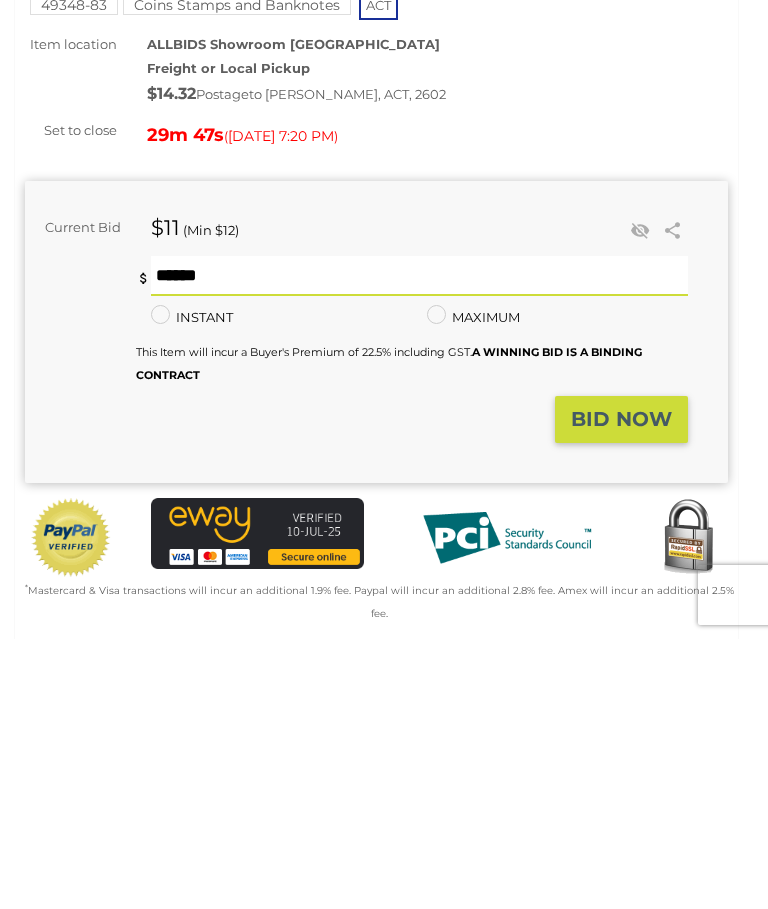 click on "BID NOW" at bounding box center [621, 689] 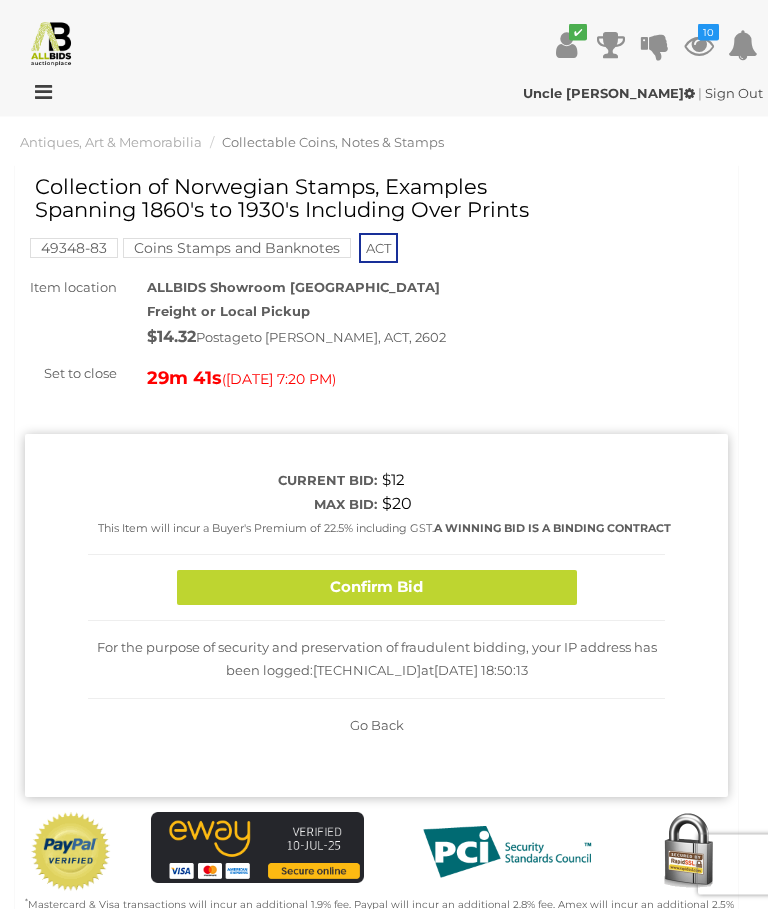 scroll, scrollTop: 0, scrollLeft: 0, axis: both 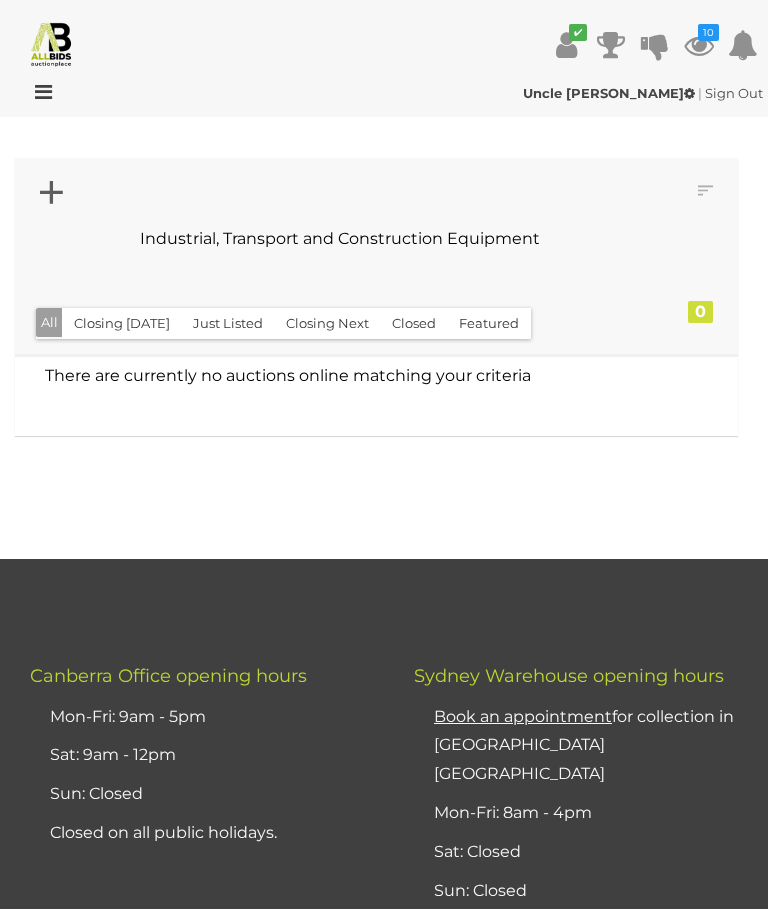 click at bounding box center (699, 45) 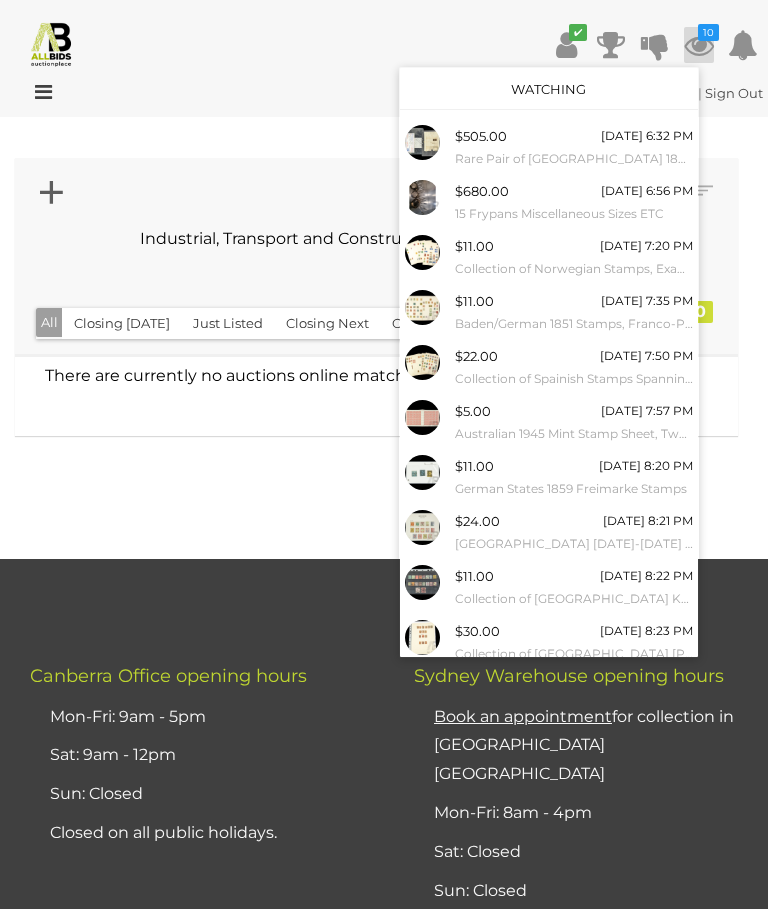 click on "[GEOGRAPHIC_DATA] [DATE]-[DATE] QV Jubilee Stamp Set, Mint/Hinged, Cancelled" at bounding box center [574, 544] 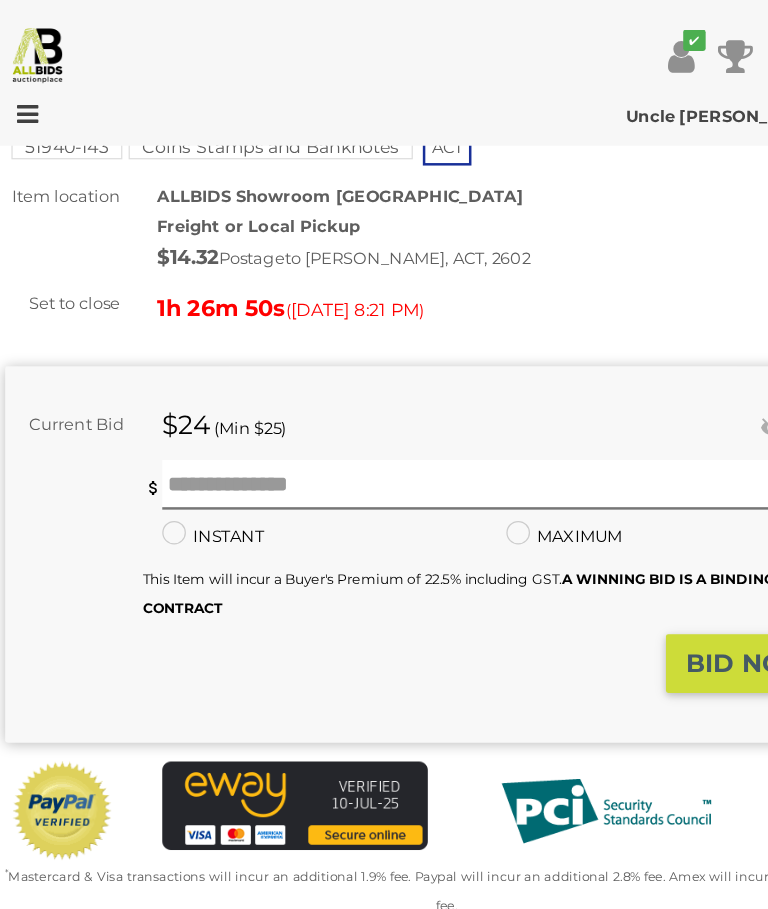 scroll, scrollTop: 0, scrollLeft: 0, axis: both 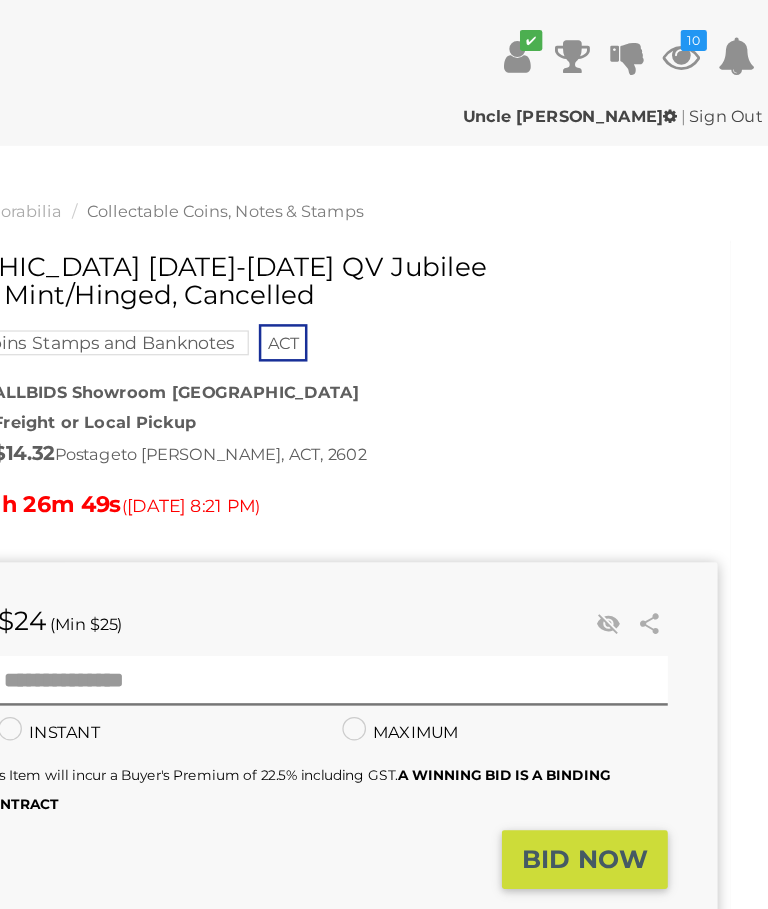 click on "10" at bounding box center (708, 32) 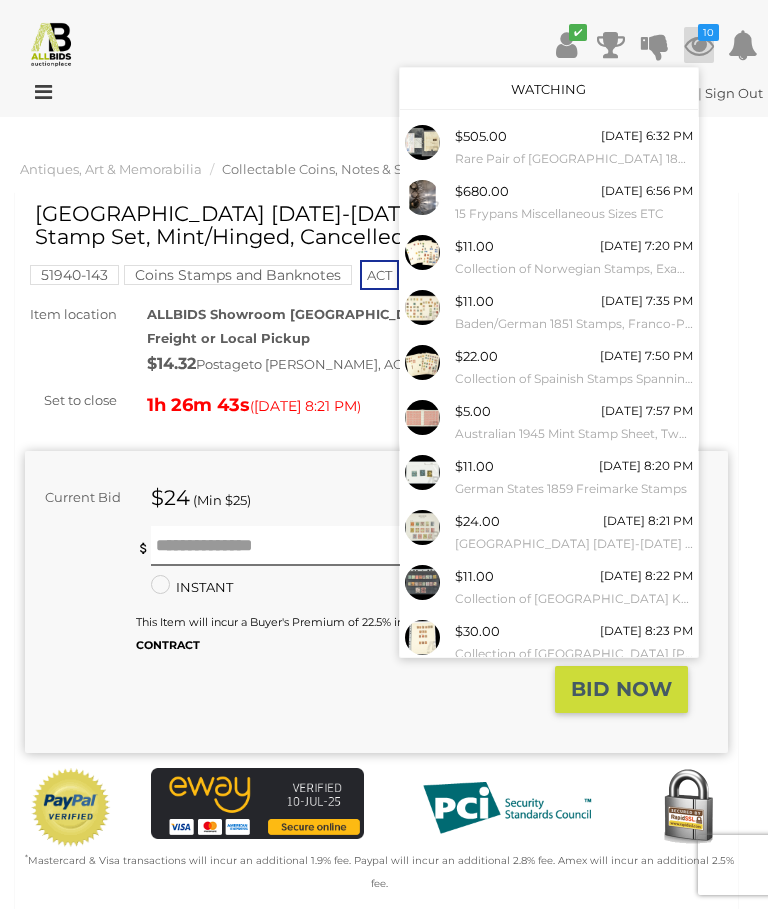 click on "Collection of Norwegian Stamps, Examples Spanning 1860's to 1930's Including Over Prints" at bounding box center (574, 269) 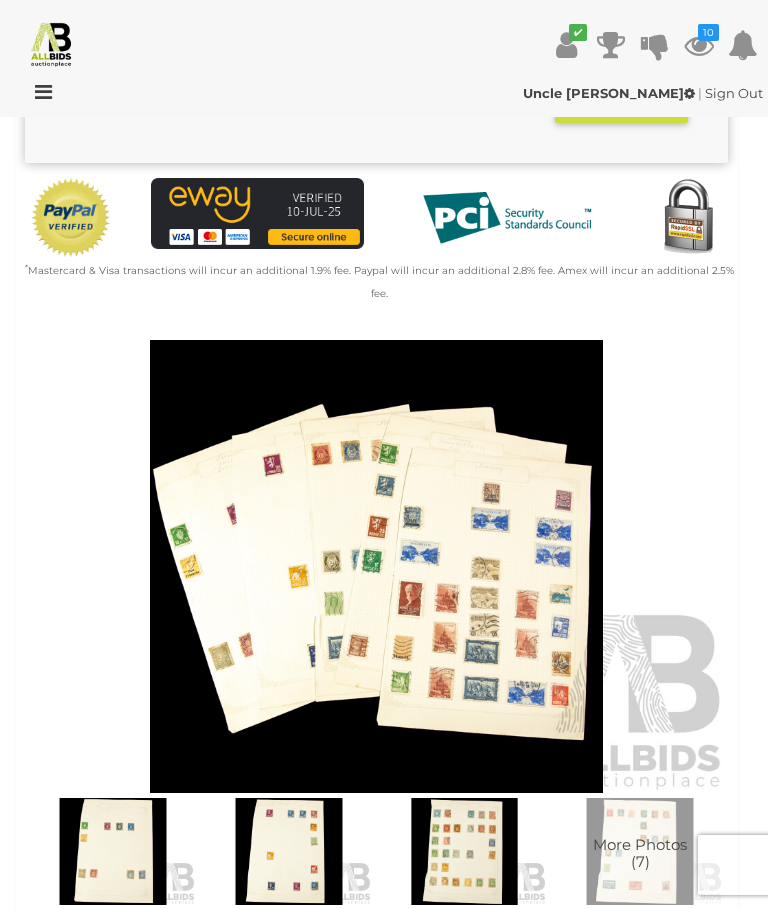 scroll, scrollTop: 601, scrollLeft: 0, axis: vertical 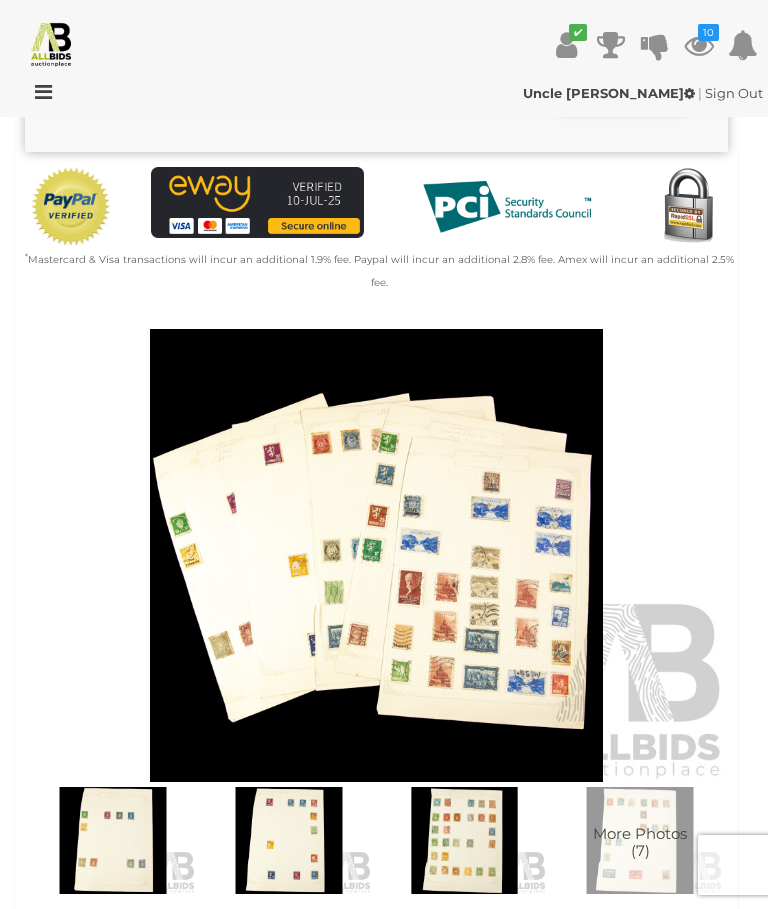 click at bounding box center [376, 555] 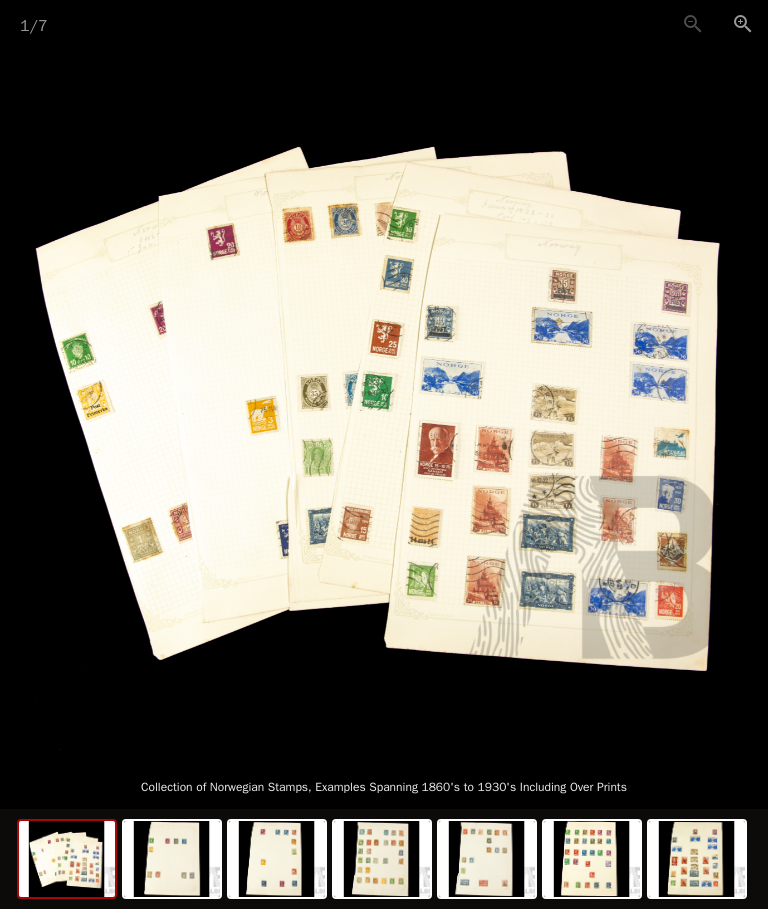 click at bounding box center (384, 400) 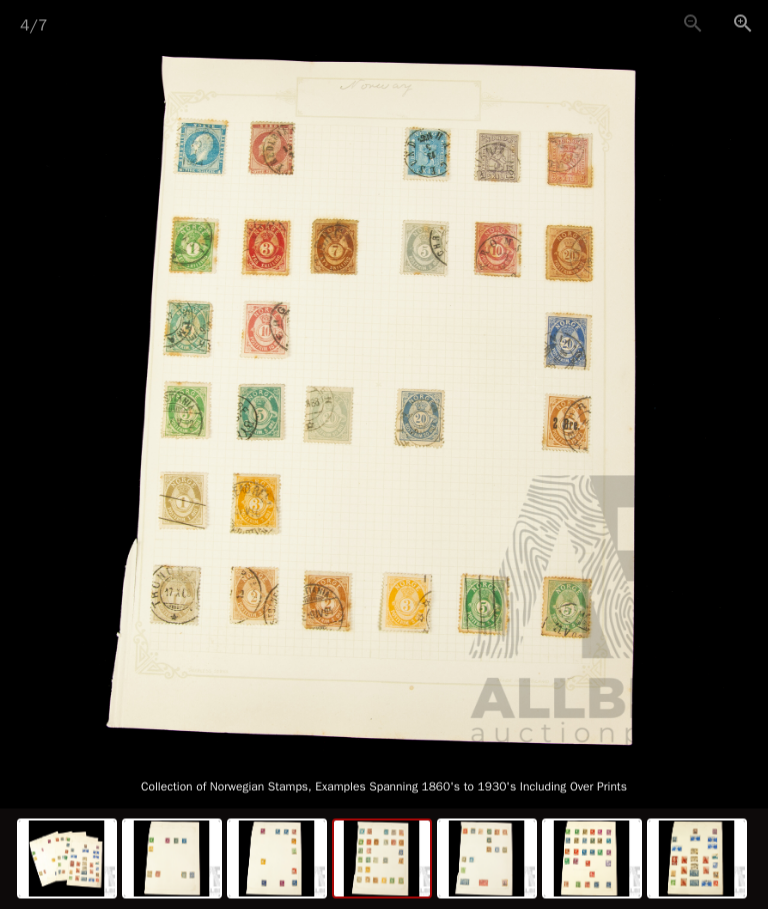 scroll, scrollTop: 427, scrollLeft: 0, axis: vertical 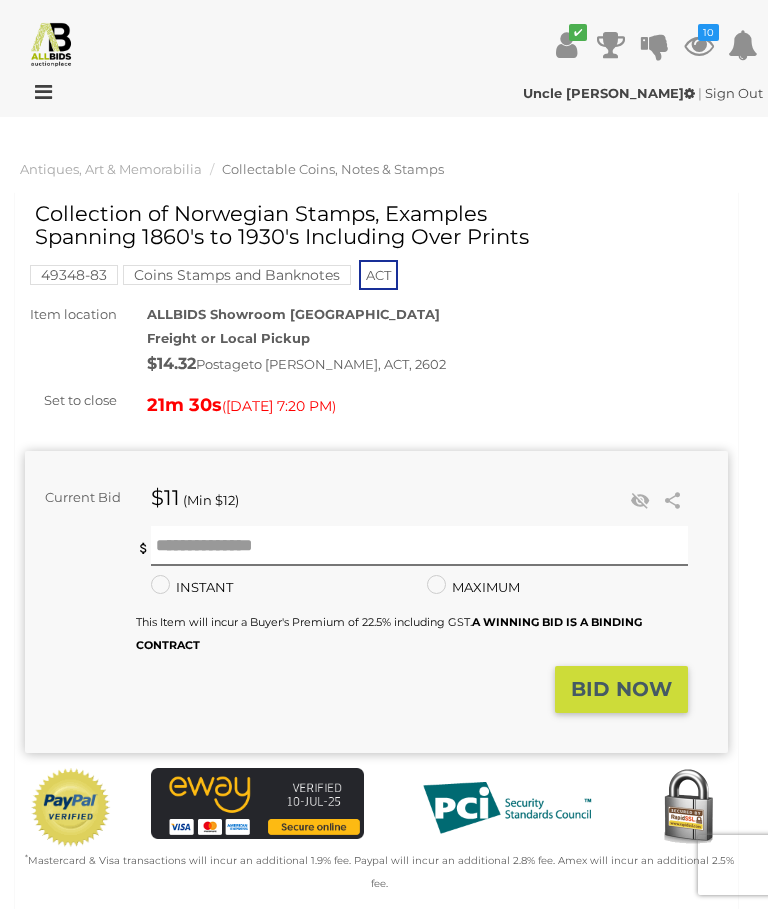 click on "10" at bounding box center [708, 32] 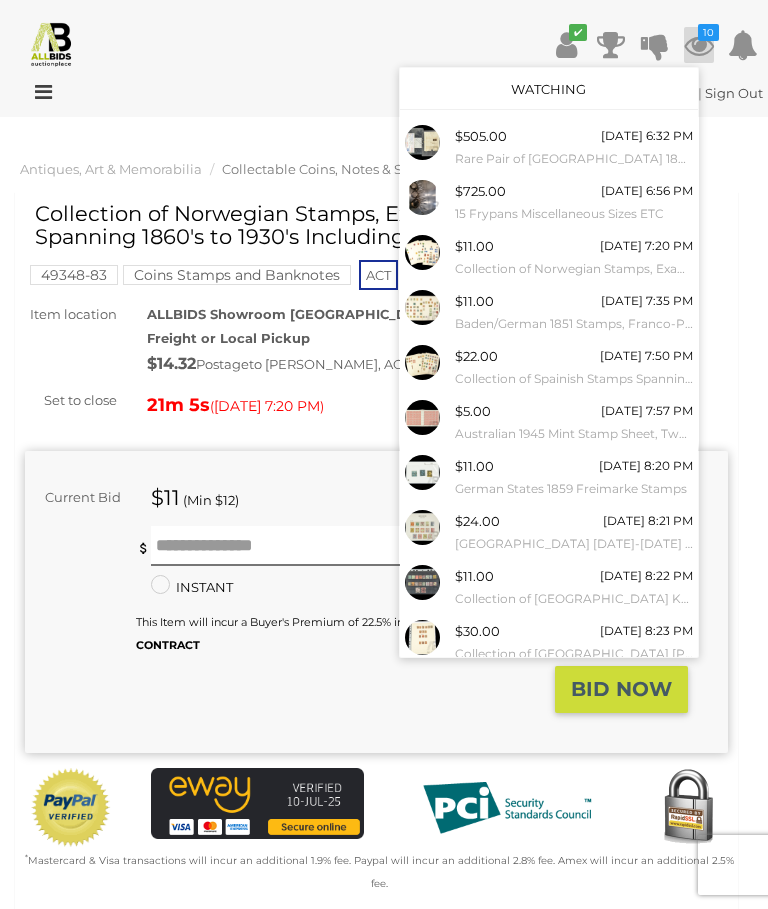 click on "Collection of Spainish Stamps Spanning Years 1860's to 1930's Including Queen [PERSON_NAME] Imperf Blocks, [PERSON_NAME] Overprint, 100th Anniversary Death of [PERSON_NAME]" at bounding box center [574, 379] 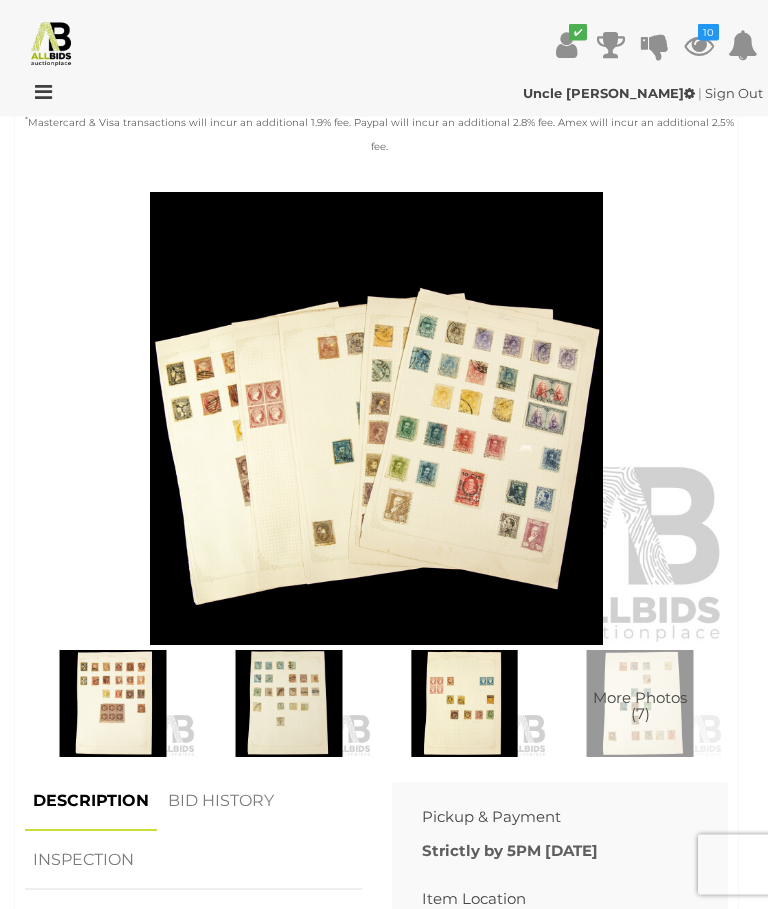 scroll, scrollTop: 817, scrollLeft: 0, axis: vertical 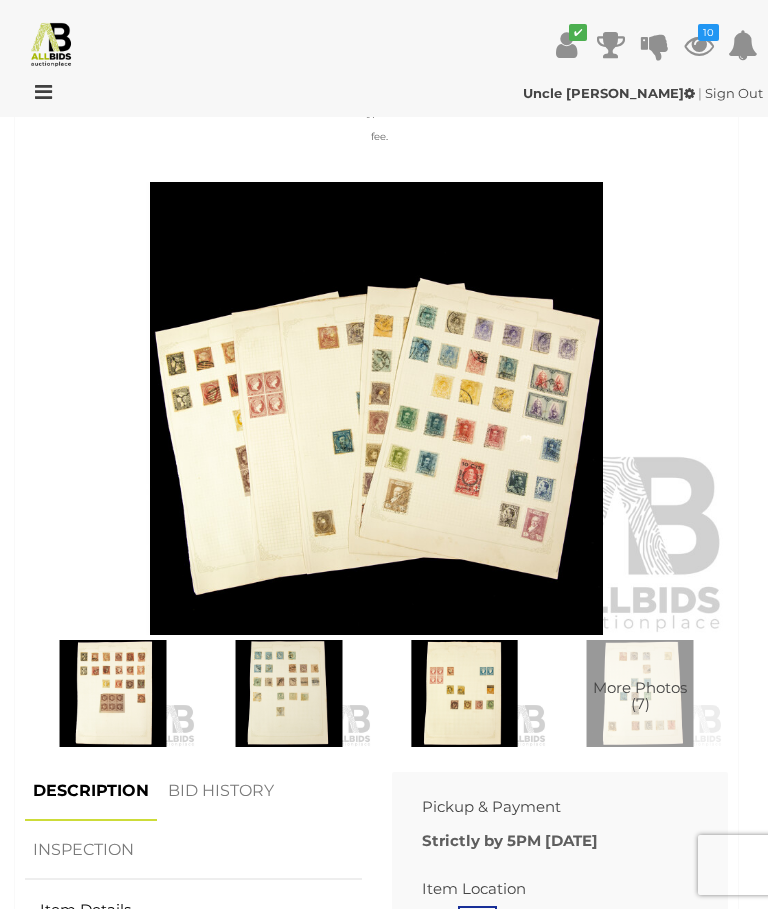 click at bounding box center (113, 693) 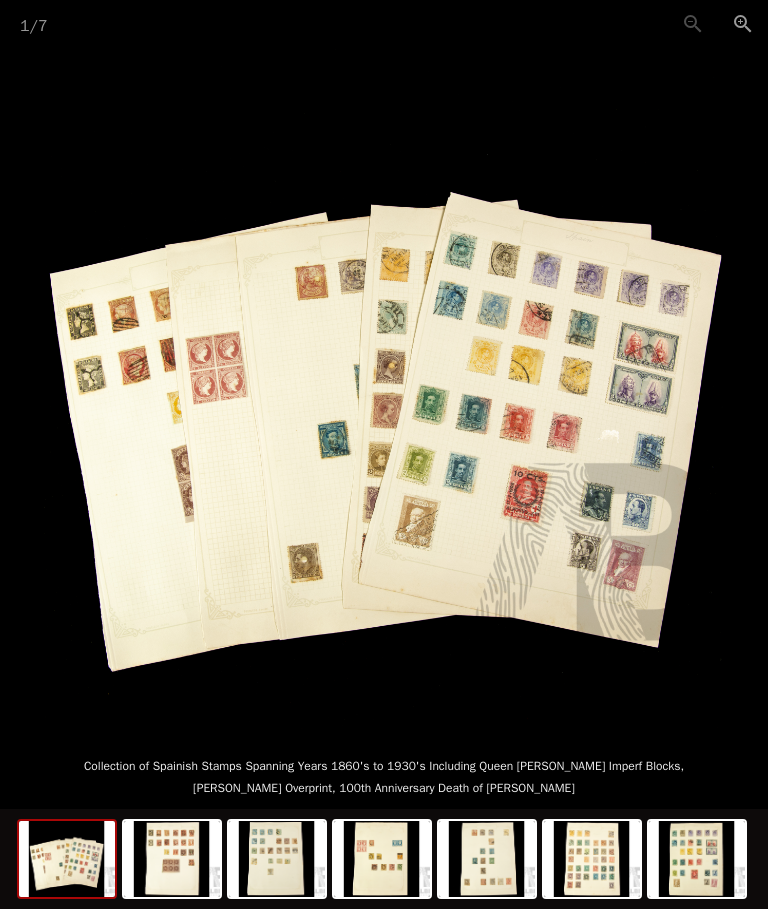 scroll, scrollTop: 817, scrollLeft: 0, axis: vertical 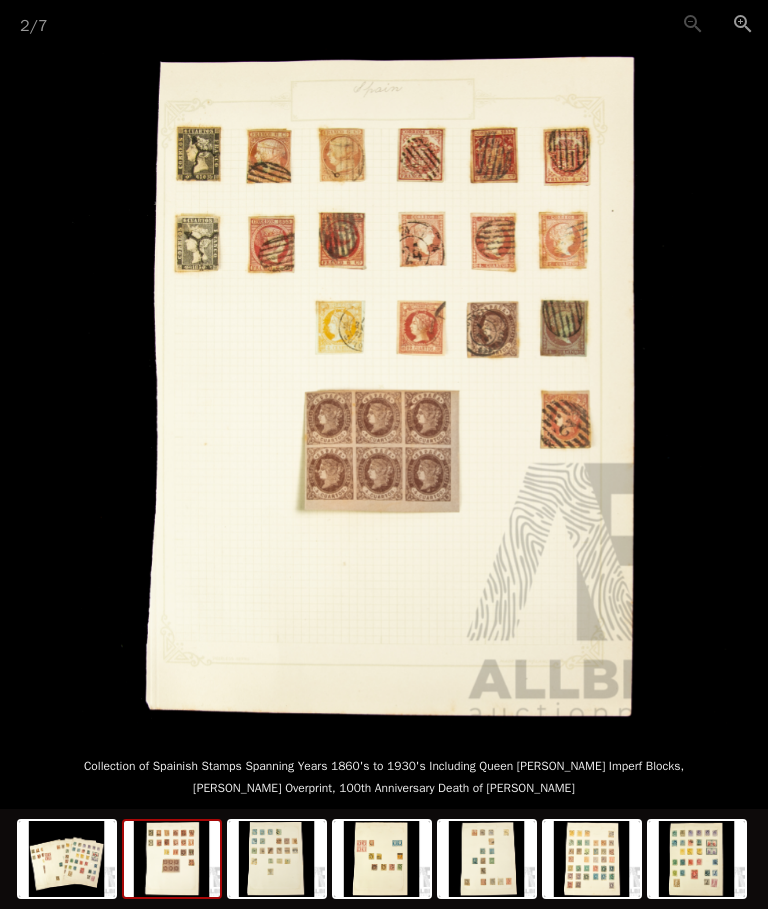 click at bounding box center (384, 389) 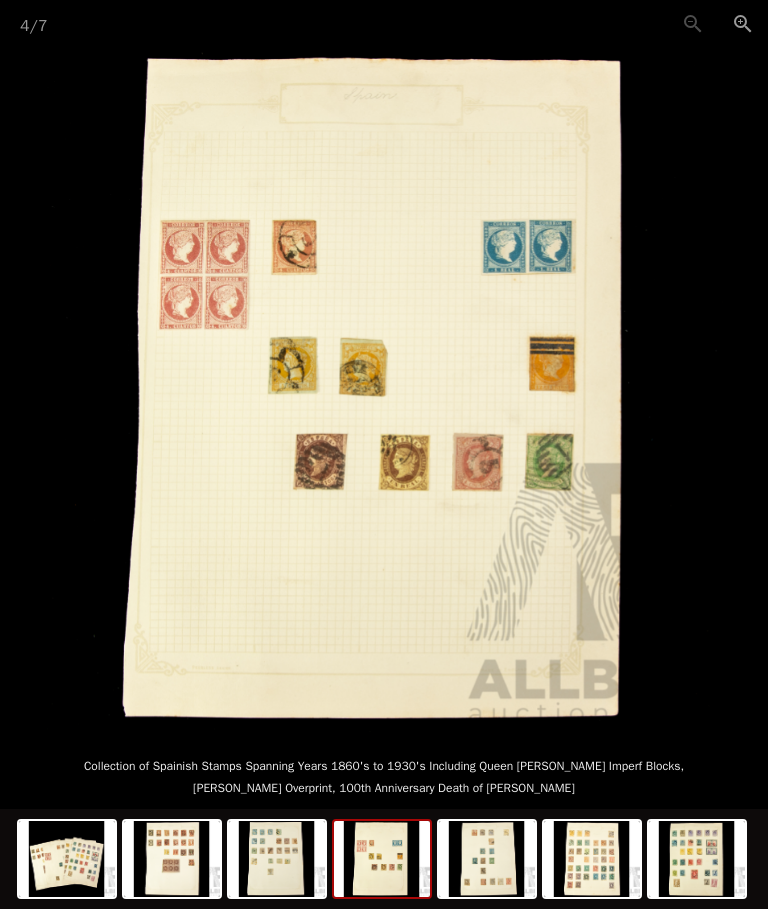 scroll, scrollTop: 851, scrollLeft: 0, axis: vertical 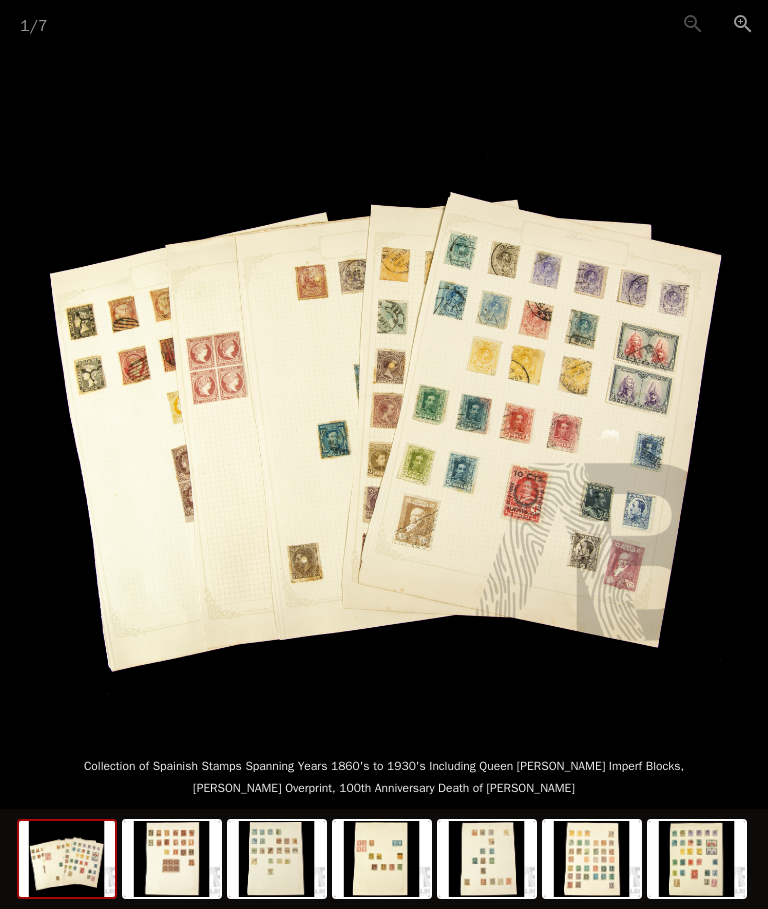 click on "1  /
7" at bounding box center [384, 23] 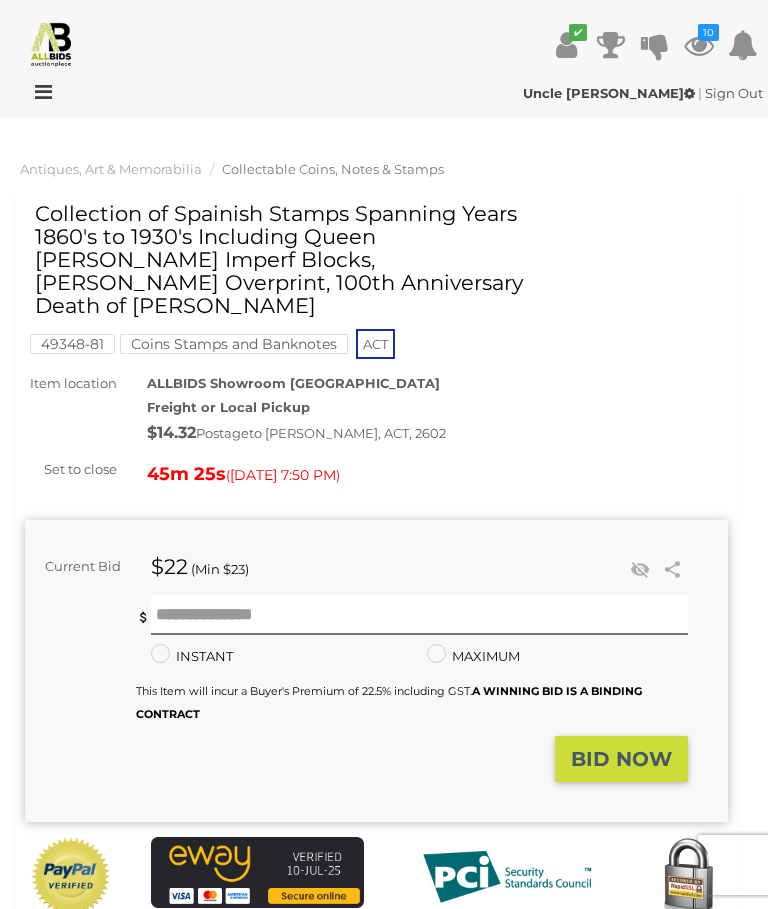 click at bounding box center [699, 45] 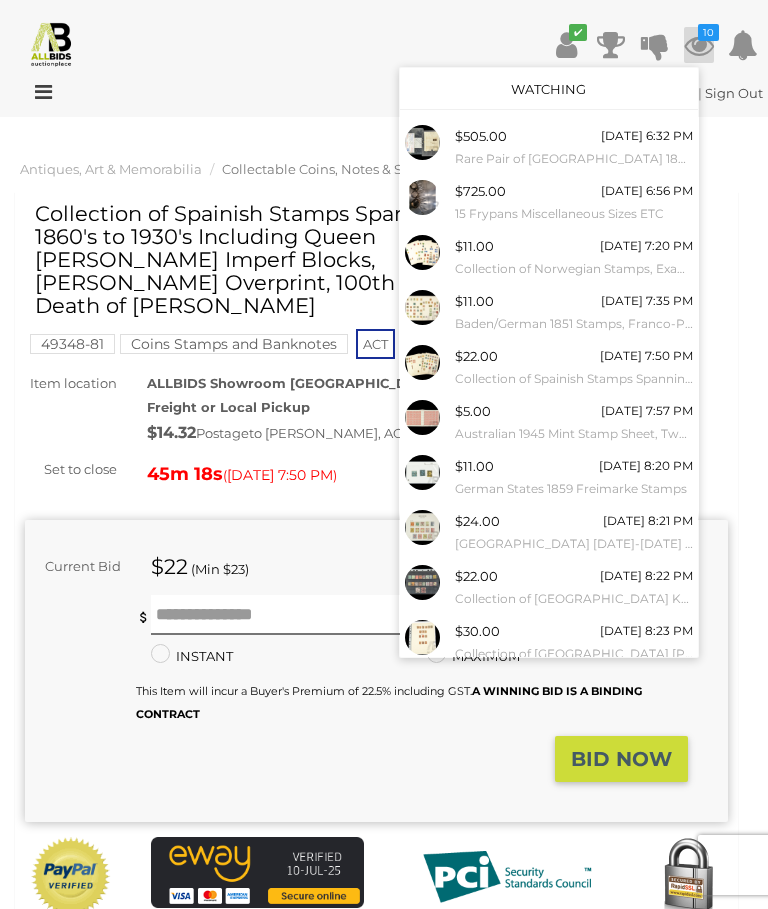 click on "German States 1859 Freimarke Stamps" at bounding box center (574, 489) 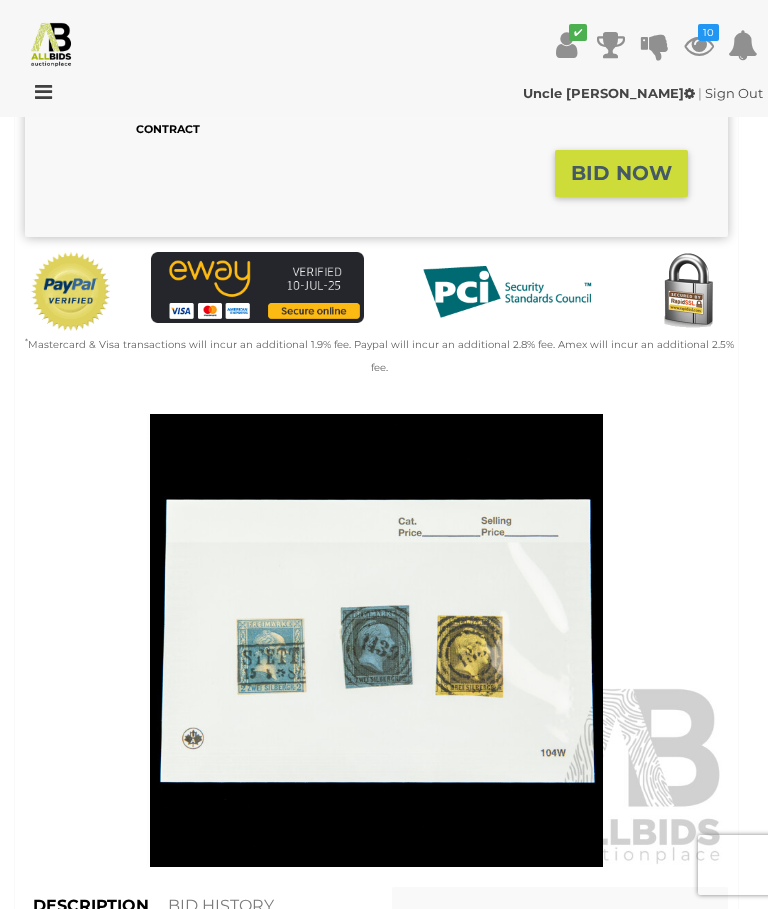 scroll, scrollTop: 498, scrollLeft: 0, axis: vertical 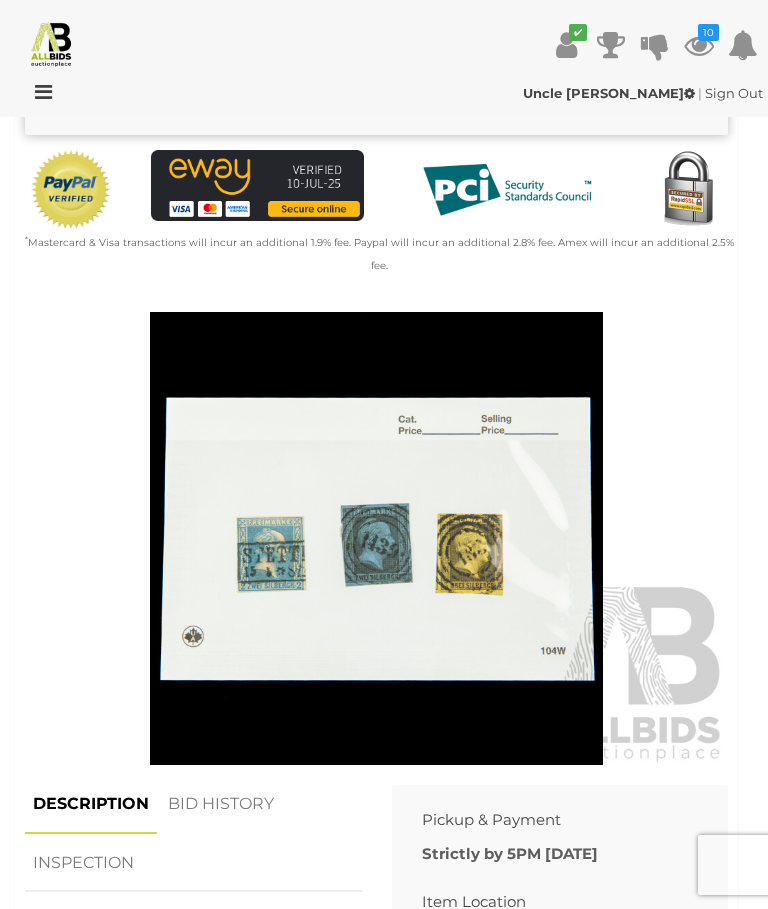 click at bounding box center (376, 538) 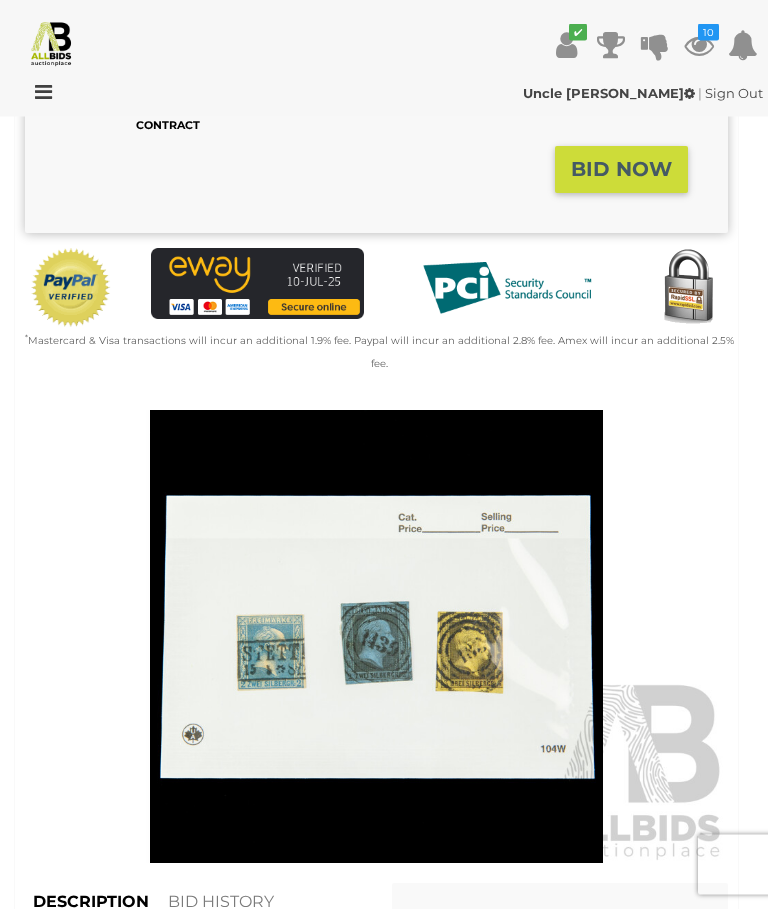 scroll, scrollTop: 497, scrollLeft: 0, axis: vertical 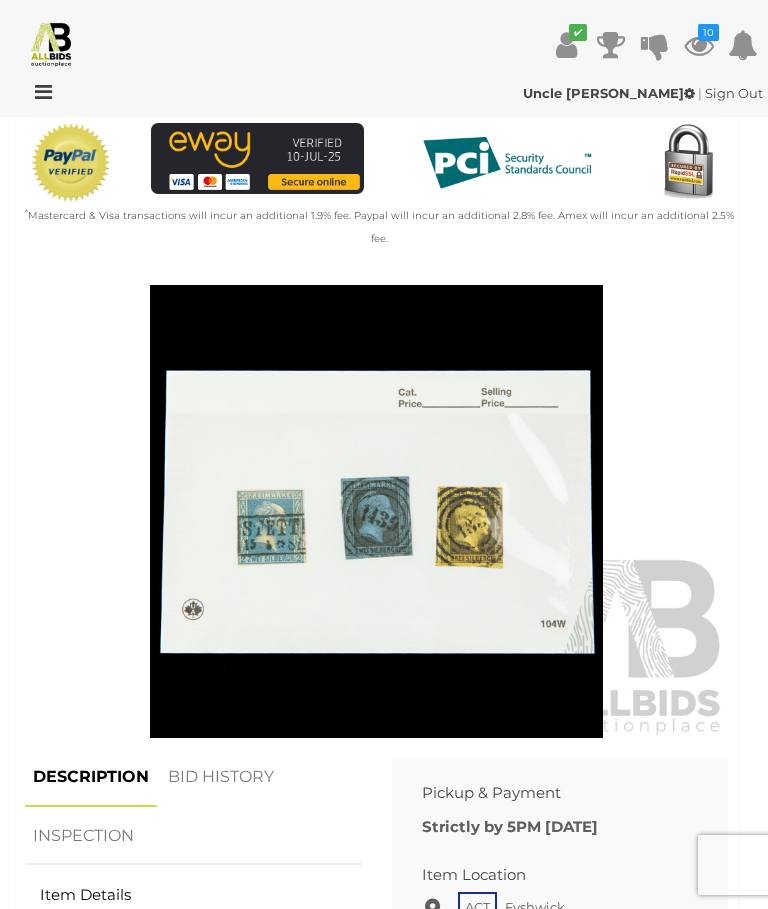 click at bounding box center (699, 45) 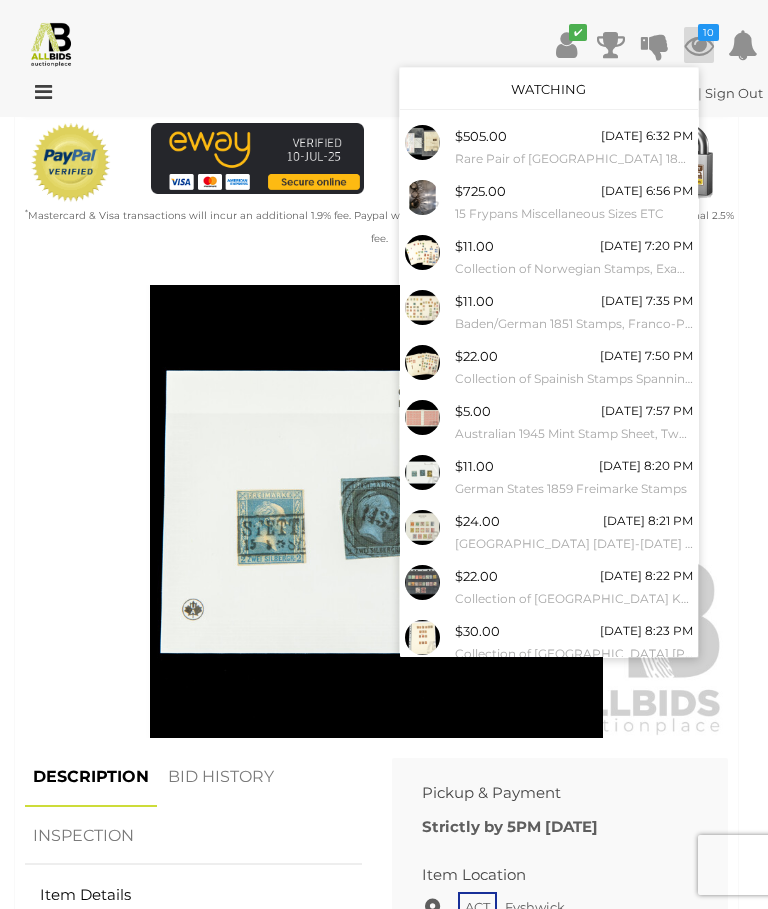 click on "Collection of Norwegian Stamps, Examples Spanning 1860's to 1930's Including Over Prints" at bounding box center [574, 269] 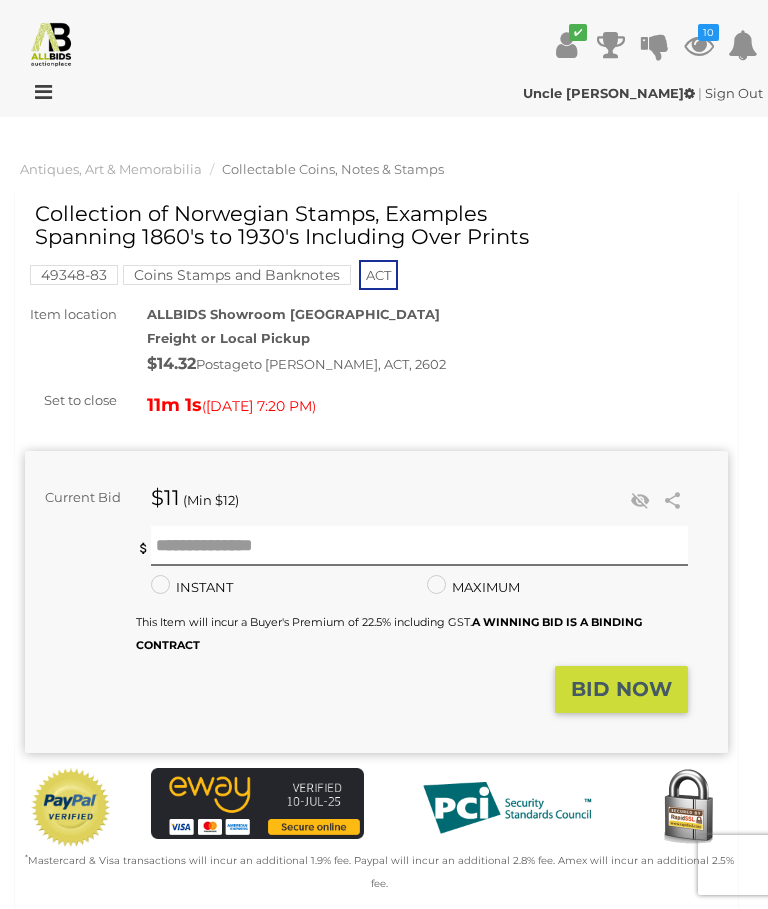 scroll, scrollTop: 0, scrollLeft: 0, axis: both 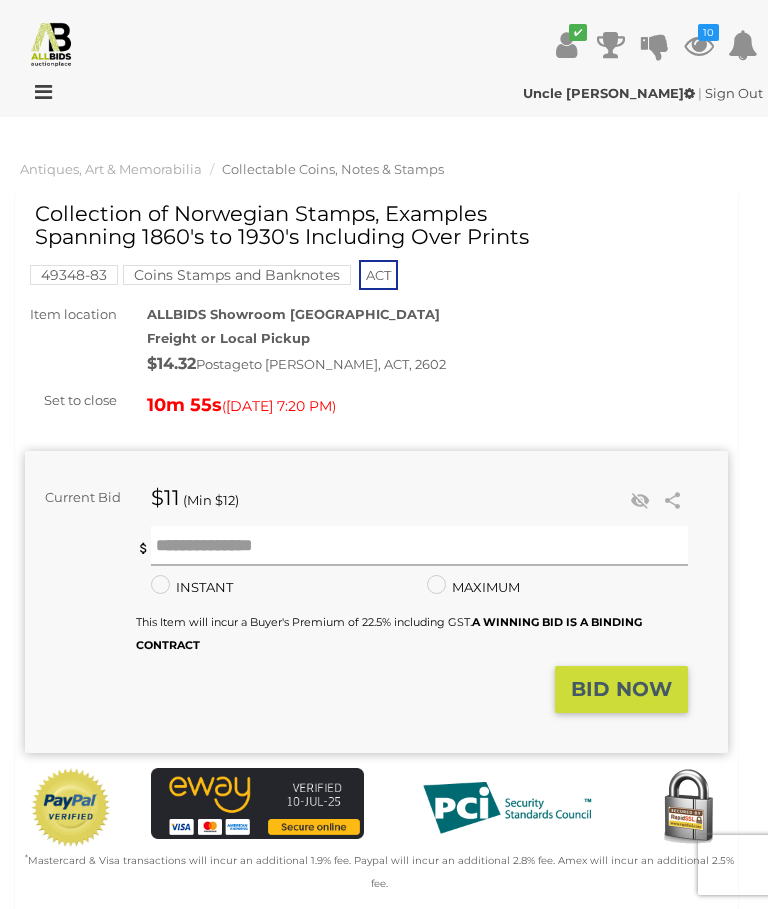 click at bounding box center [420, 546] 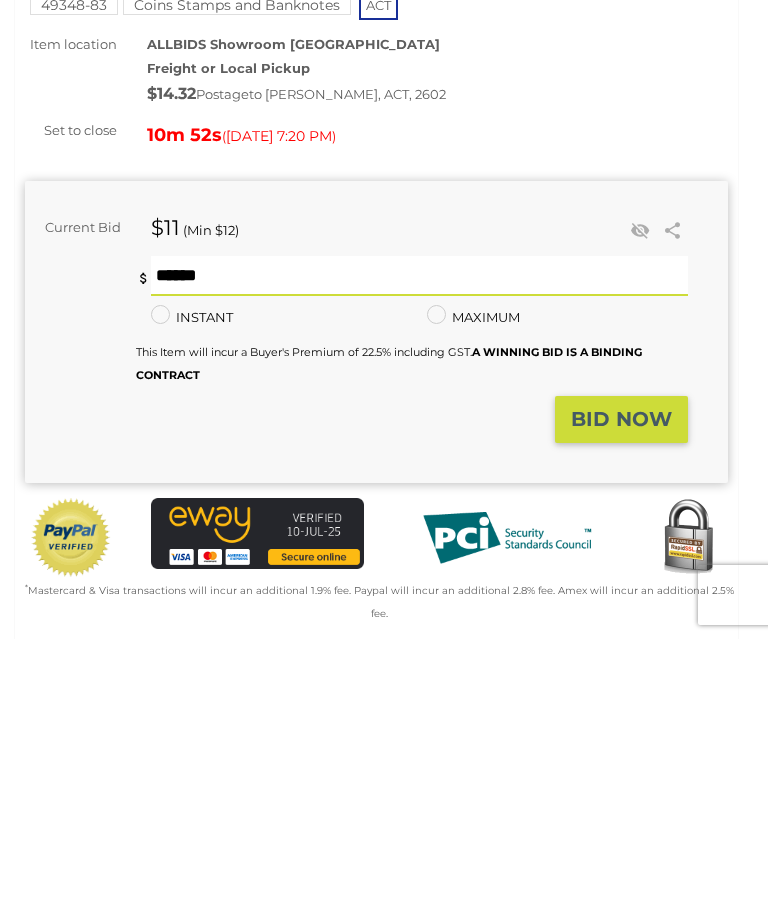 type on "**" 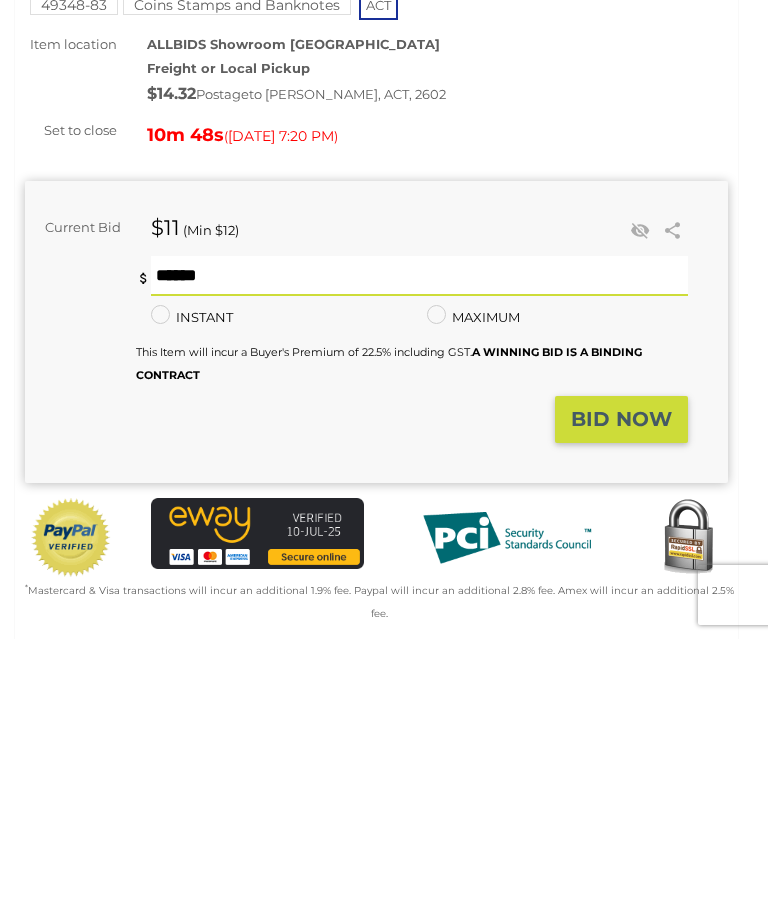 click on "BID NOW" at bounding box center [621, 689] 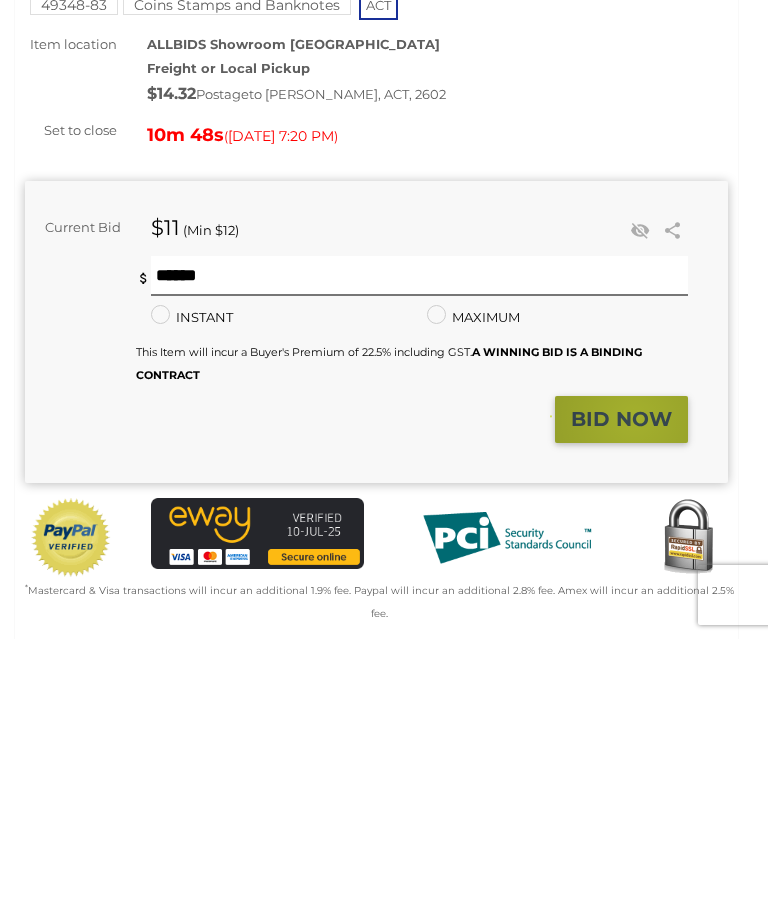 scroll, scrollTop: 270, scrollLeft: 0, axis: vertical 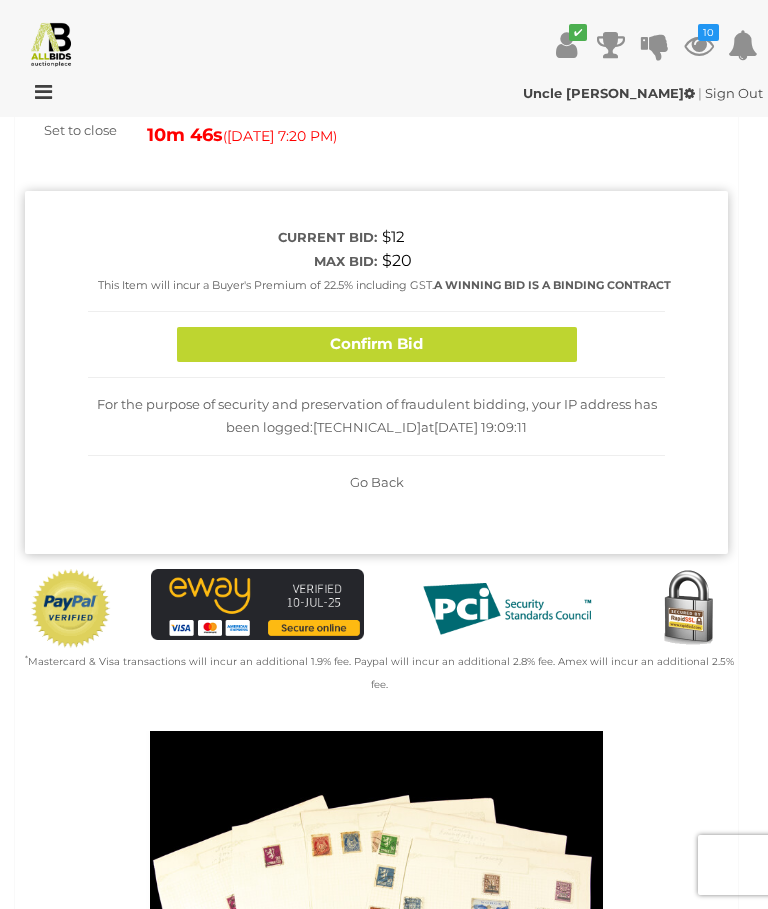 click on "Confirm Bid" at bounding box center [377, 344] 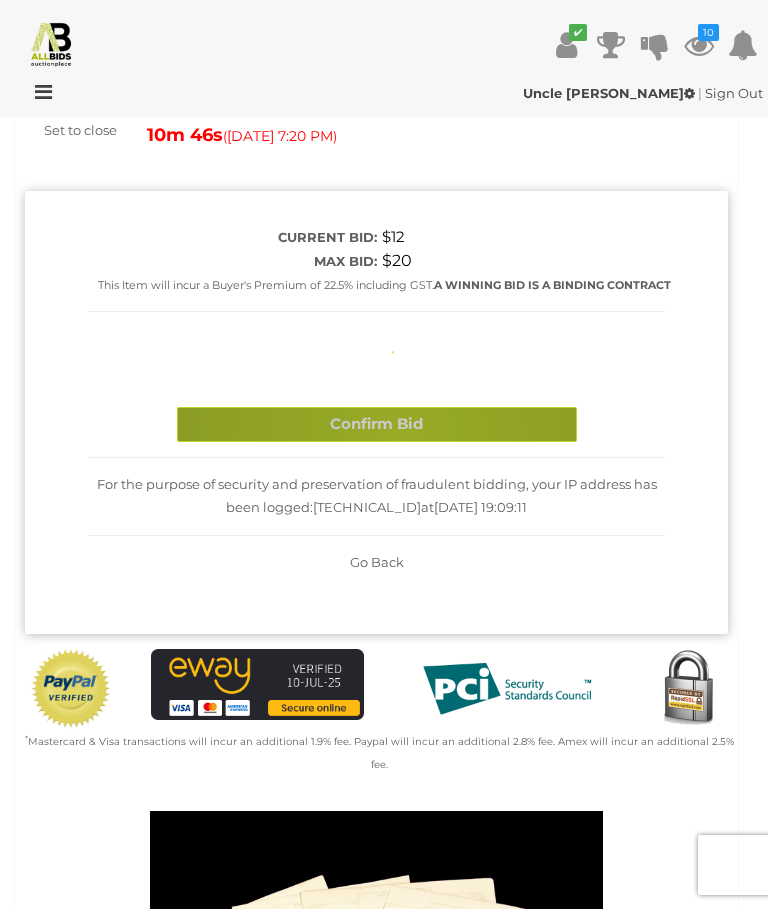 type 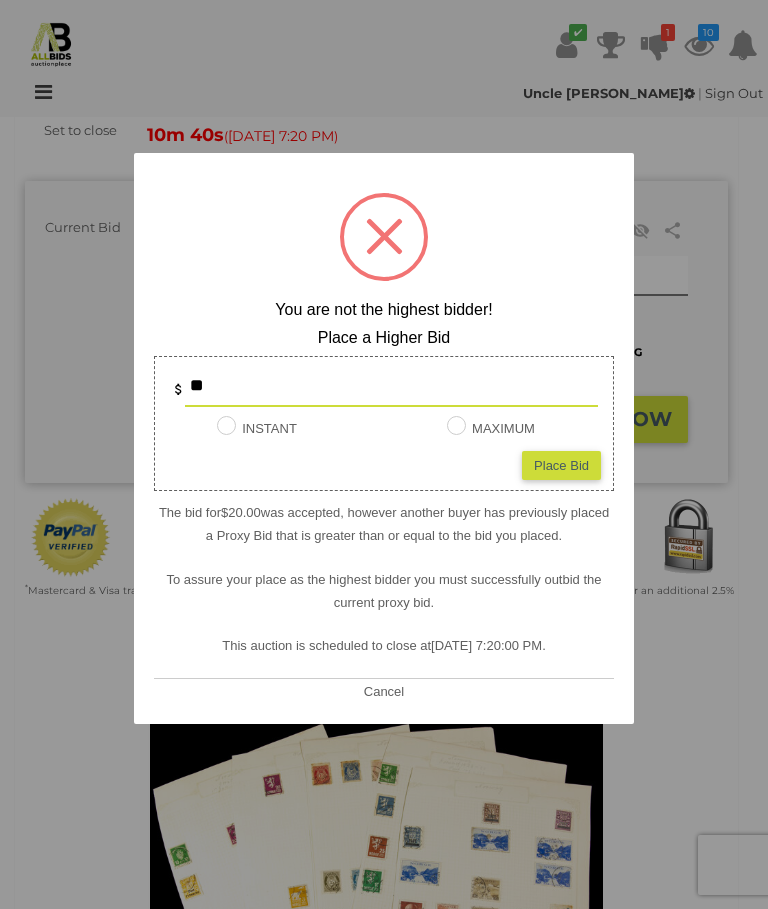 click at bounding box center (384, 454) 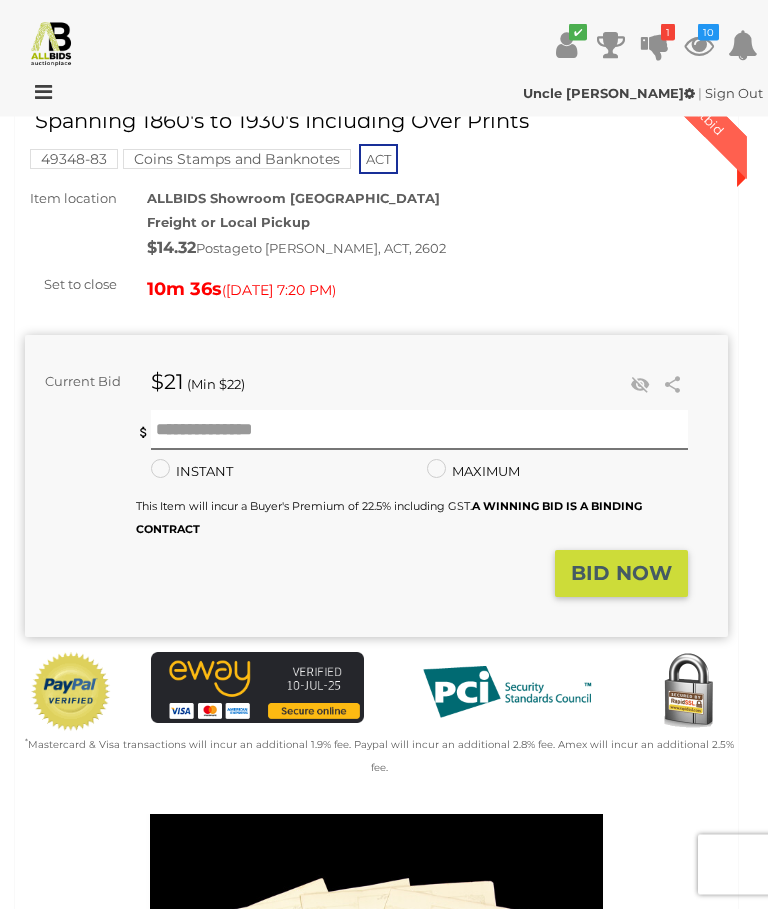 scroll, scrollTop: 116, scrollLeft: 0, axis: vertical 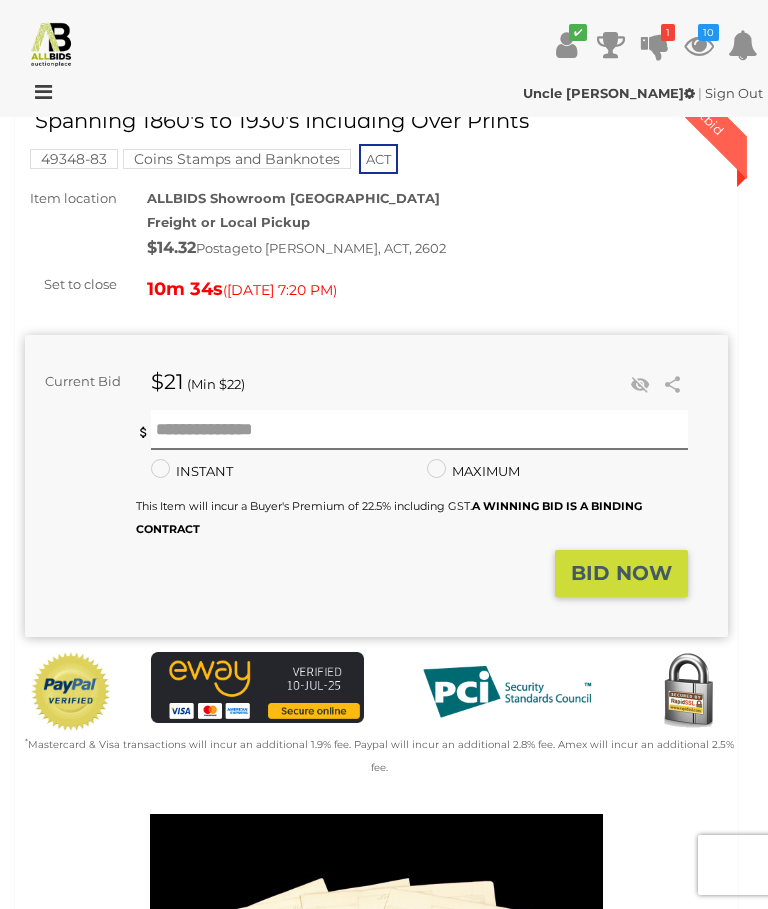 click at bounding box center [51, 43] 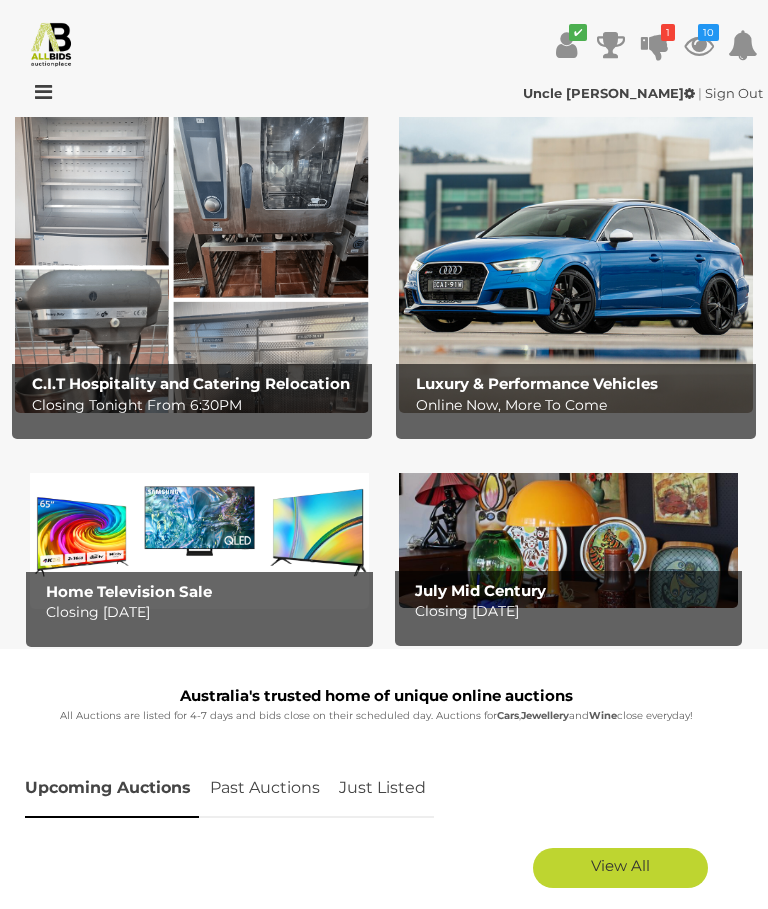 scroll, scrollTop: 54, scrollLeft: 0, axis: vertical 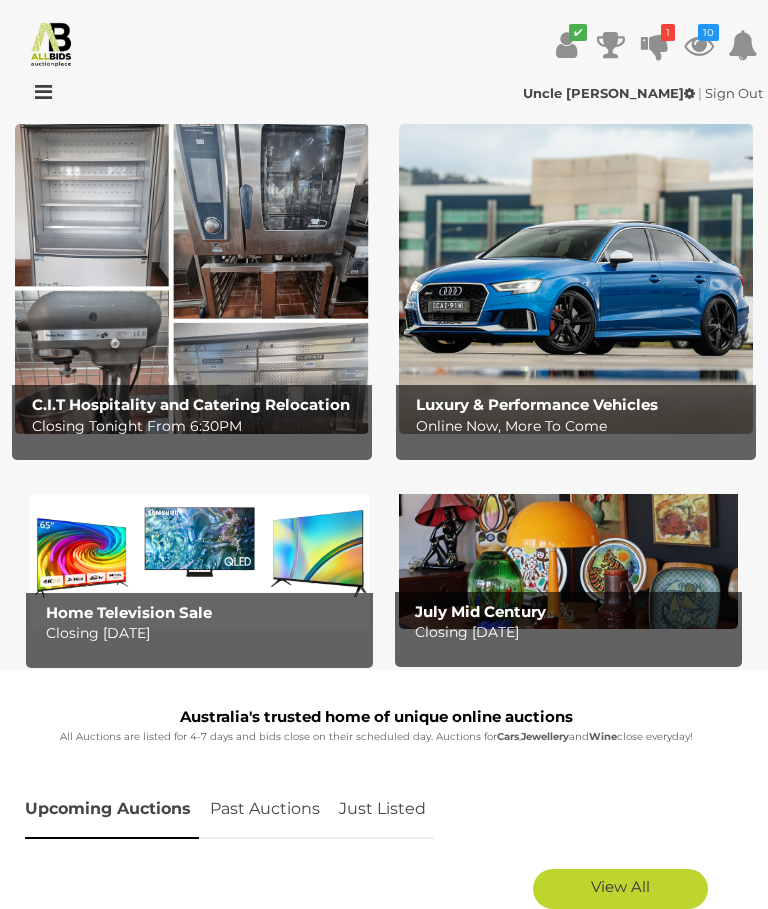 click at bounding box center [199, 552] 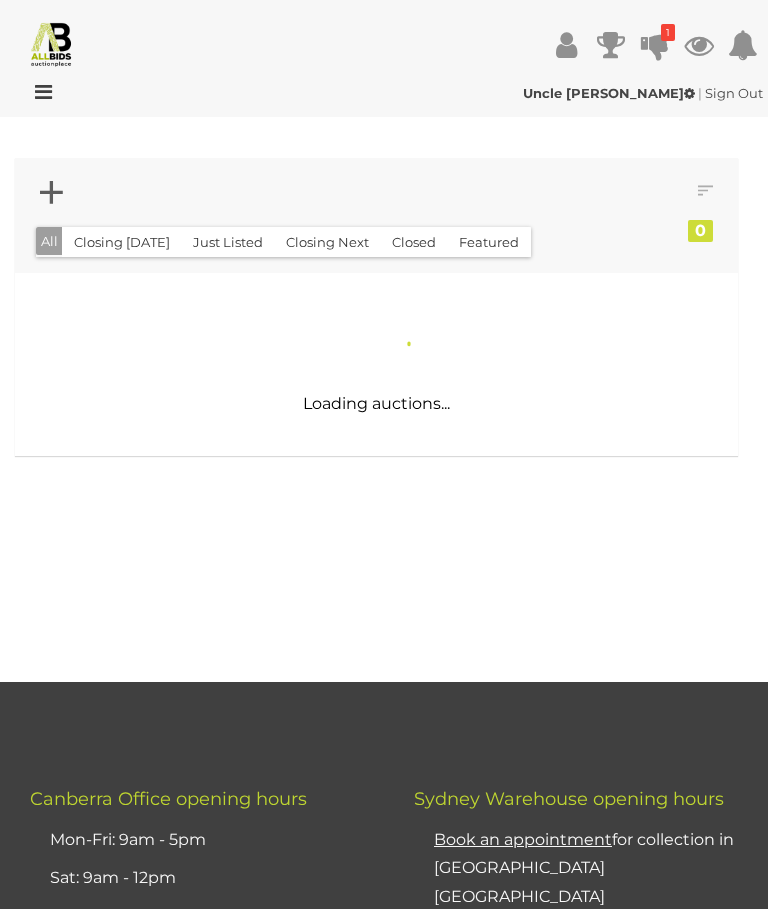 scroll, scrollTop: 0, scrollLeft: 0, axis: both 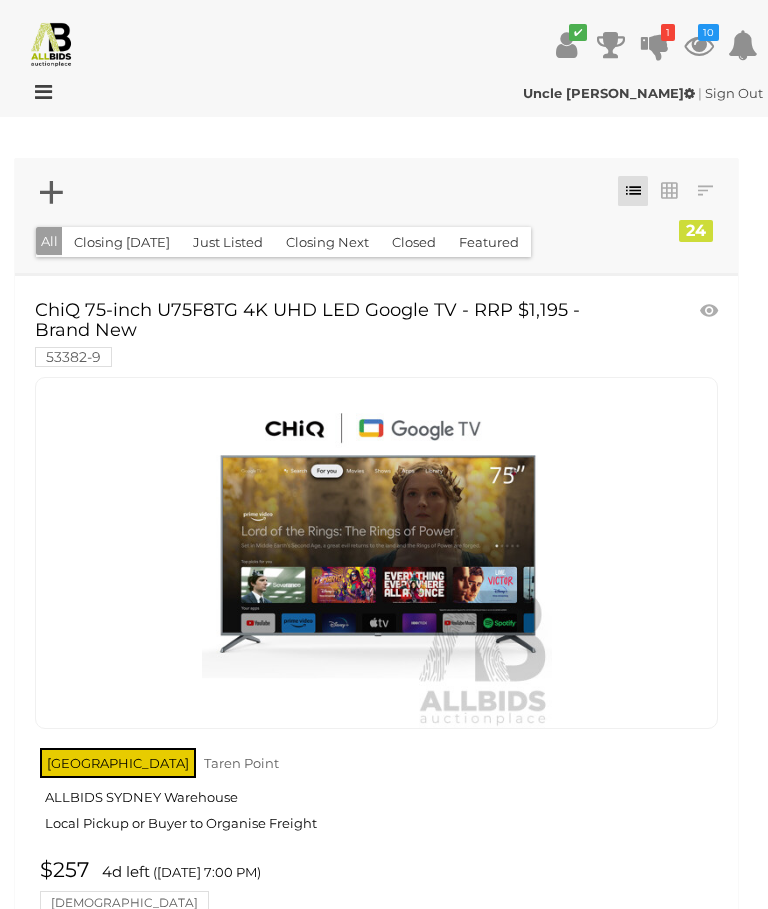 click on "10" at bounding box center [708, 32] 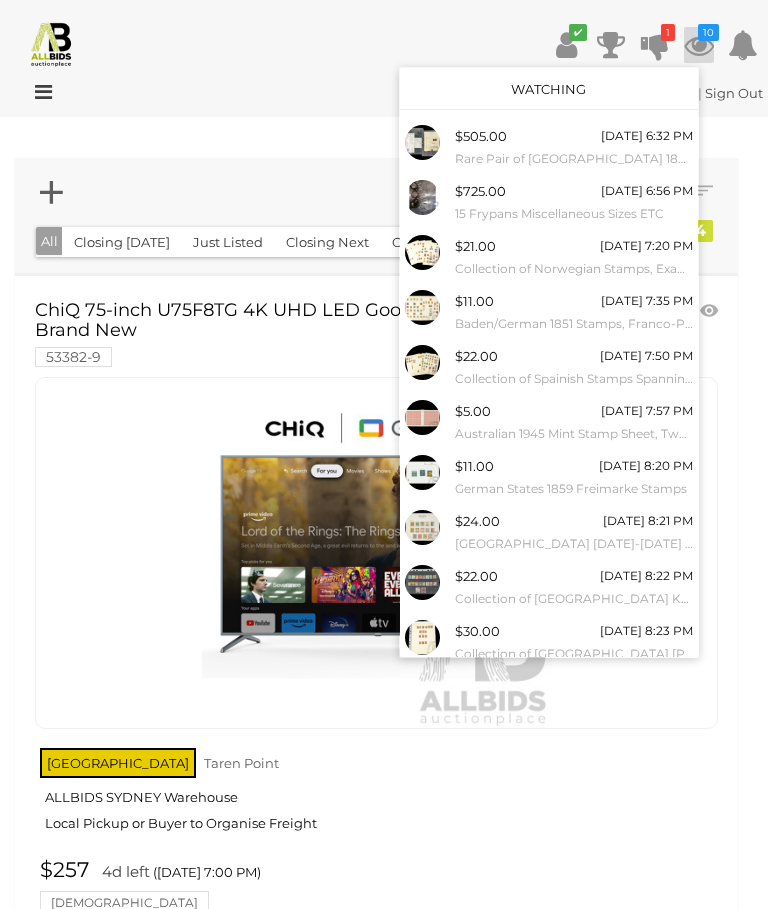 click on "$21.00
Today 7:20 PM
Collection of Norwegian Stamps, Examples Spanning 1860's to 1930's Including Over Prints" at bounding box center (574, 257) 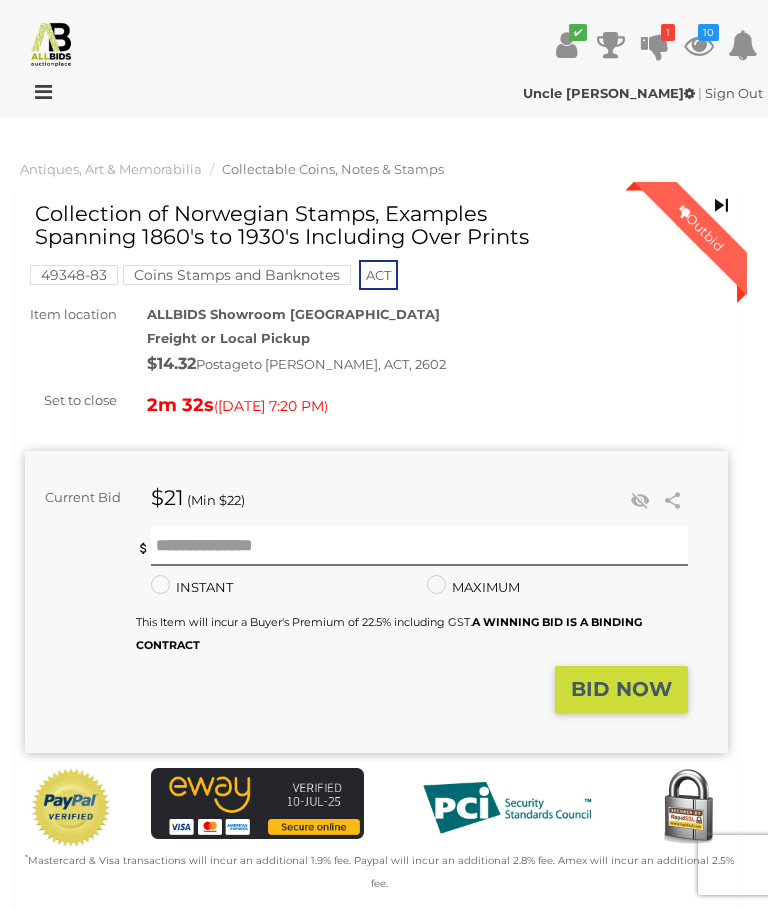 scroll, scrollTop: 0, scrollLeft: 0, axis: both 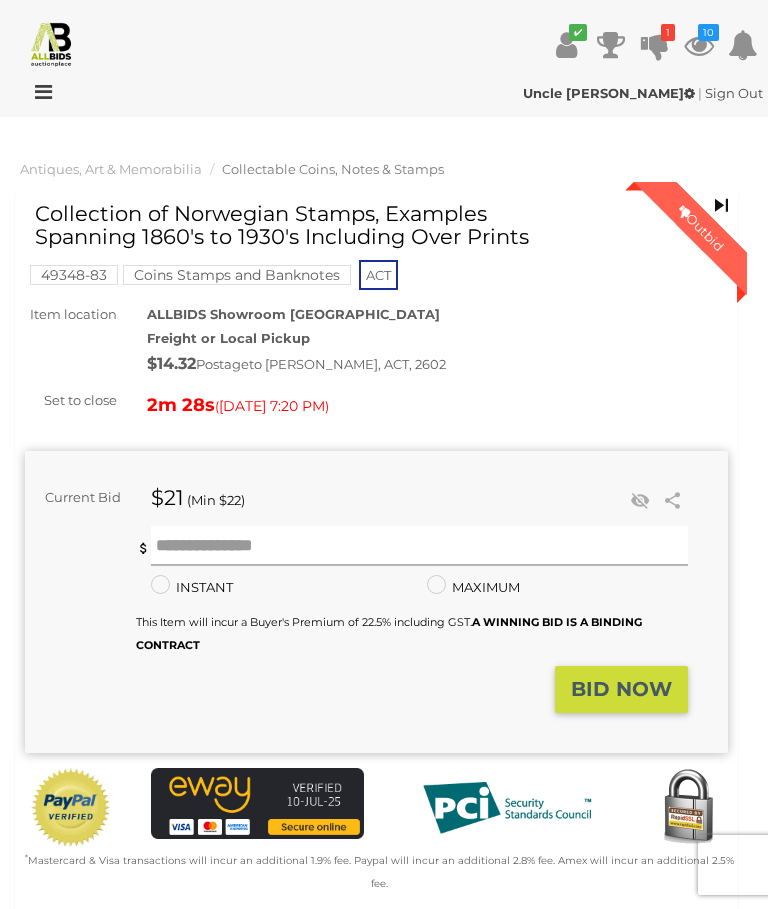 click at bounding box center [420, 546] 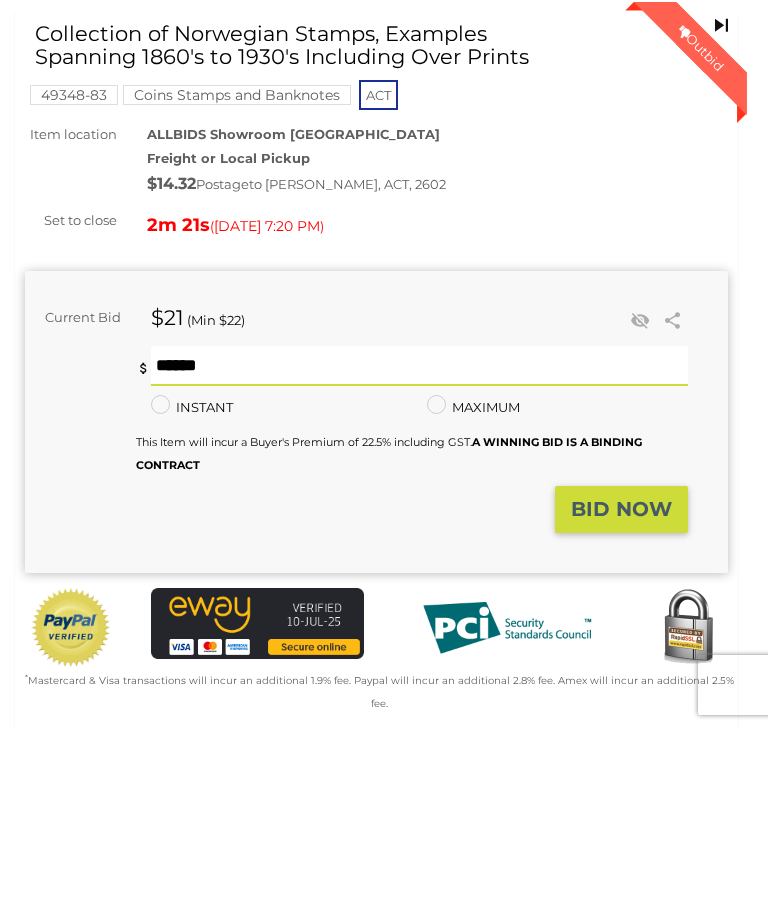type on "**" 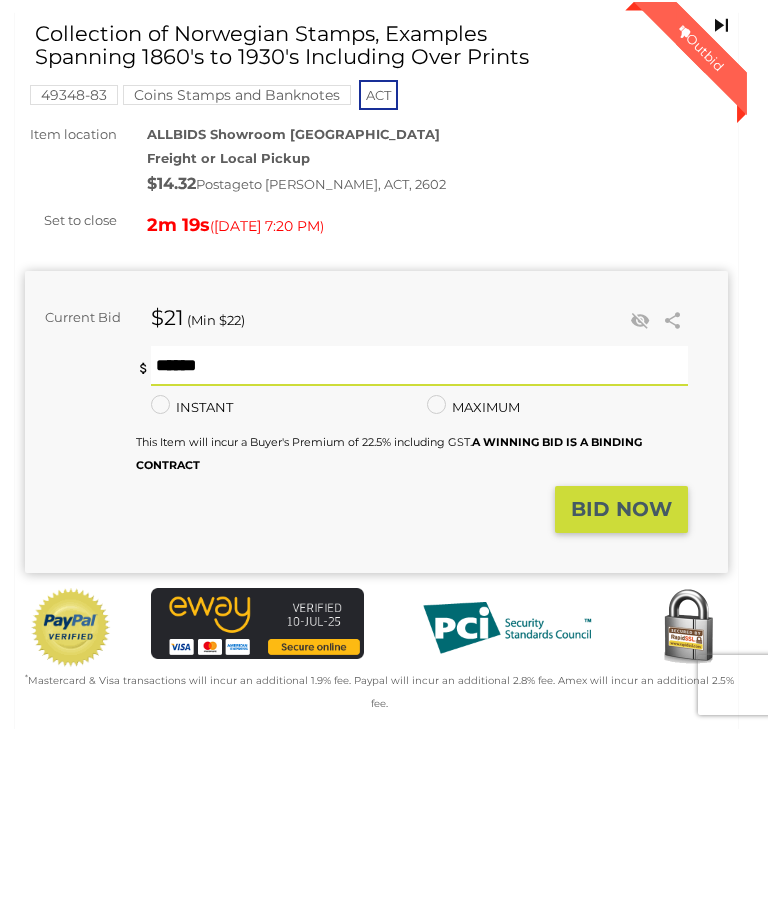 click on "BID NOW" at bounding box center [621, 689] 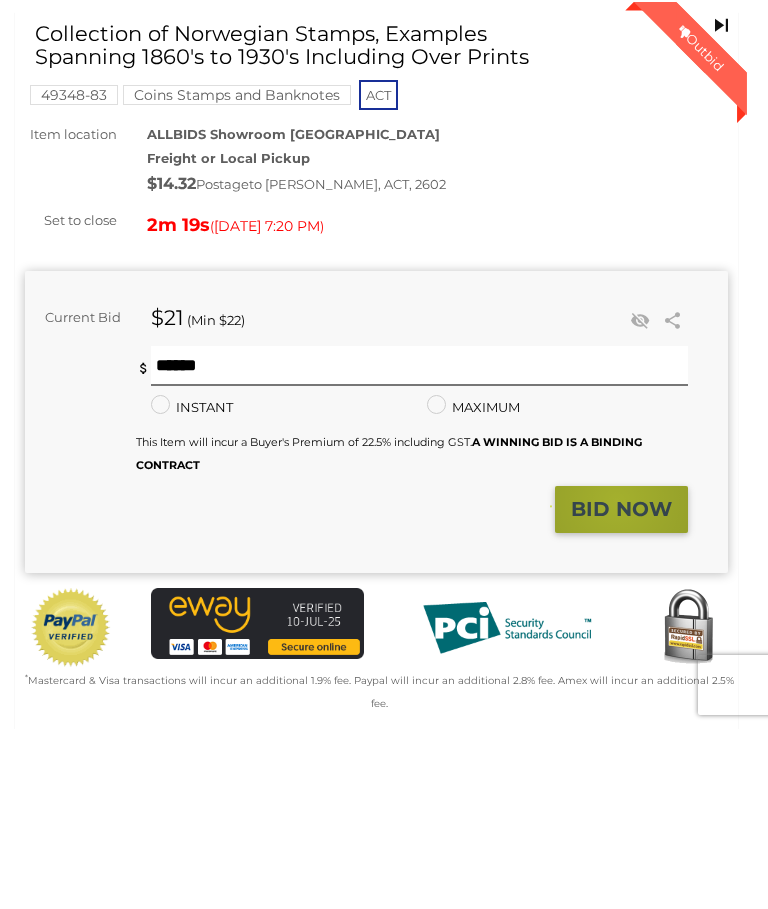 scroll, scrollTop: 180, scrollLeft: 0, axis: vertical 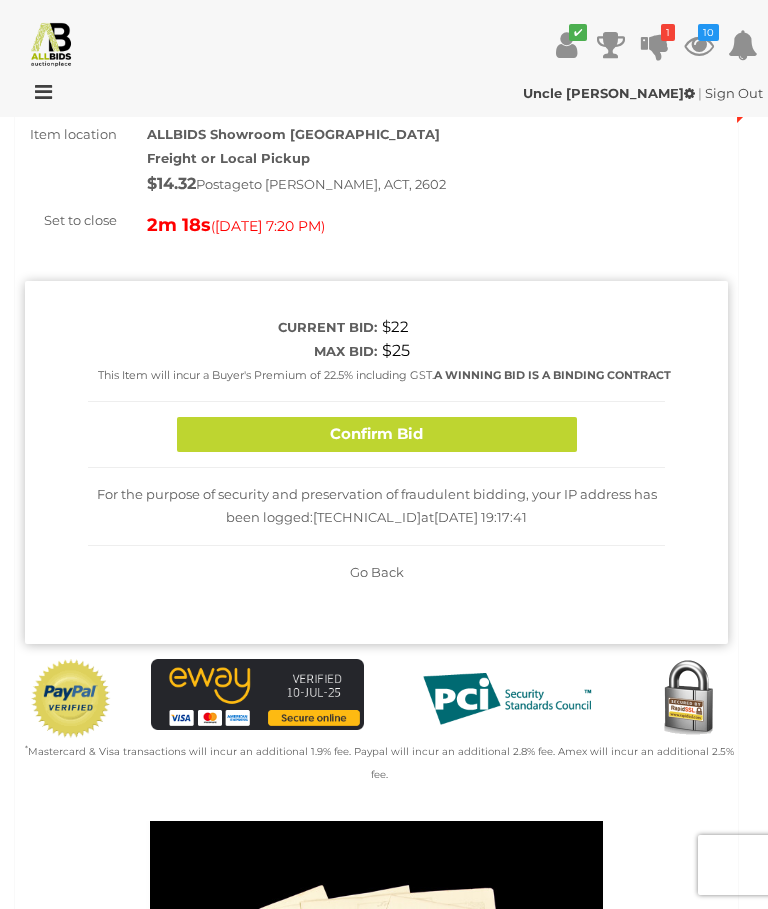 click on "Confirm Bid" at bounding box center [377, 434] 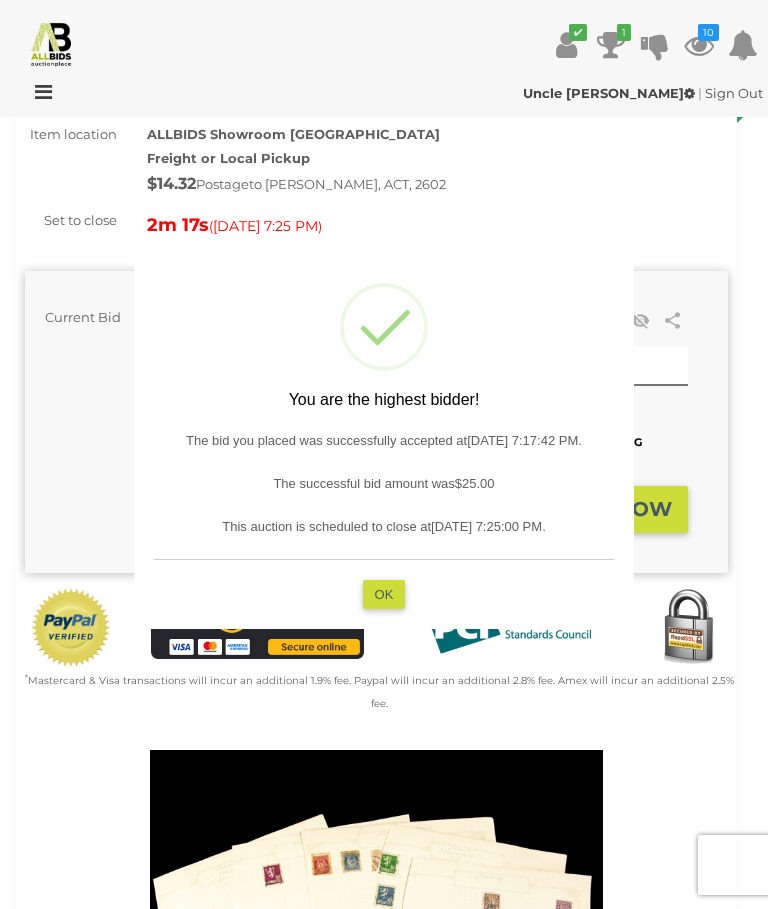 type 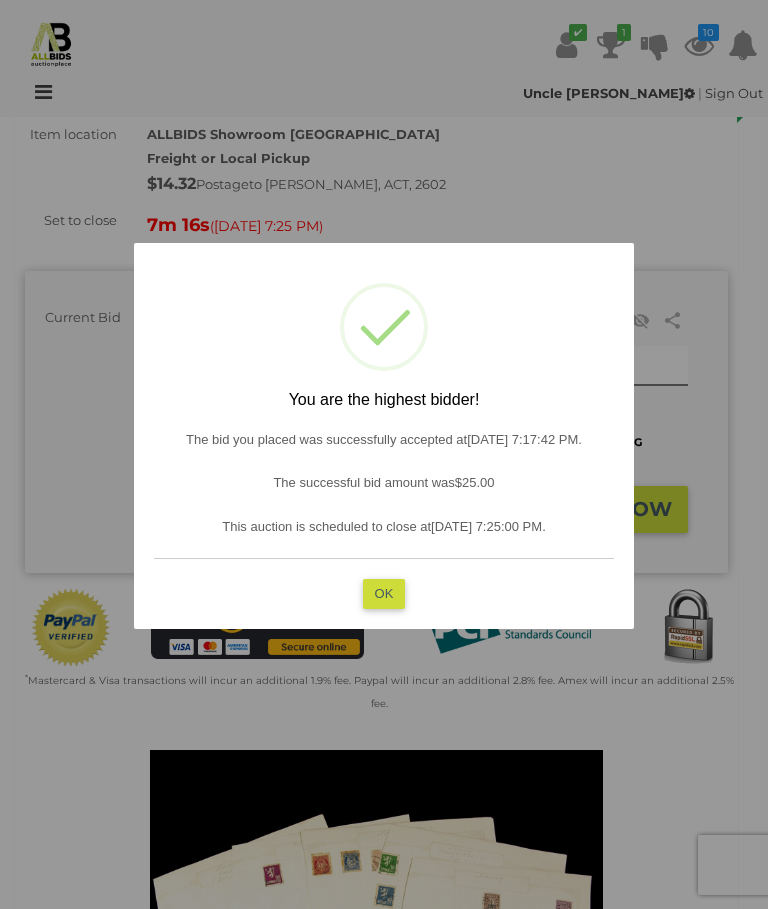 click on "OK" at bounding box center (384, 593) 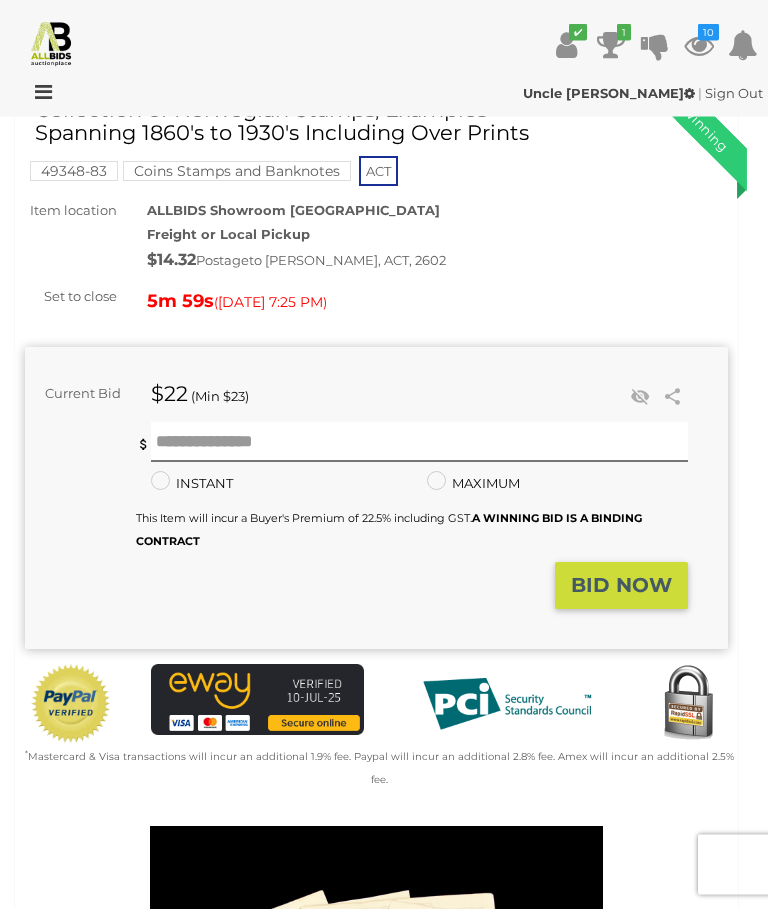 scroll, scrollTop: 0, scrollLeft: 0, axis: both 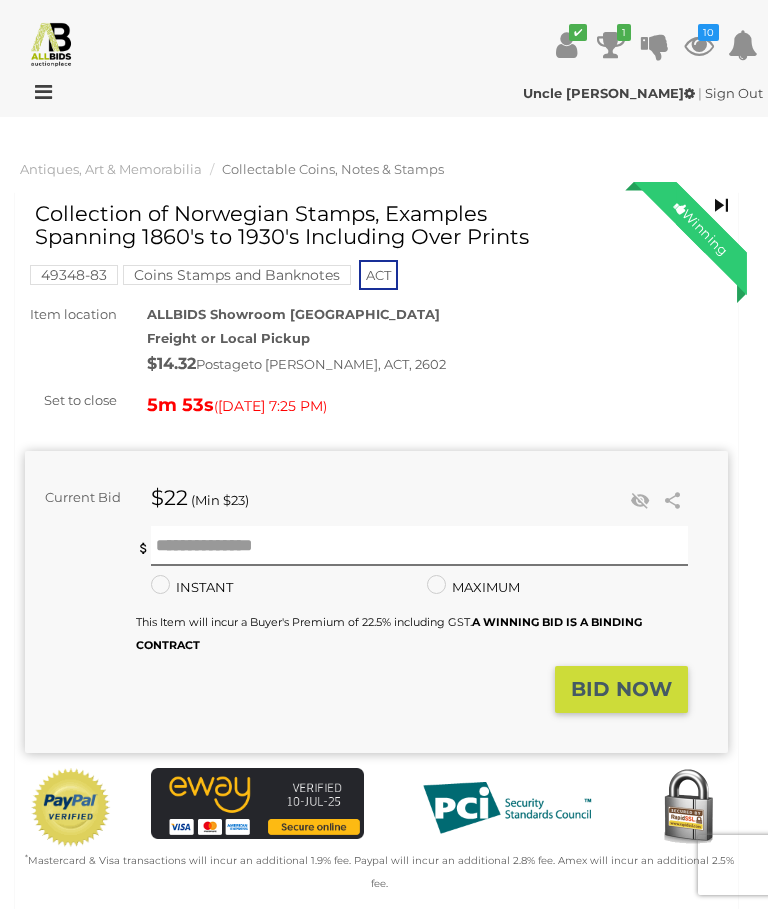 click at bounding box center [699, 45] 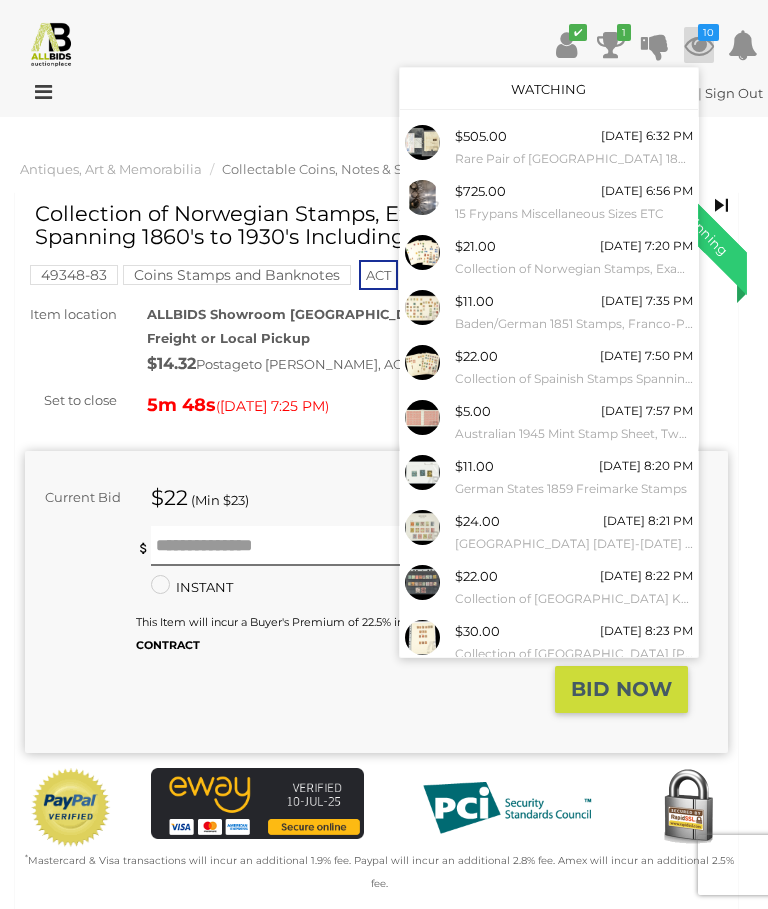 click on "Baden/German 1851 Stamps, Franco-Prussian War Stamps, [GEOGRAPHIC_DATA] Stamps Spanning 1890's to 1920 Including Over Prints" at bounding box center [574, 324] 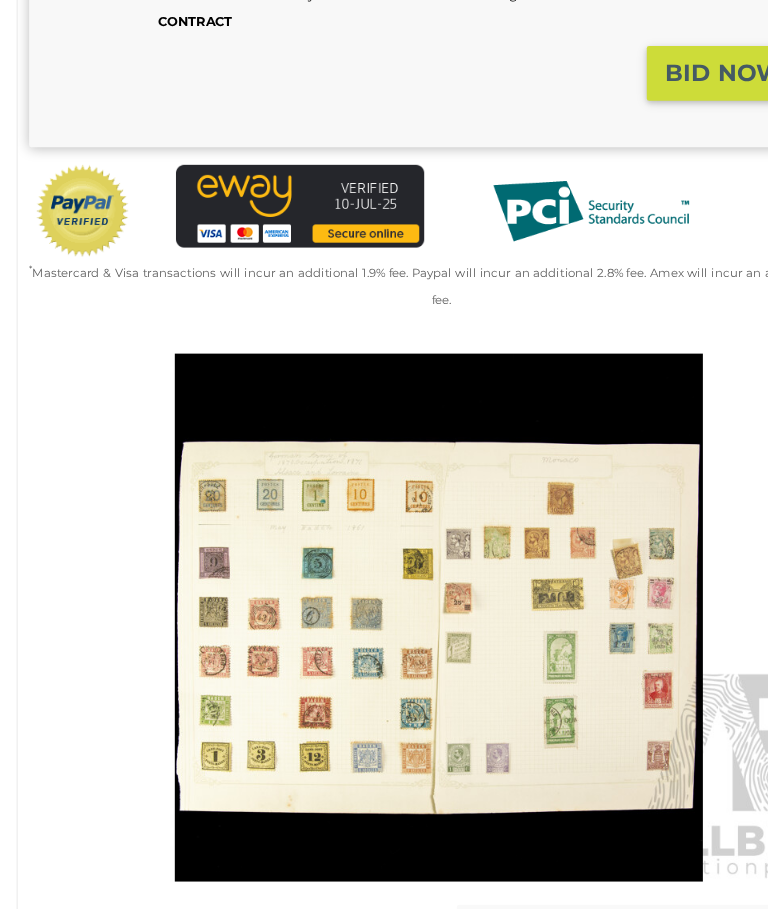scroll, scrollTop: 566, scrollLeft: 0, axis: vertical 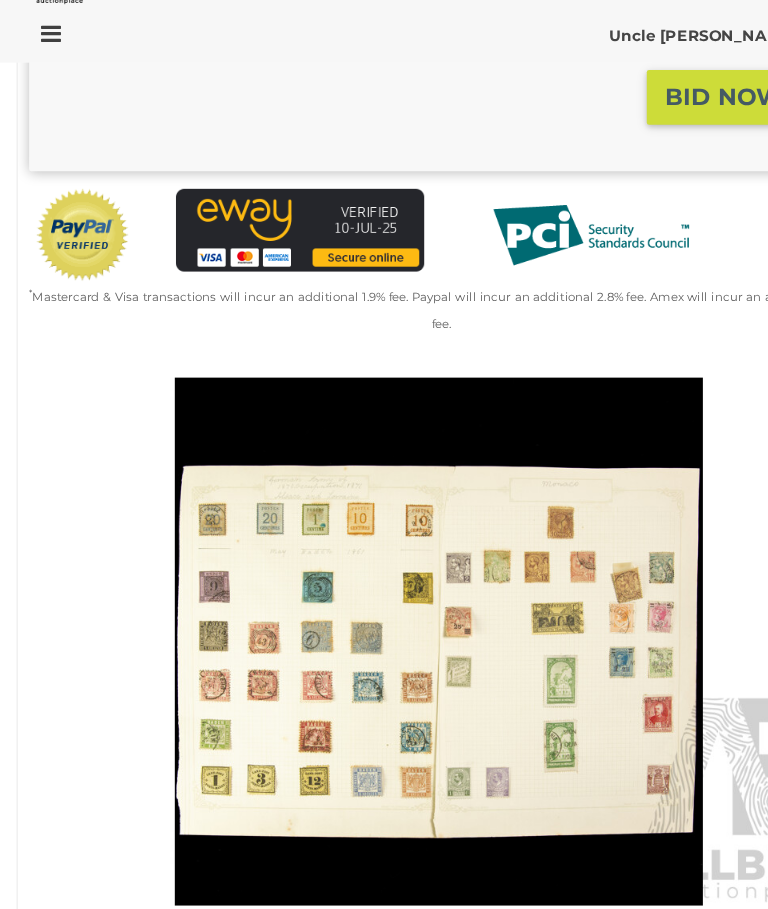click at bounding box center [376, 613] 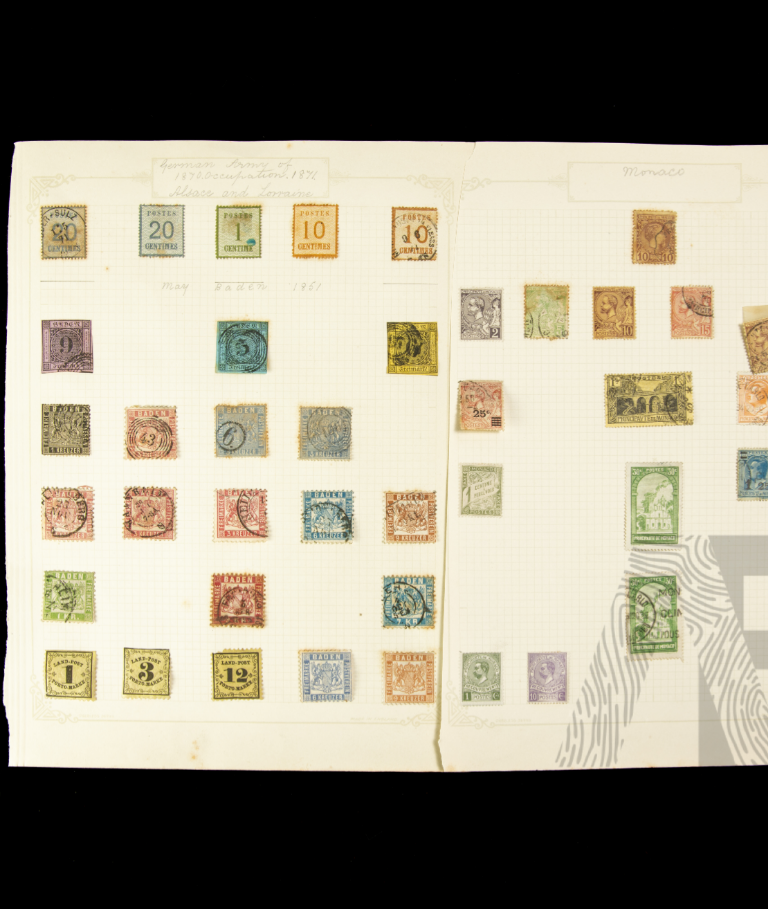 click at bounding box center (384, 440) 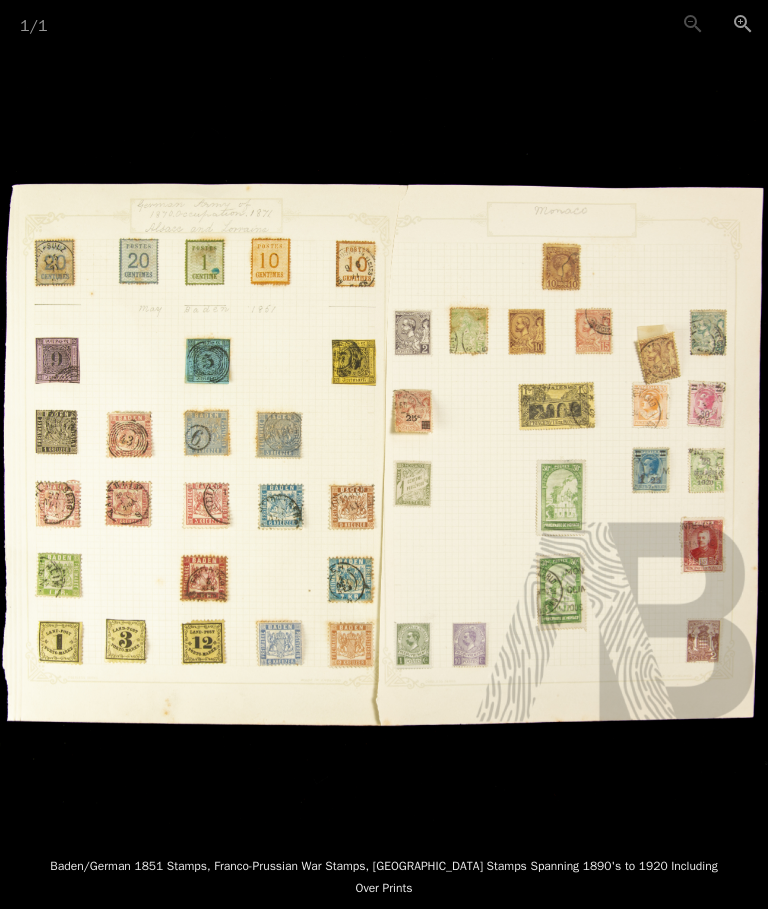 scroll, scrollTop: 0, scrollLeft: 0, axis: both 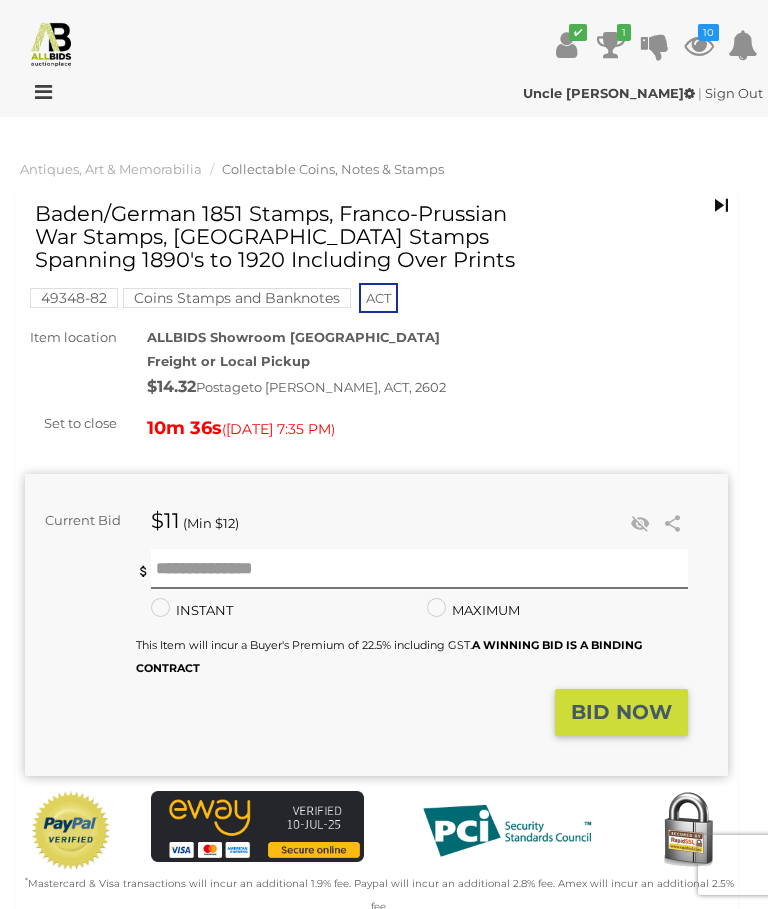 click on "10" at bounding box center (708, 32) 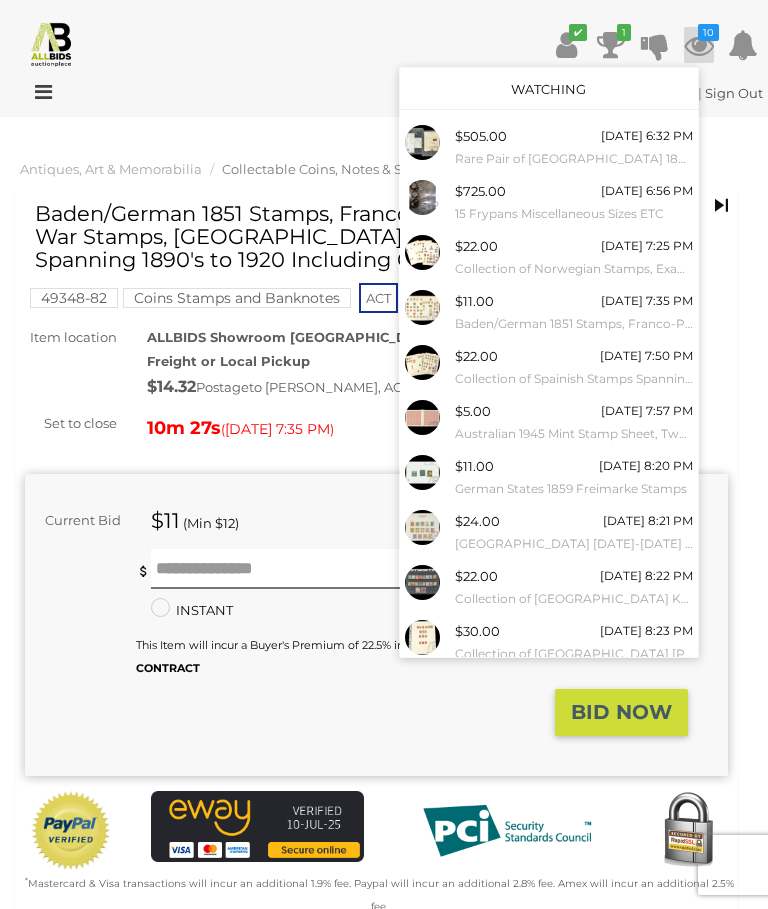click on "$11.00
Today 7:35 PM
Baden/German 1851 Stamps, Franco-Prussian War Stamps, Monaco Stamps Spanning 1890's to 1920 Including Over Prints" at bounding box center (574, 312) 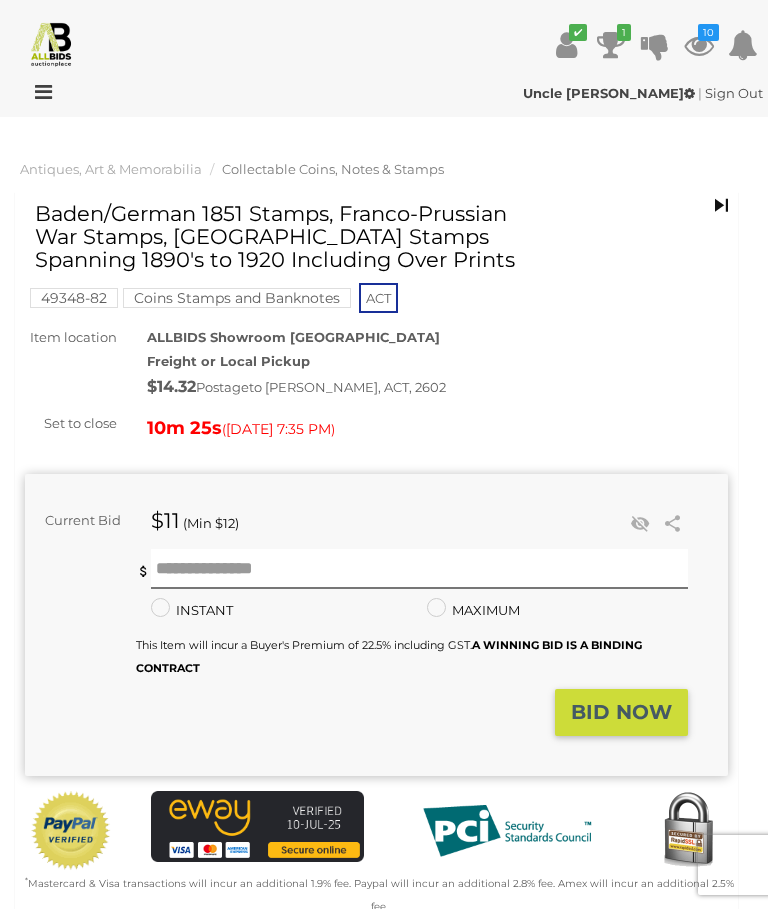 scroll, scrollTop: 0, scrollLeft: 0, axis: both 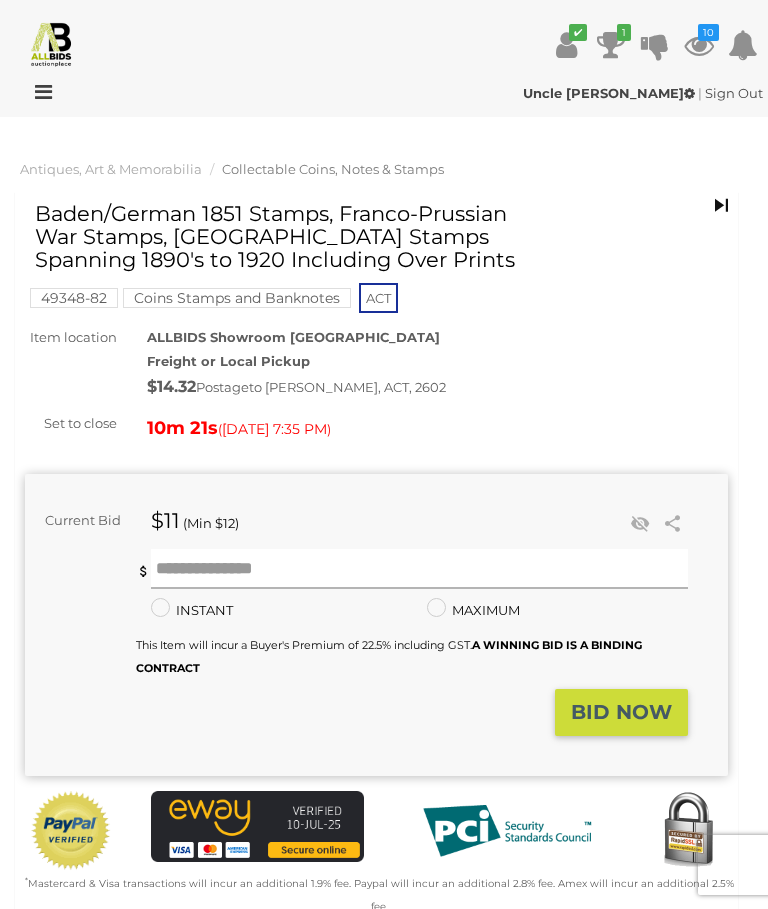 click at bounding box center [420, 569] 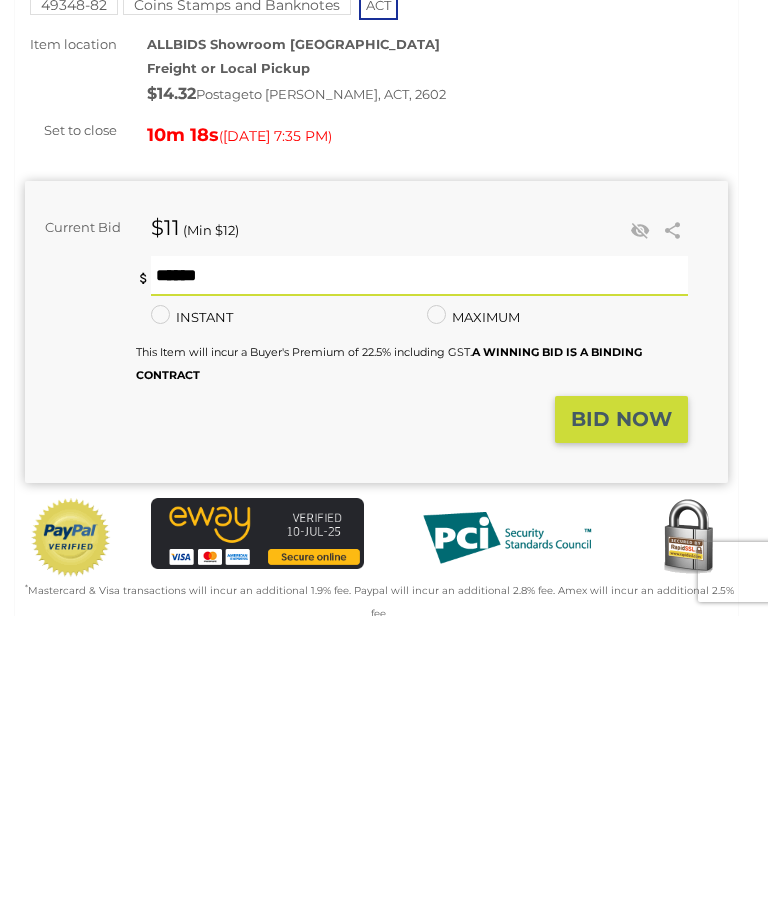type on "**" 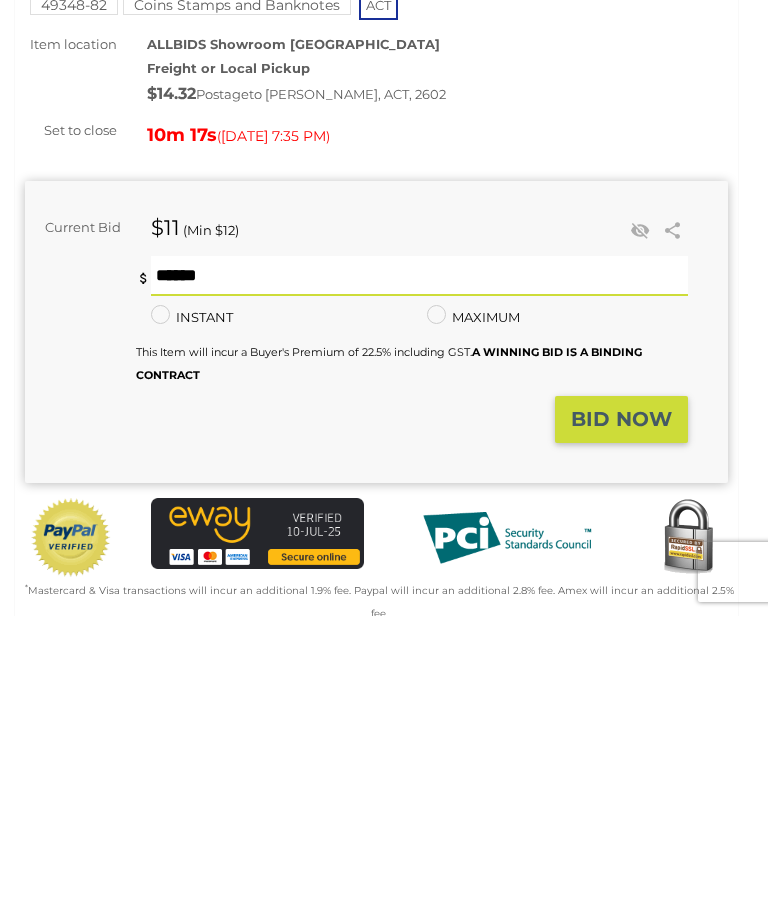click on "BID NOW" at bounding box center [621, 712] 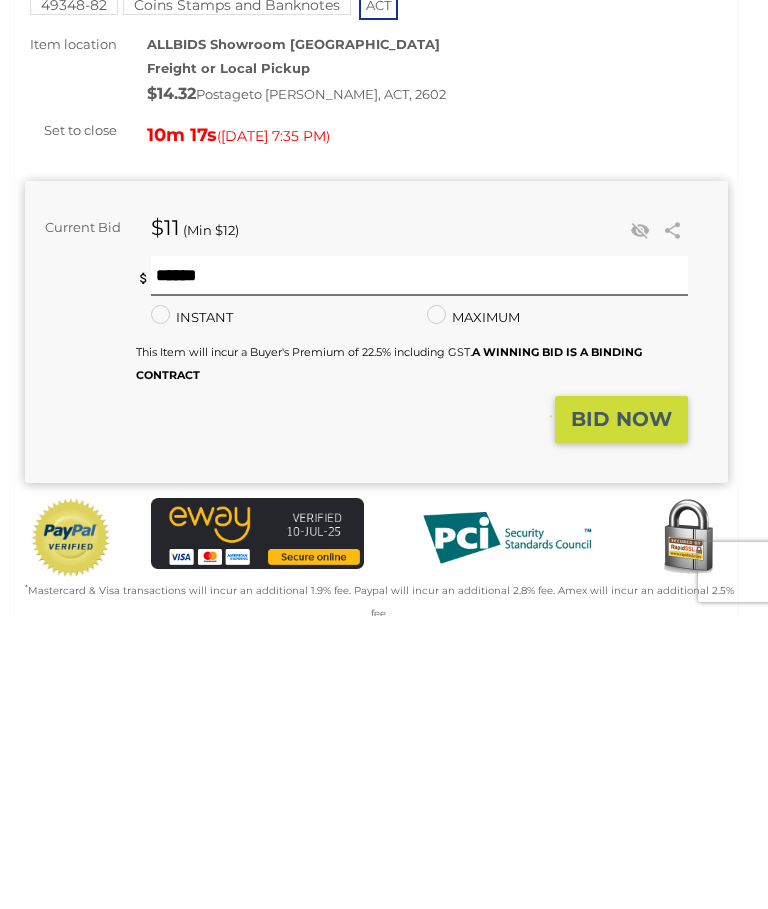 scroll, scrollTop: 293, scrollLeft: 0, axis: vertical 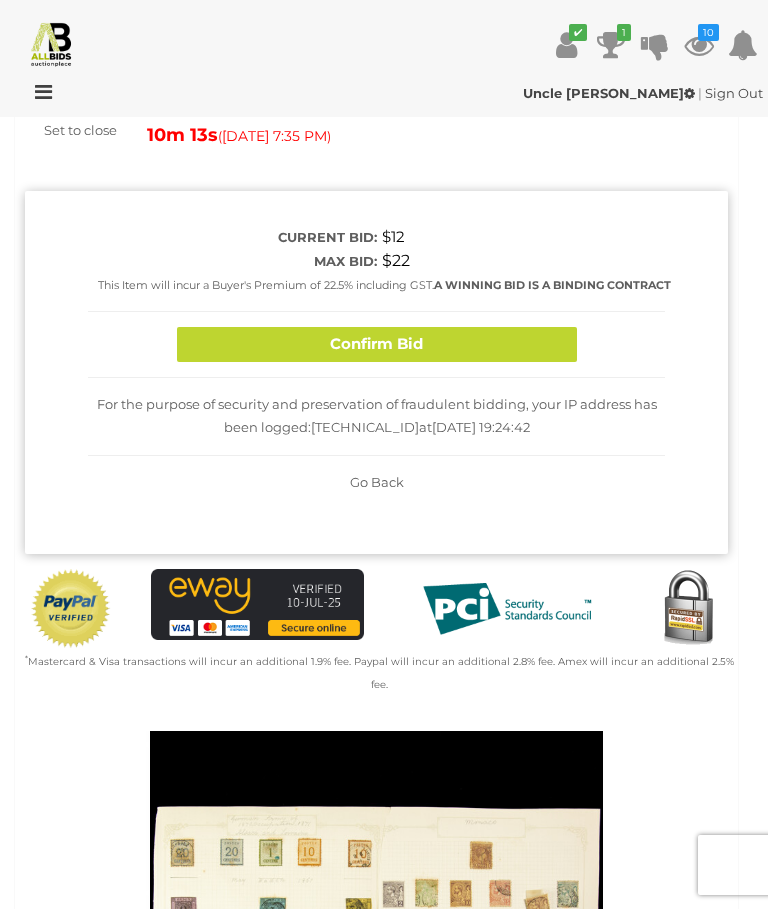 click on "Confirm Bid" at bounding box center (377, 344) 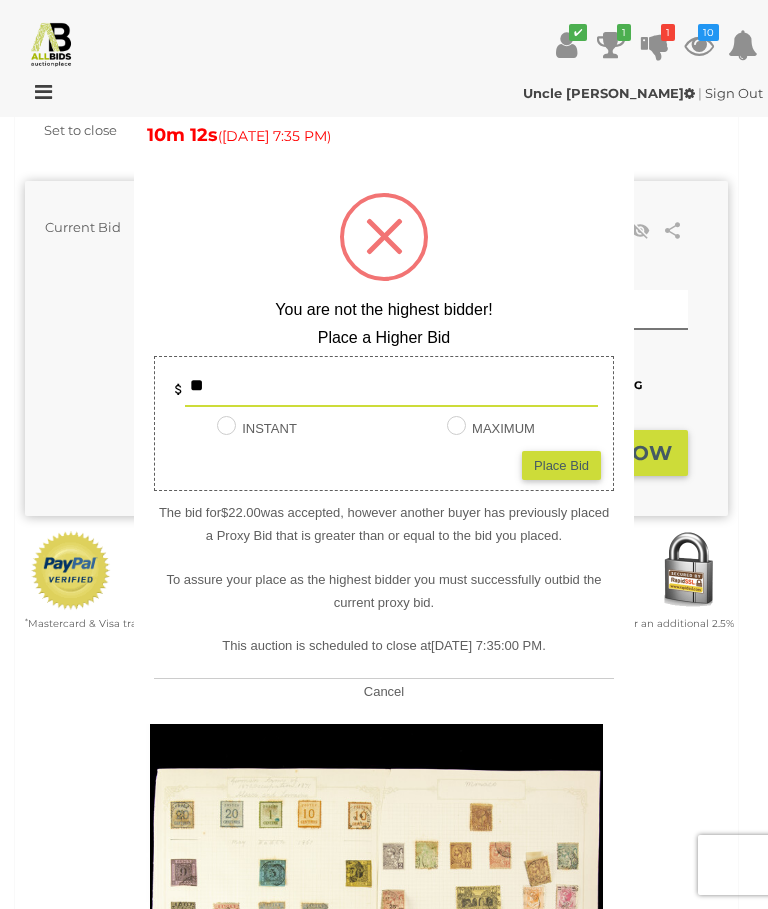 type 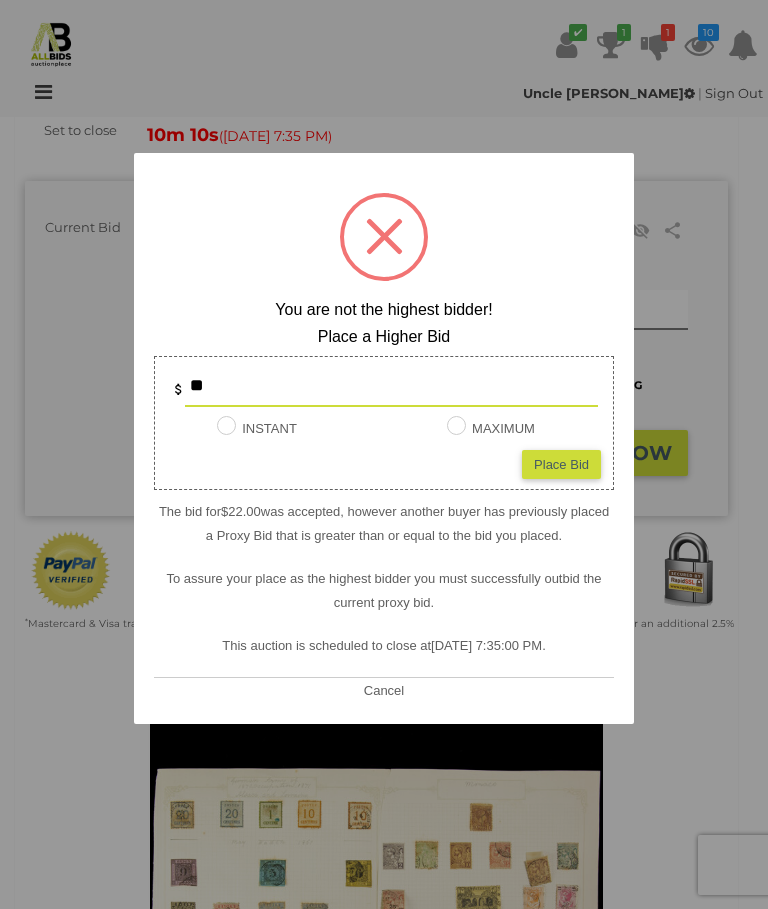 click at bounding box center (384, 454) 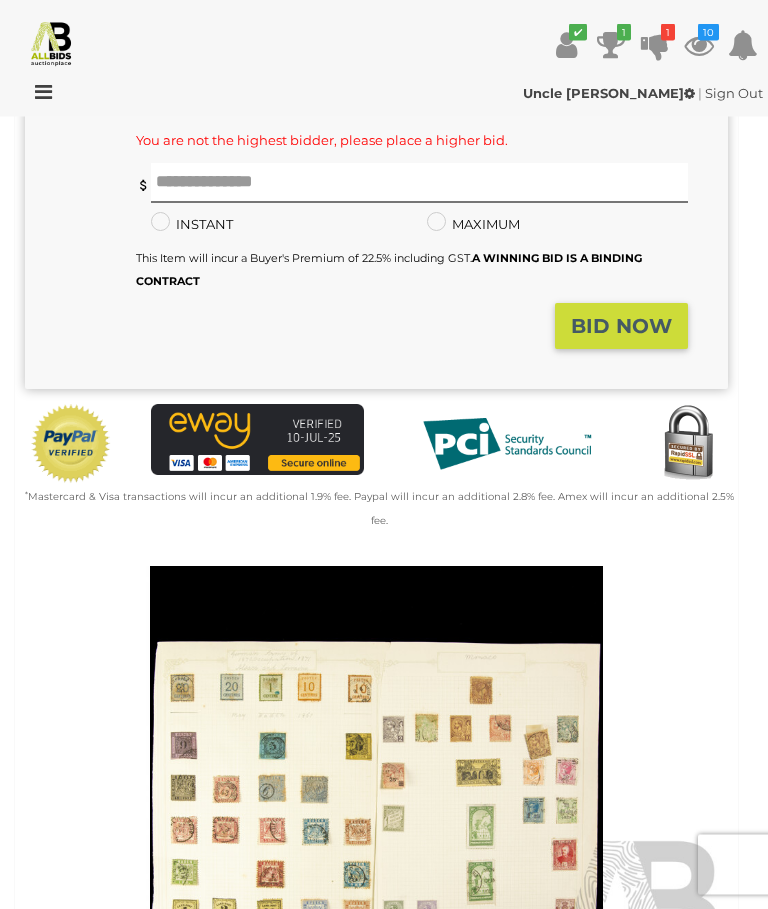 scroll, scrollTop: 418, scrollLeft: 0, axis: vertical 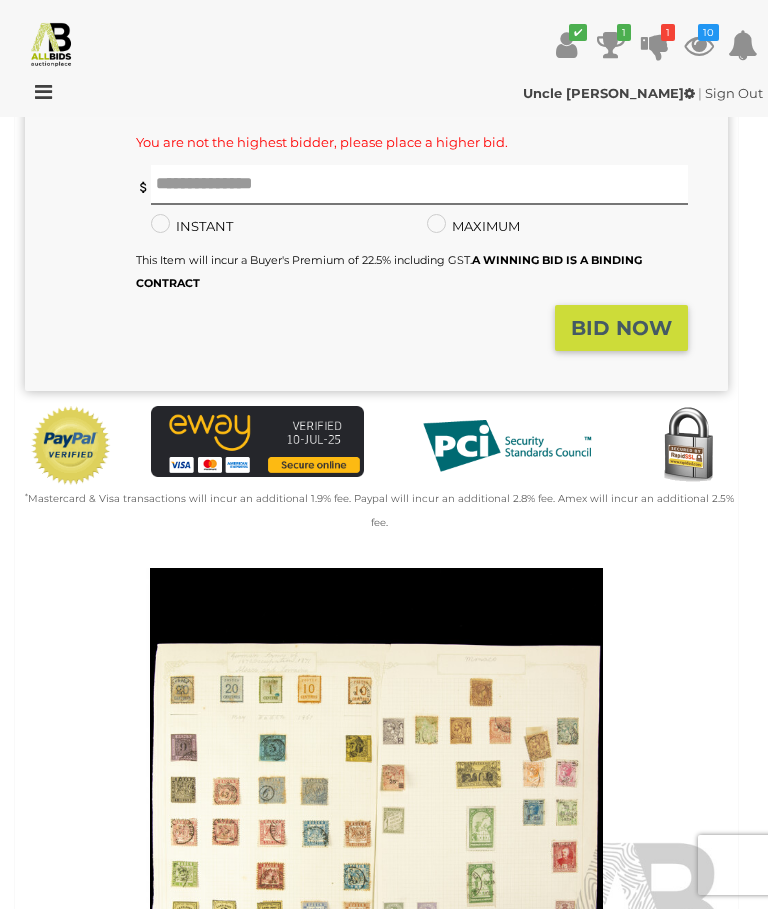 click at bounding box center (376, 794) 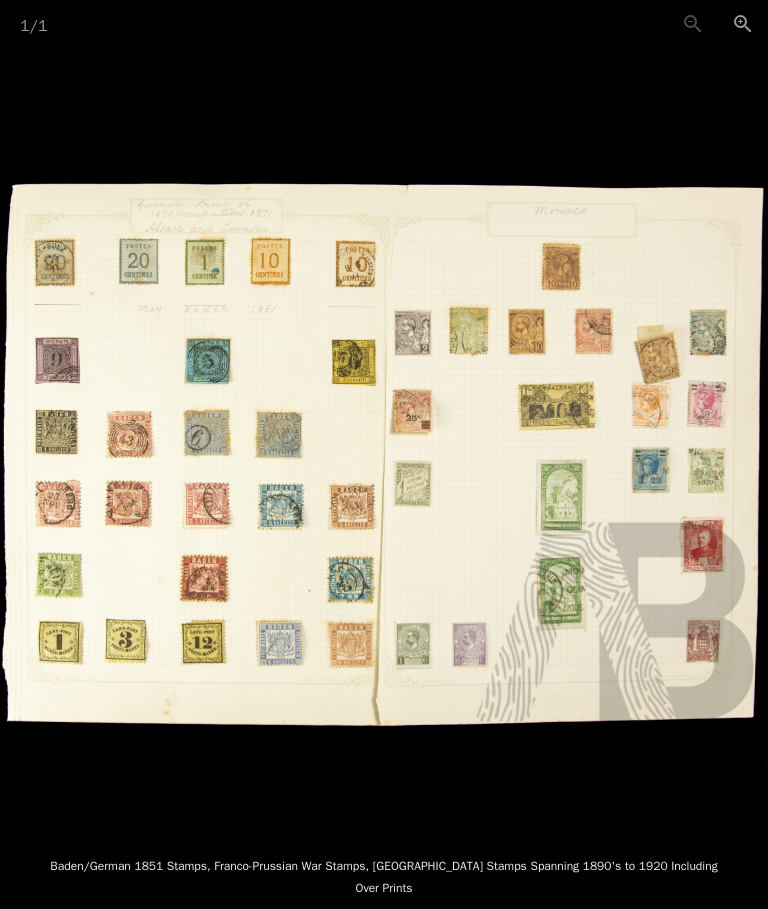 click at bounding box center [384, 439] 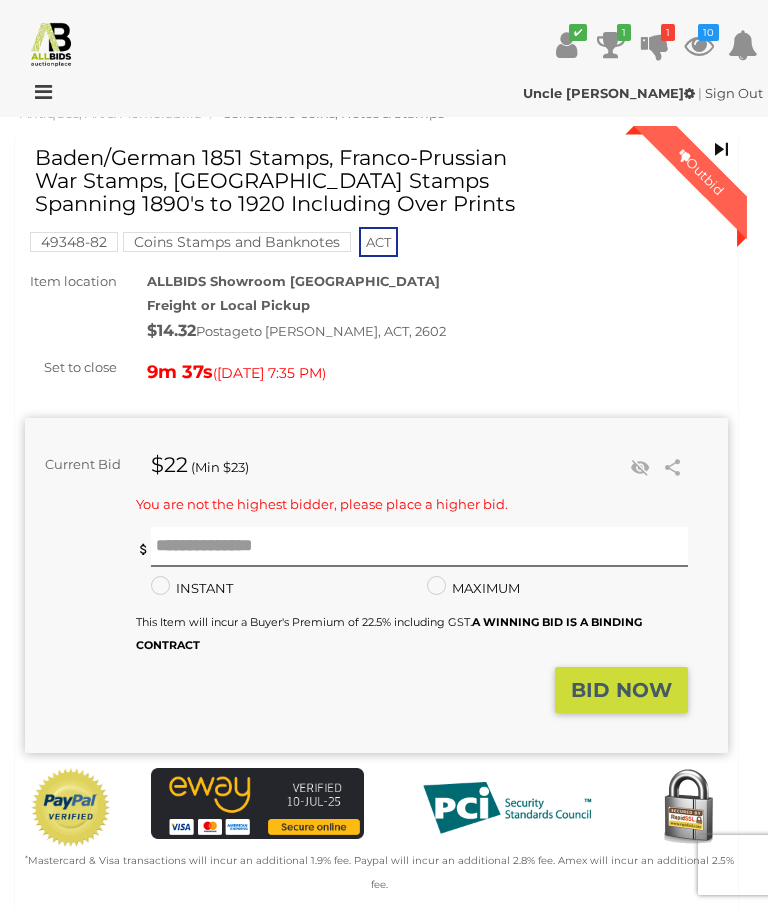 scroll, scrollTop: 54, scrollLeft: 0, axis: vertical 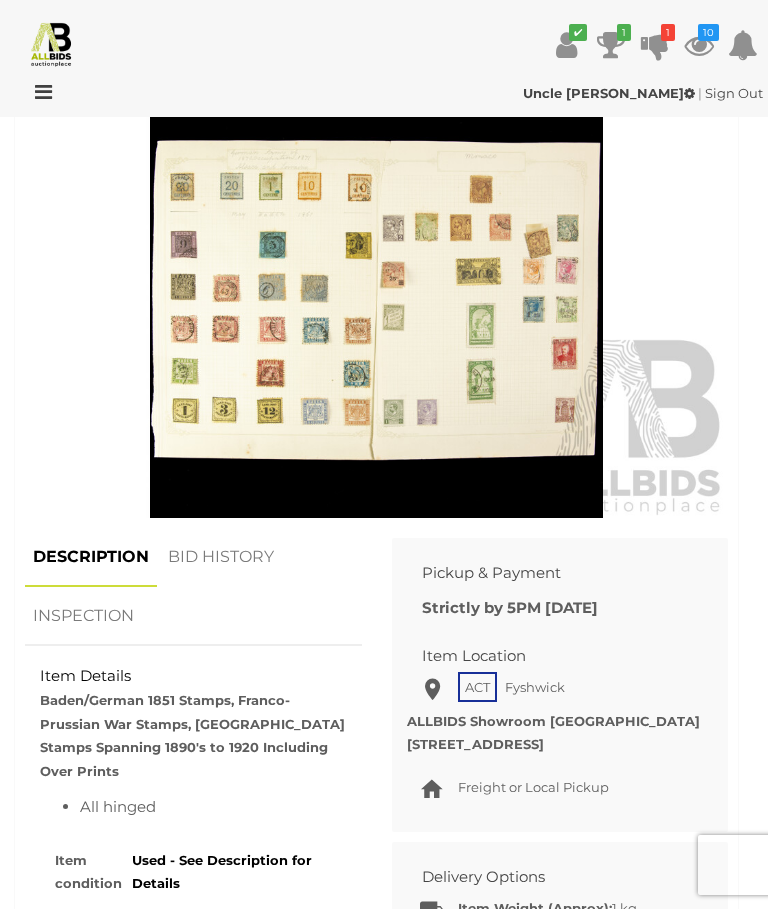 click on "BID HISTORY" at bounding box center (221, 557) 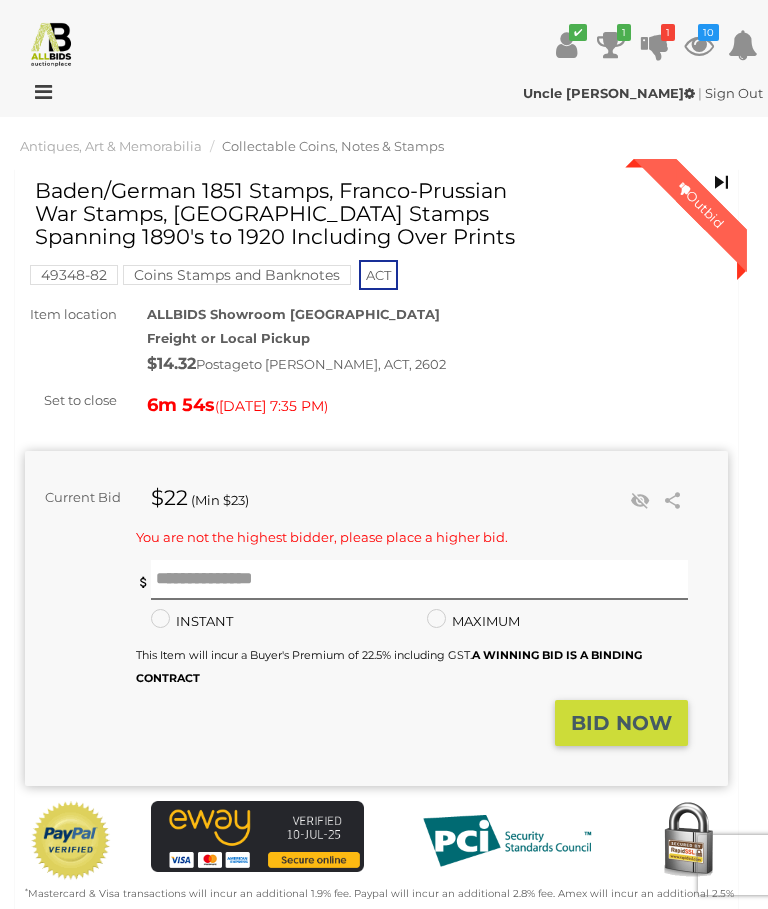 scroll, scrollTop: 0, scrollLeft: 0, axis: both 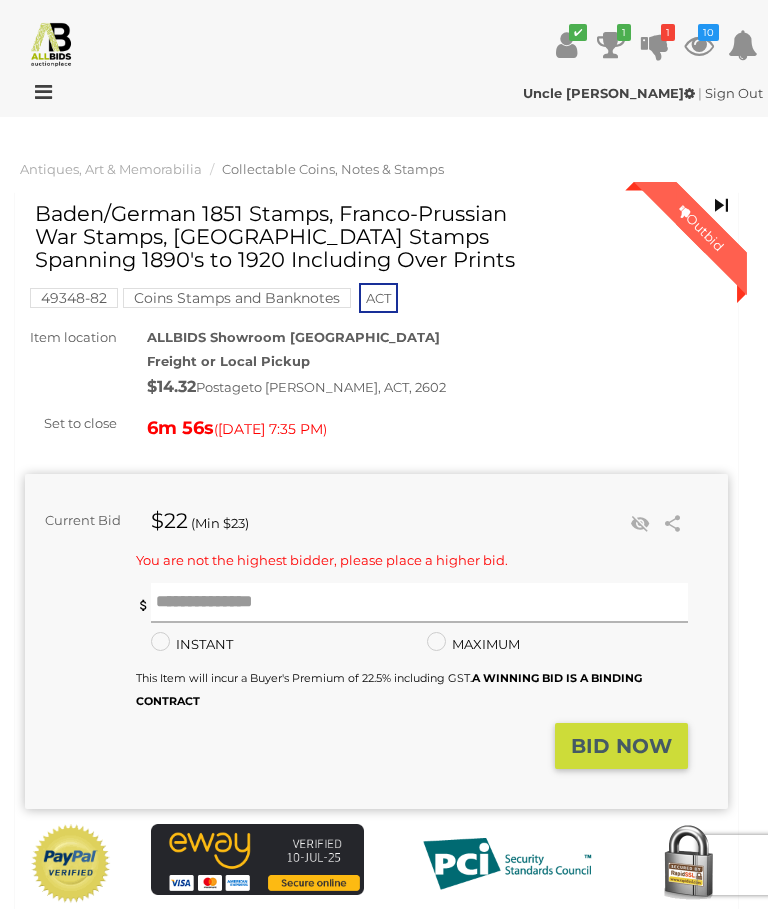 click at bounding box center [420, 603] 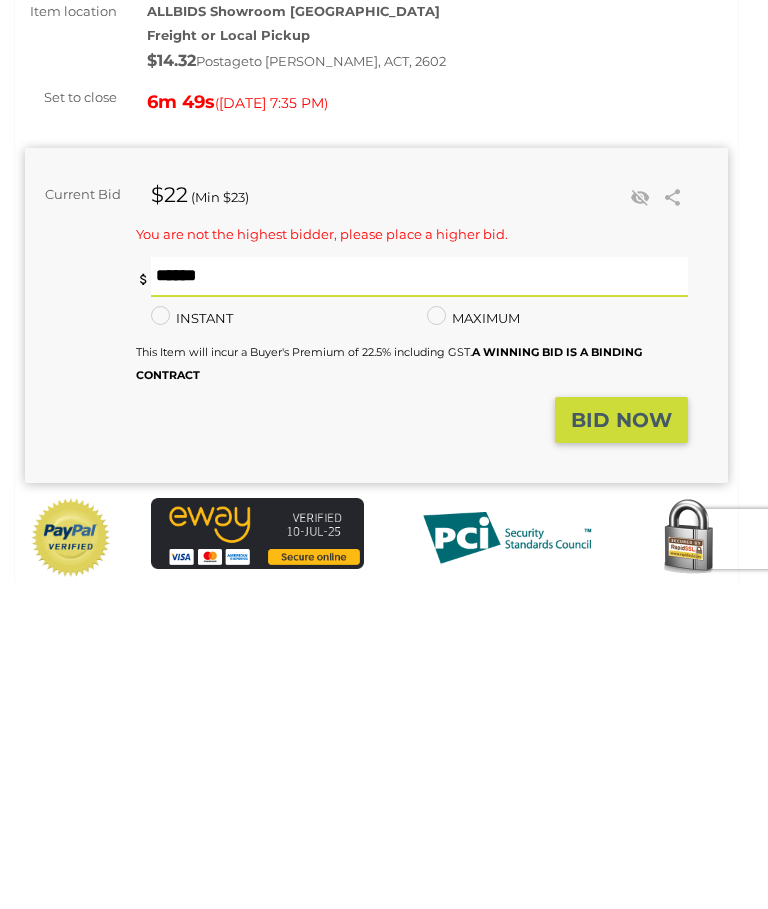 type on "**" 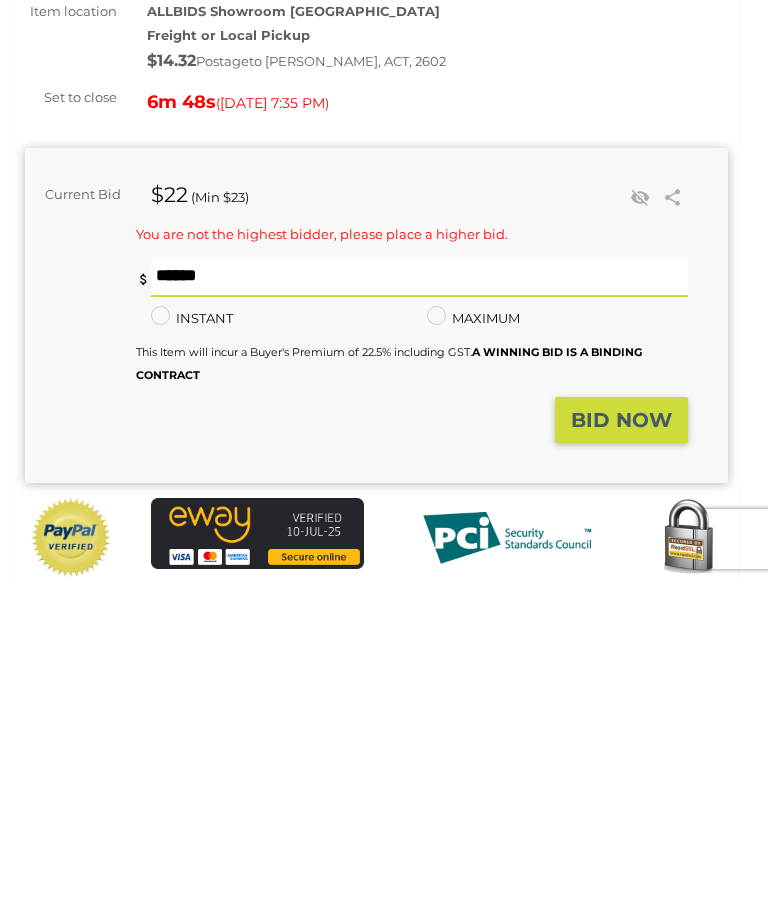 click on "BID NOW" at bounding box center (621, 746) 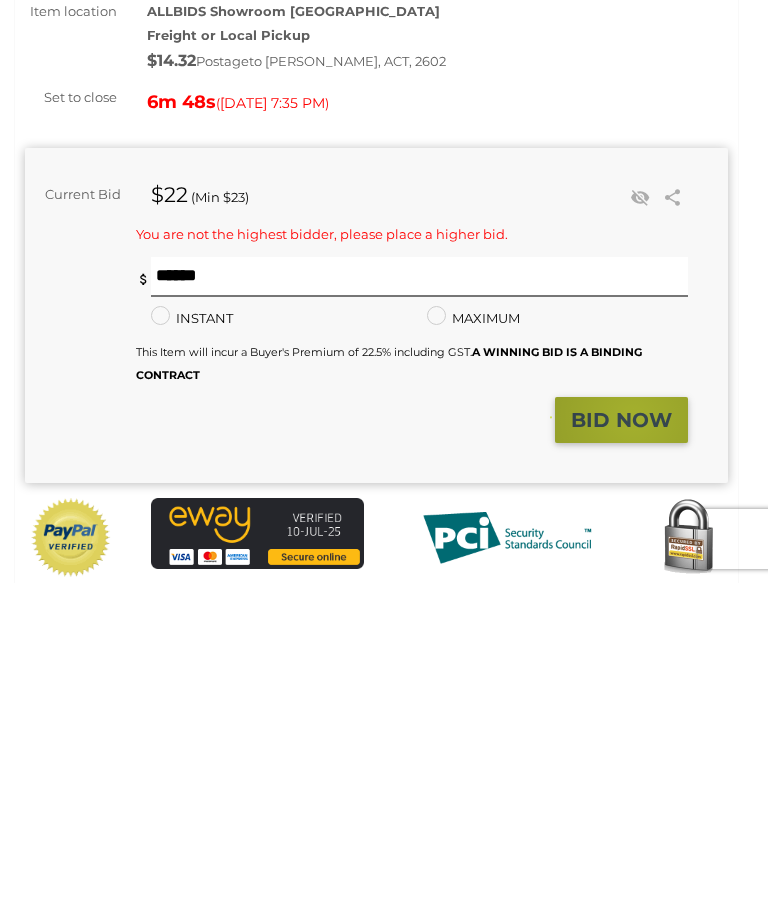 scroll, scrollTop: 326, scrollLeft: 0, axis: vertical 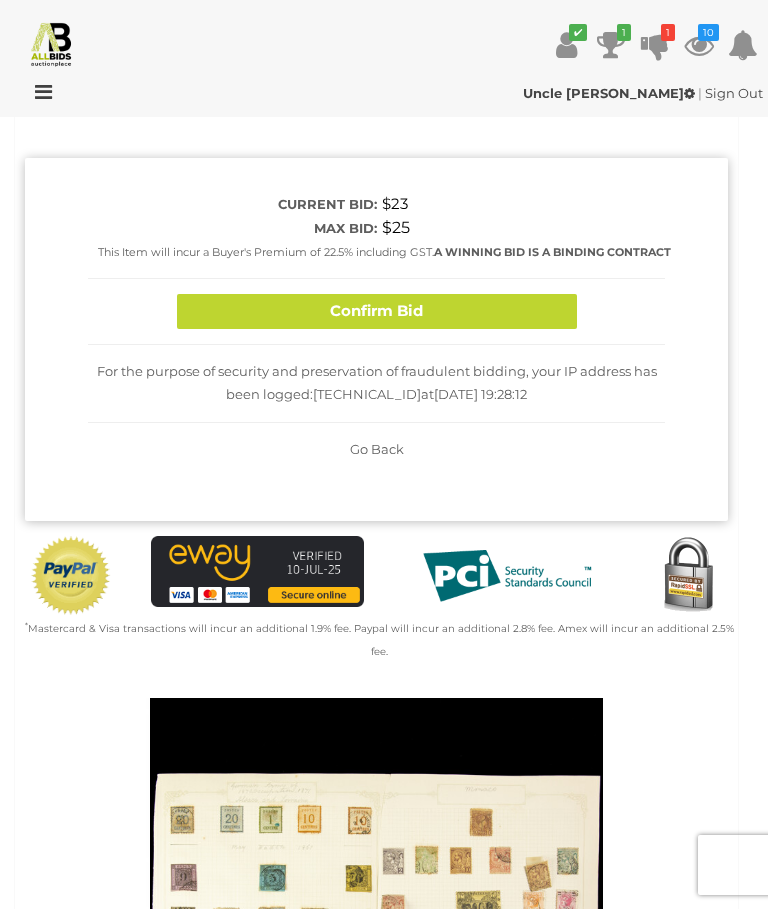 click on "Confirm Bid" at bounding box center [377, 311] 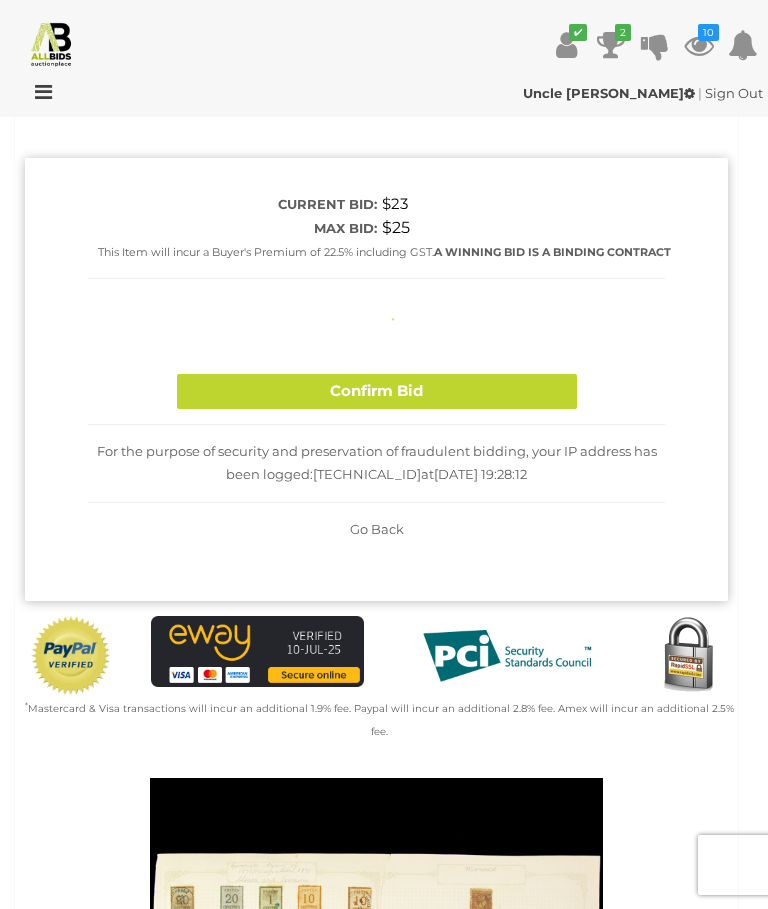 type 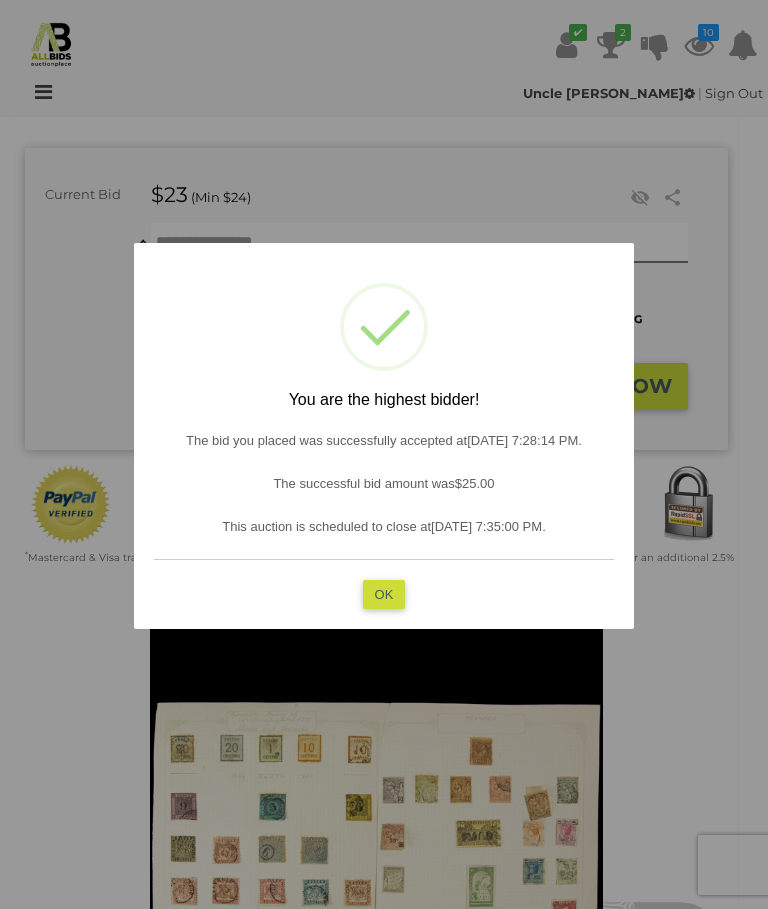 click on "OK" at bounding box center (384, 593) 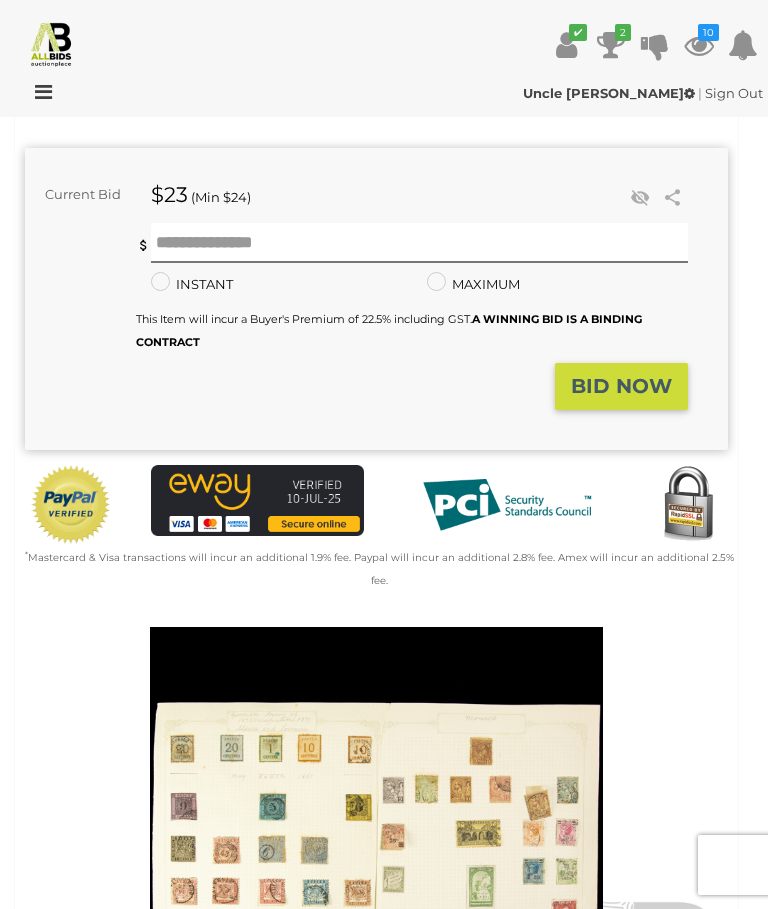 click on "10" at bounding box center (708, 32) 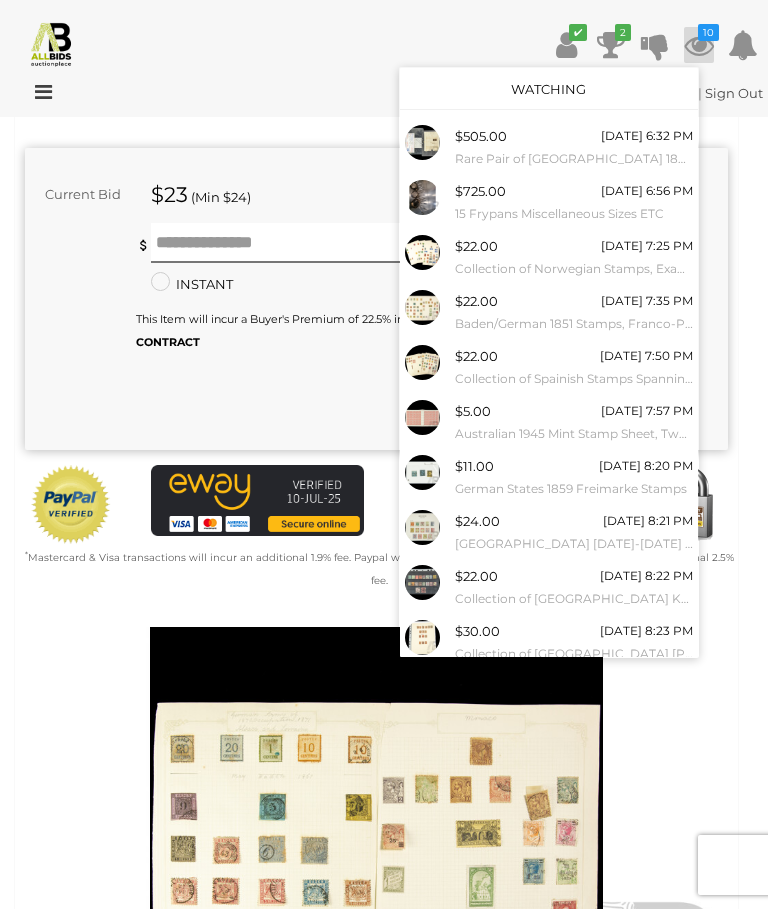 click on "$24.00" at bounding box center (477, 521) 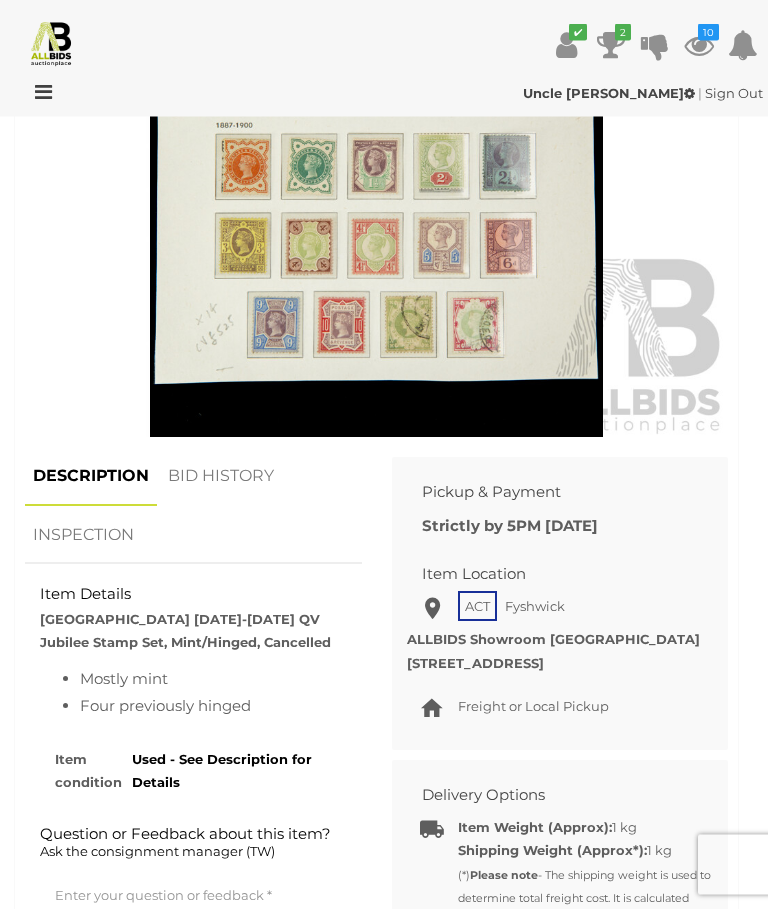 scroll, scrollTop: 941, scrollLeft: 0, axis: vertical 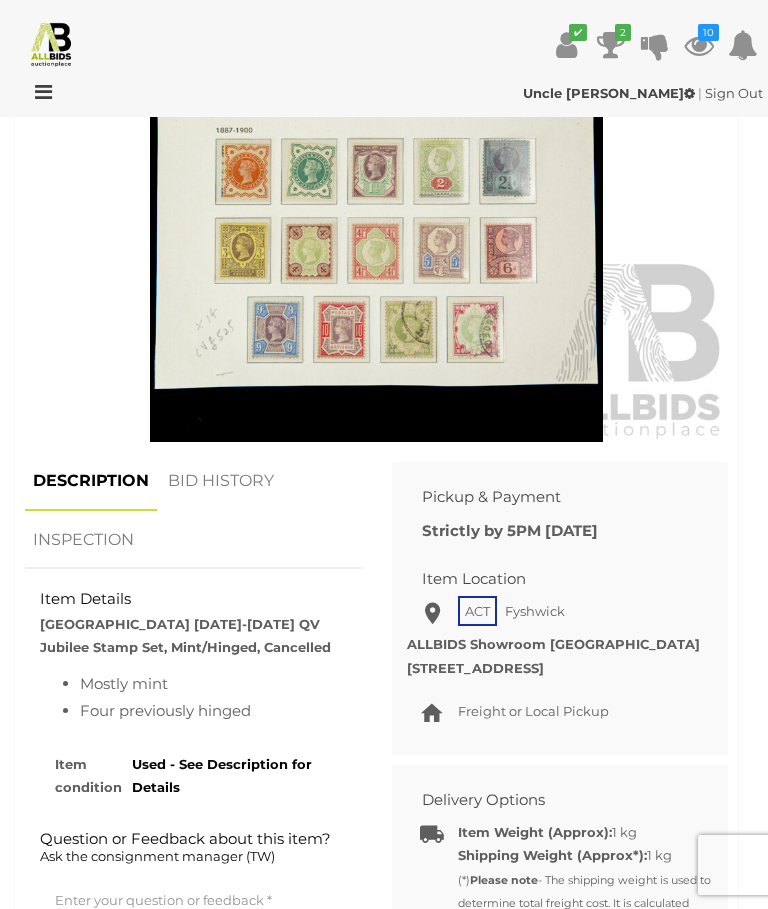 click on "BID HISTORY" at bounding box center [221, 481] 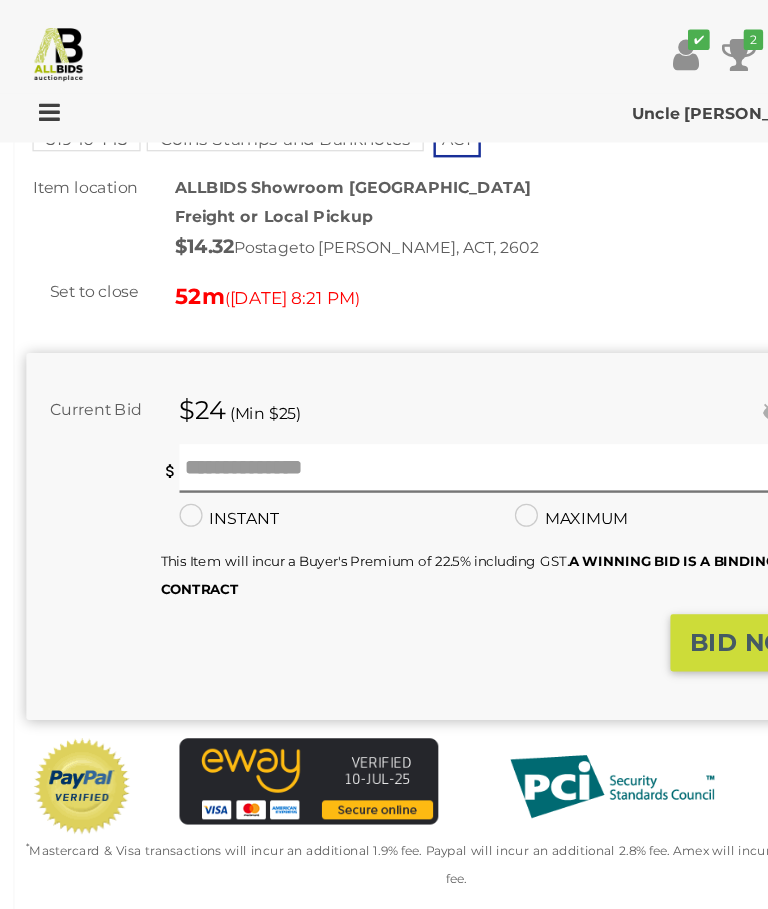 scroll, scrollTop: 0, scrollLeft: 0, axis: both 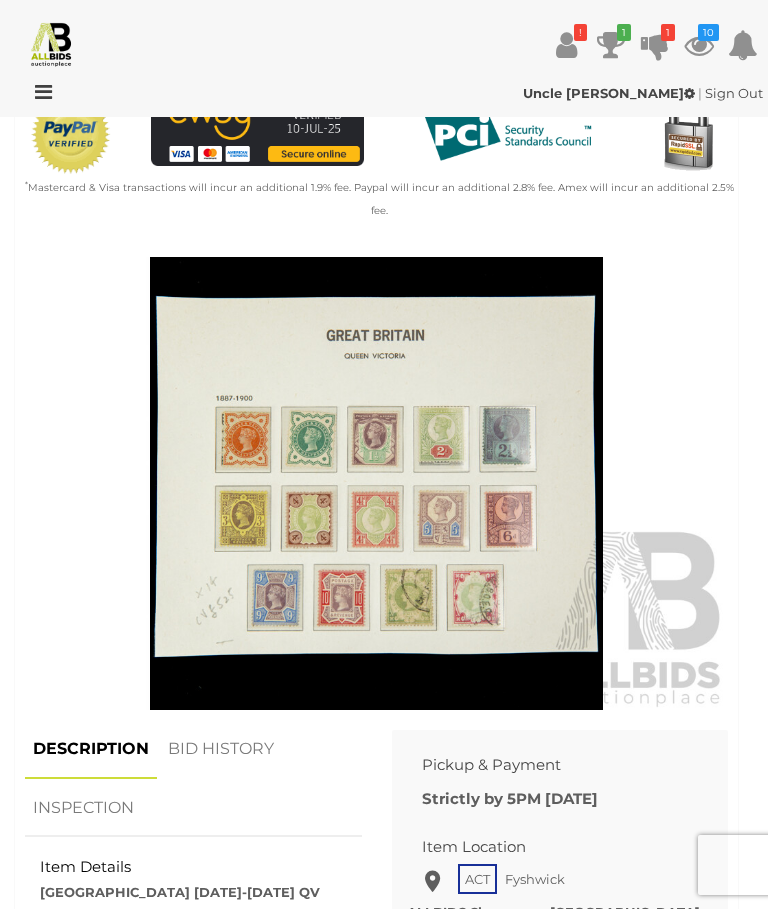 click on "1" at bounding box center (668, 32) 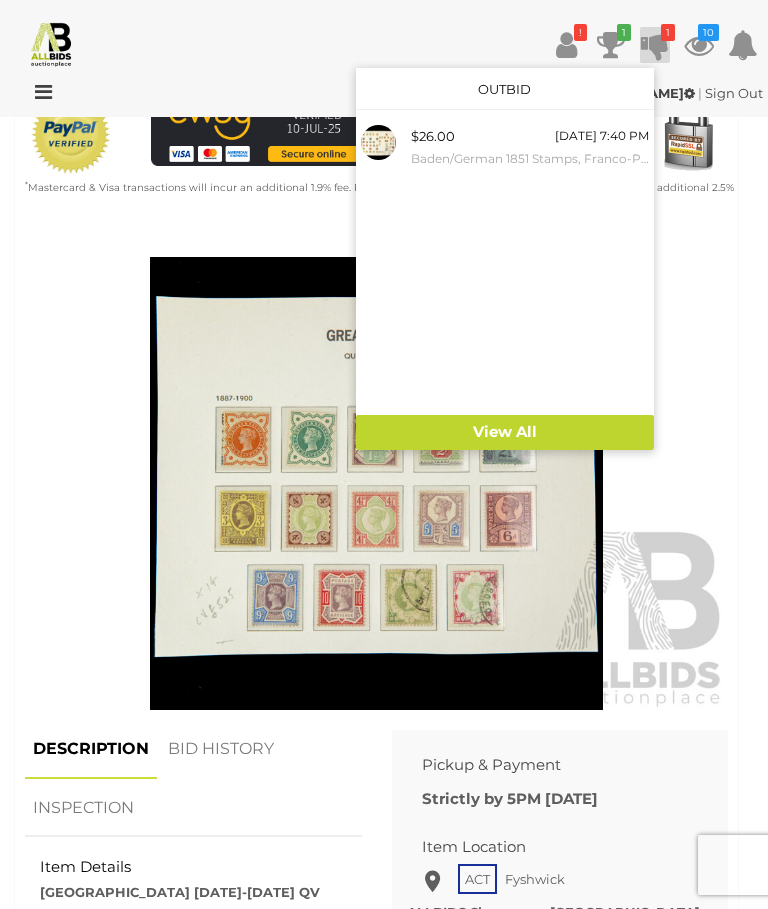 click on "Baden/German 1851 Stamps, Franco-Prussian War Stamps, [GEOGRAPHIC_DATA] Stamps Spanning 1890's to 1920 Including Over Prints" at bounding box center (530, 159) 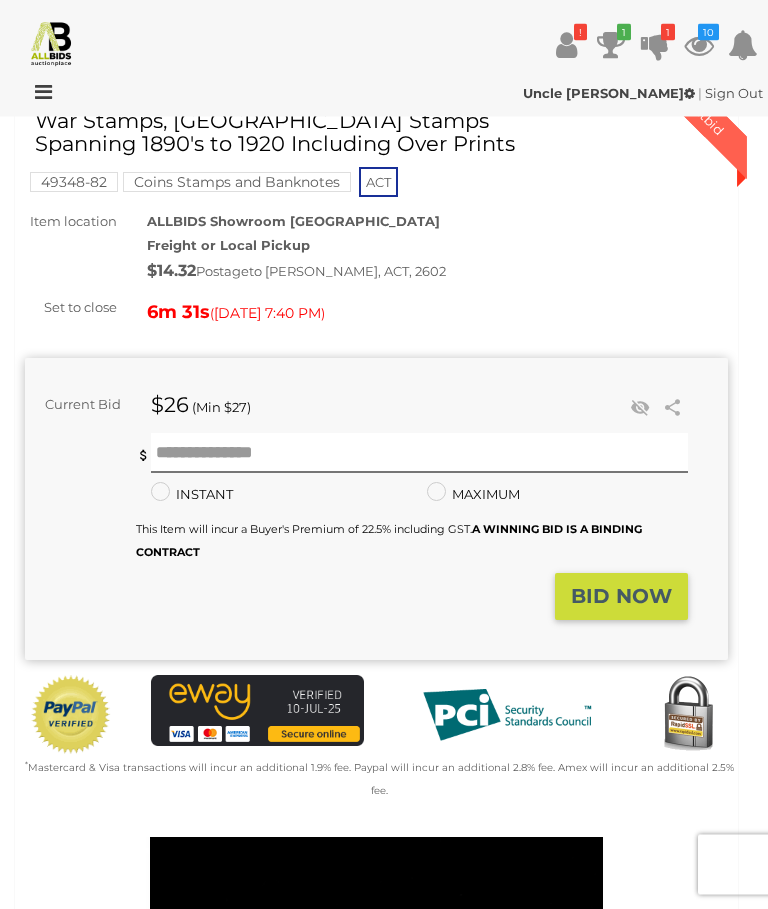 scroll, scrollTop: 118, scrollLeft: 0, axis: vertical 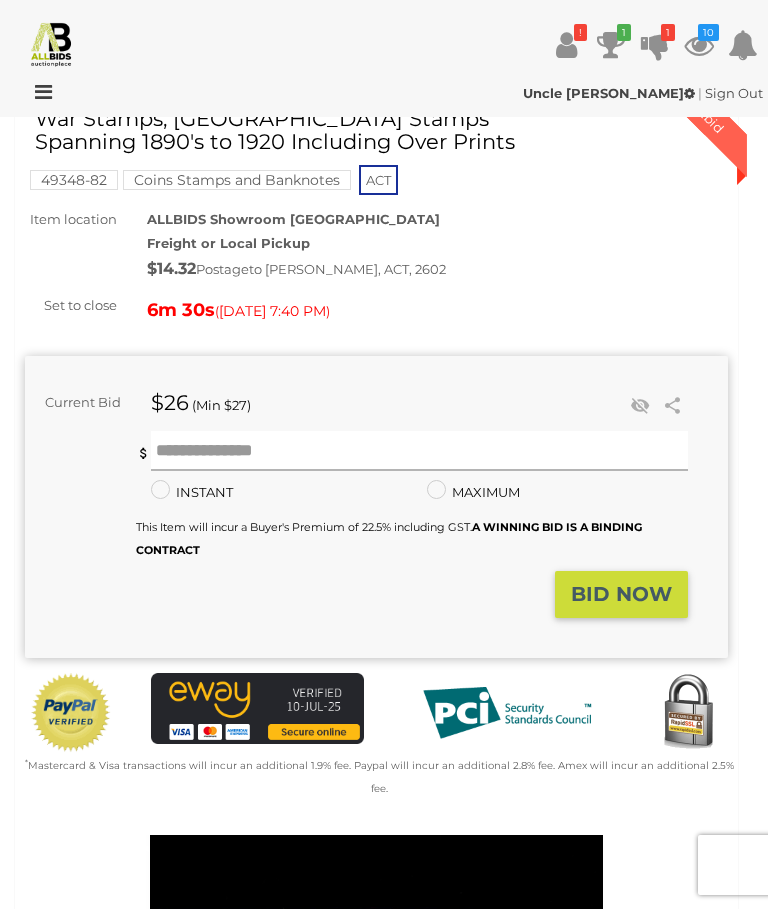 click at bounding box center [420, 451] 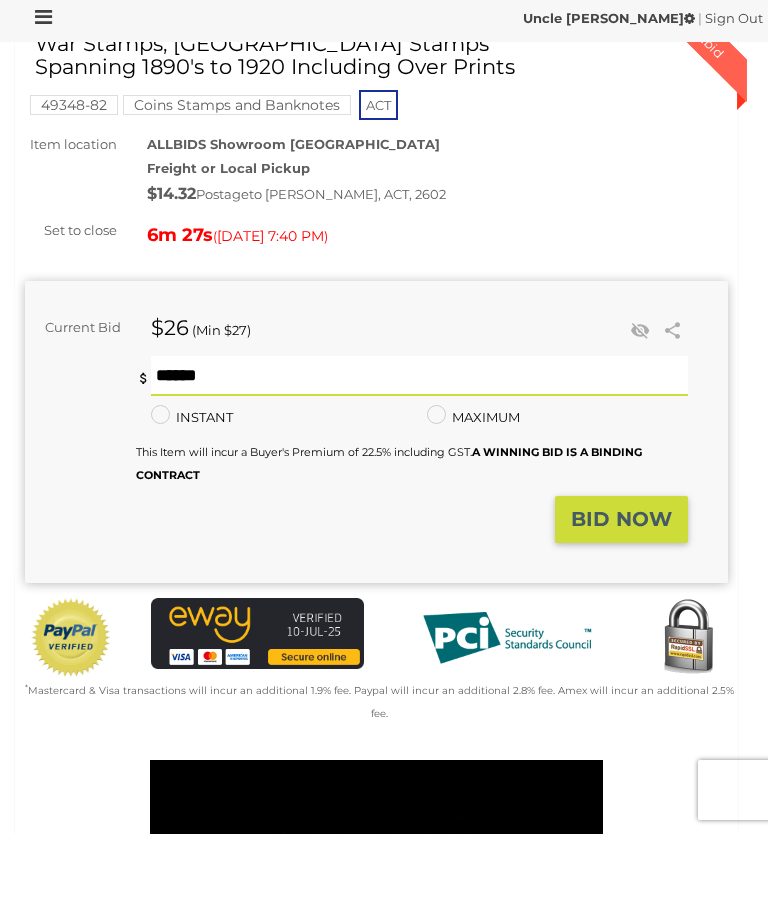 type on "**" 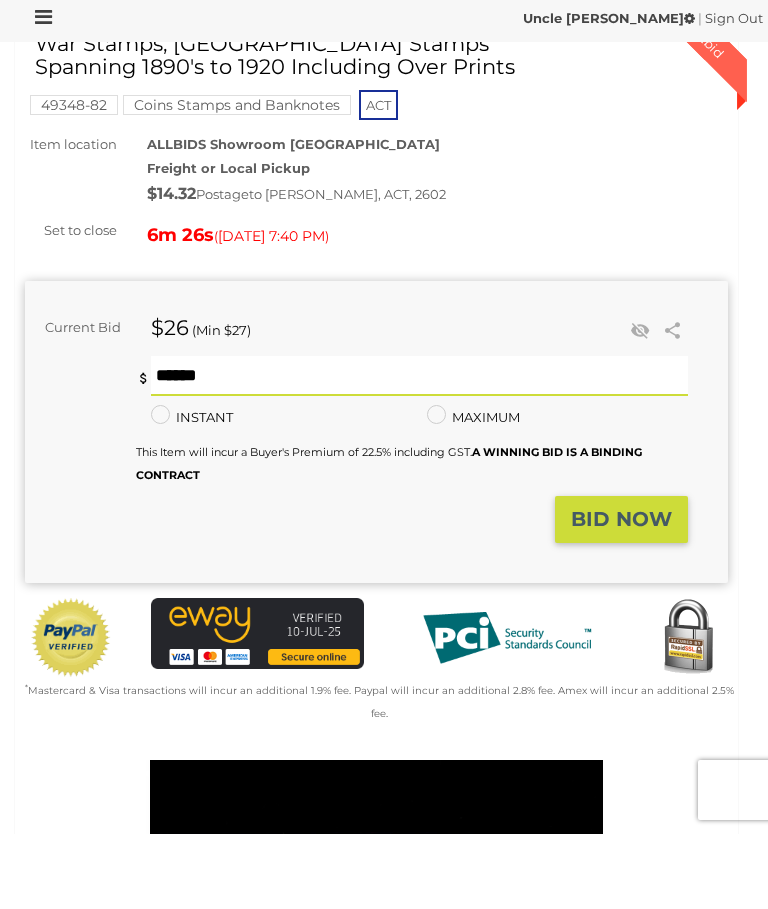click on "BID NOW" at bounding box center (621, 594) 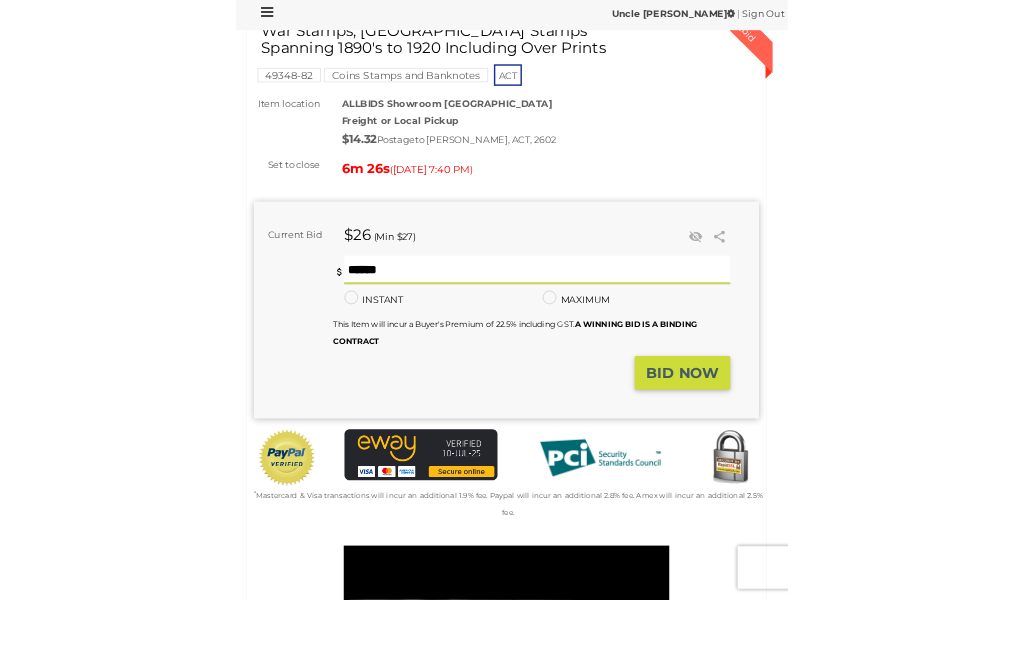scroll, scrollTop: 193, scrollLeft: 0, axis: vertical 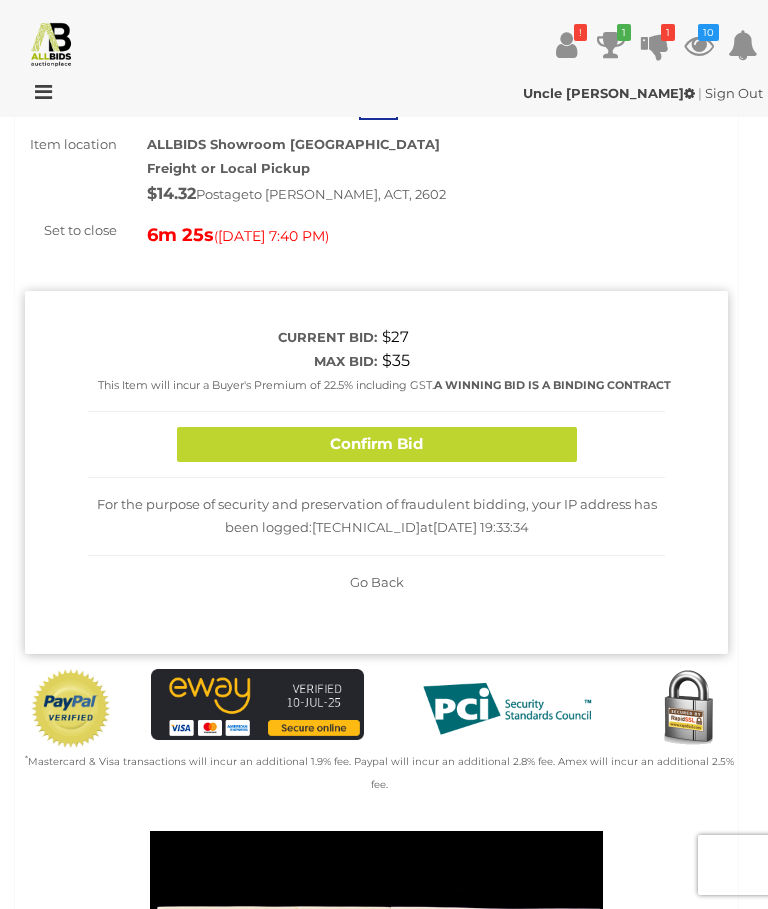 click on "Confirm Bid" at bounding box center (377, 444) 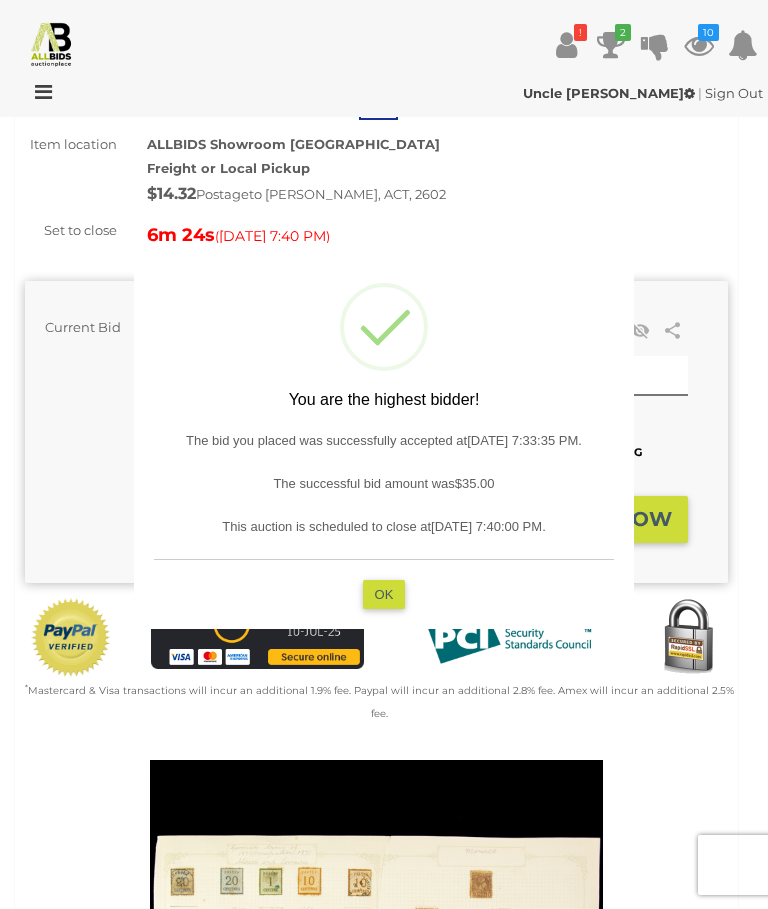 type 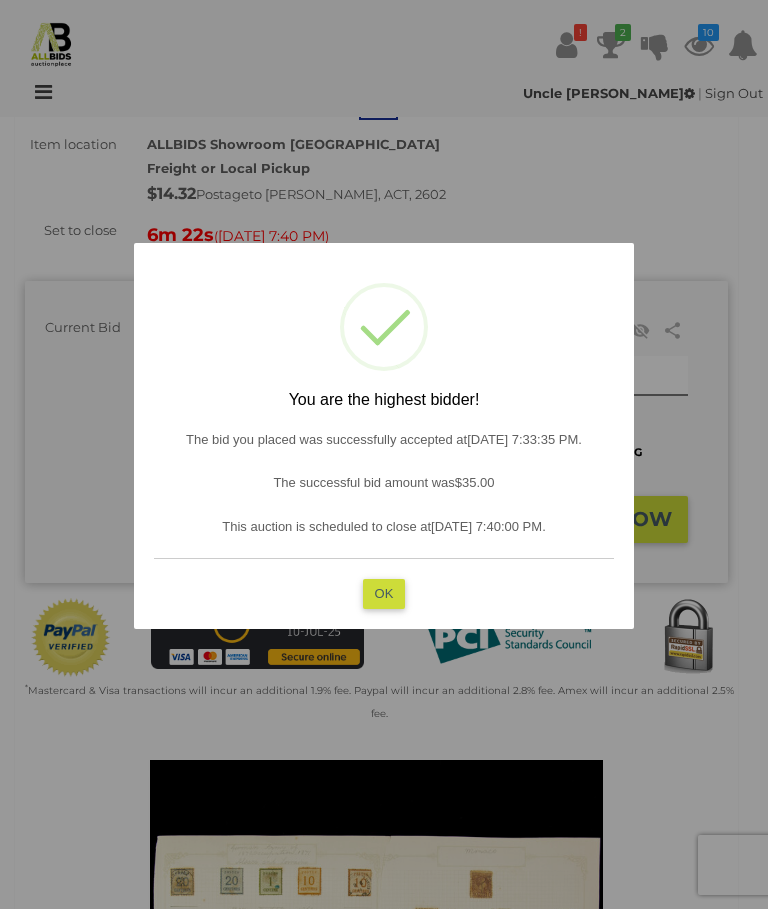 click on "OK" at bounding box center [384, 593] 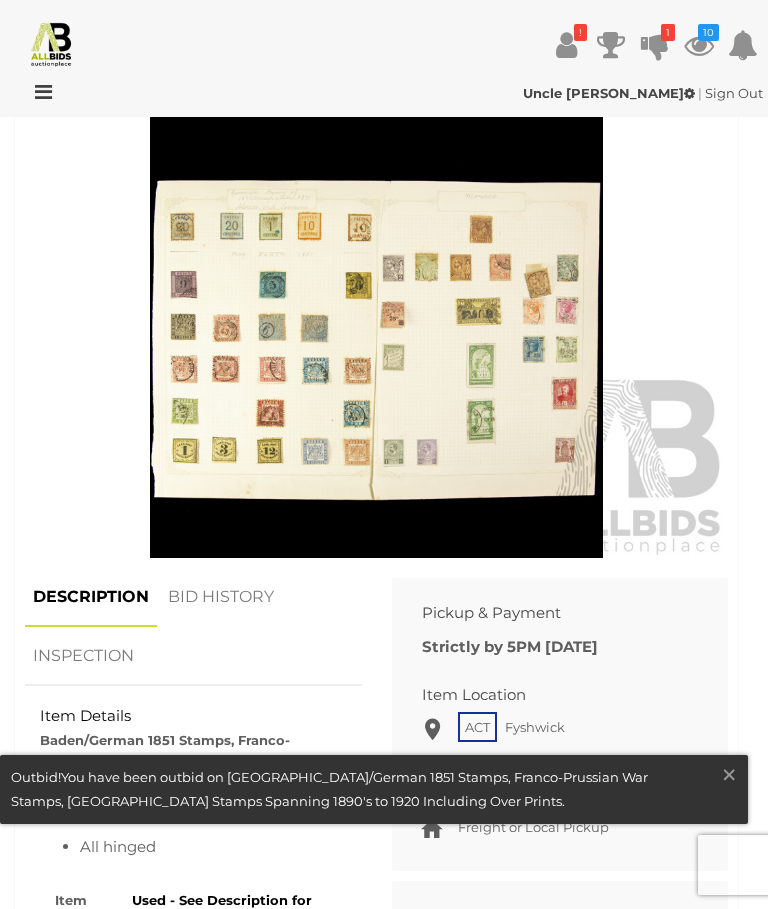 scroll, scrollTop: 845, scrollLeft: 0, axis: vertical 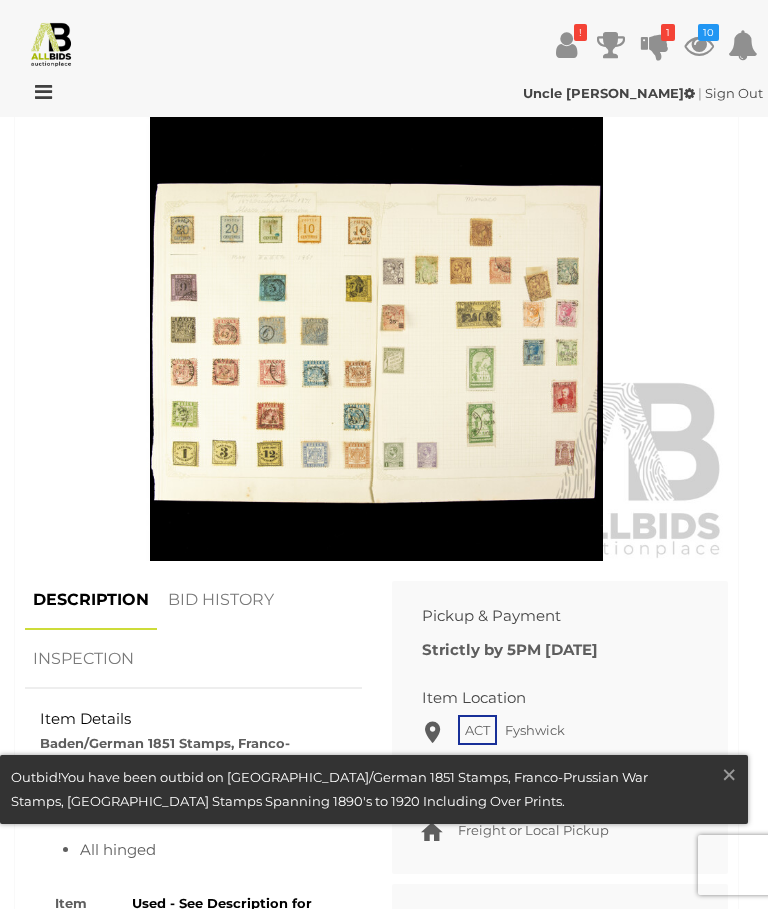 click at bounding box center [376, 334] 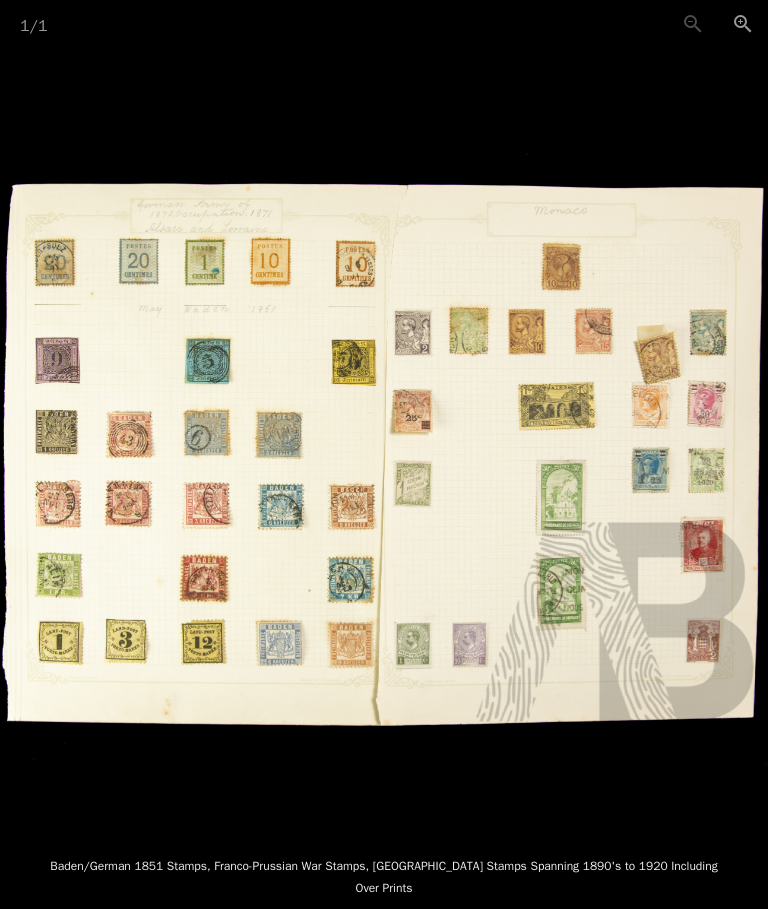 scroll, scrollTop: 920, scrollLeft: 0, axis: vertical 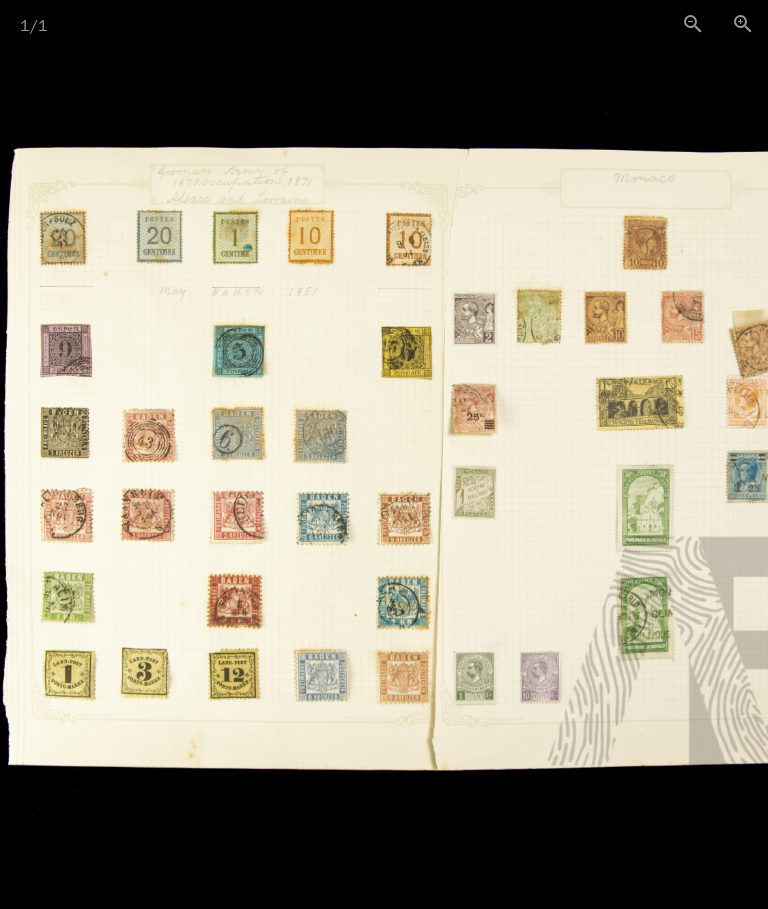 click on "1  /
1" at bounding box center (384, 23) 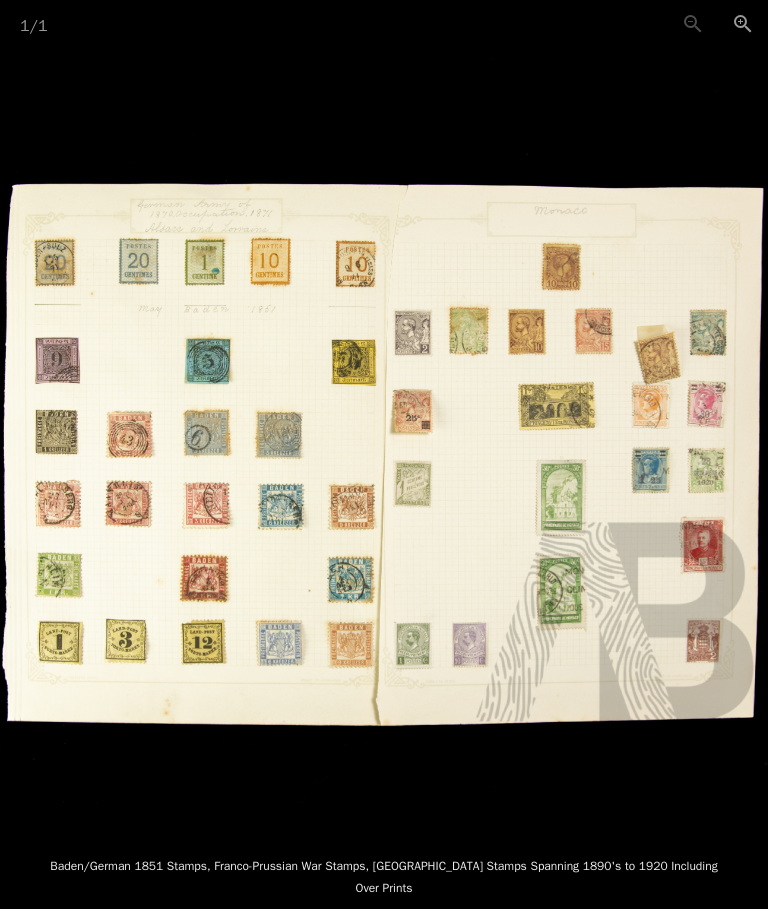 click at bounding box center [384, 439] 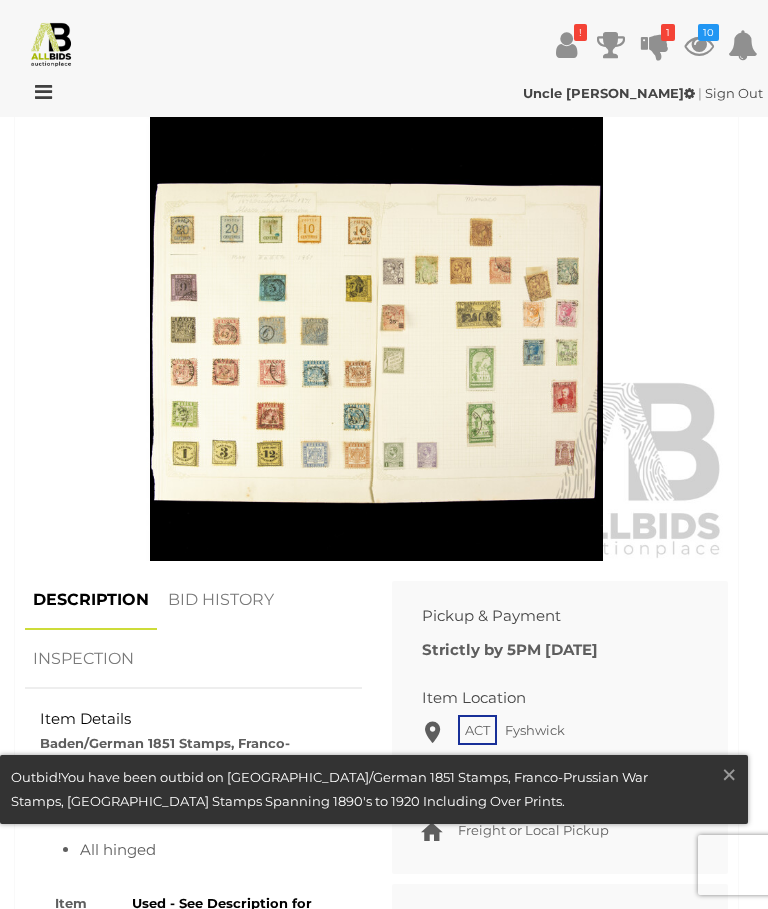 scroll, scrollTop: 860, scrollLeft: 0, axis: vertical 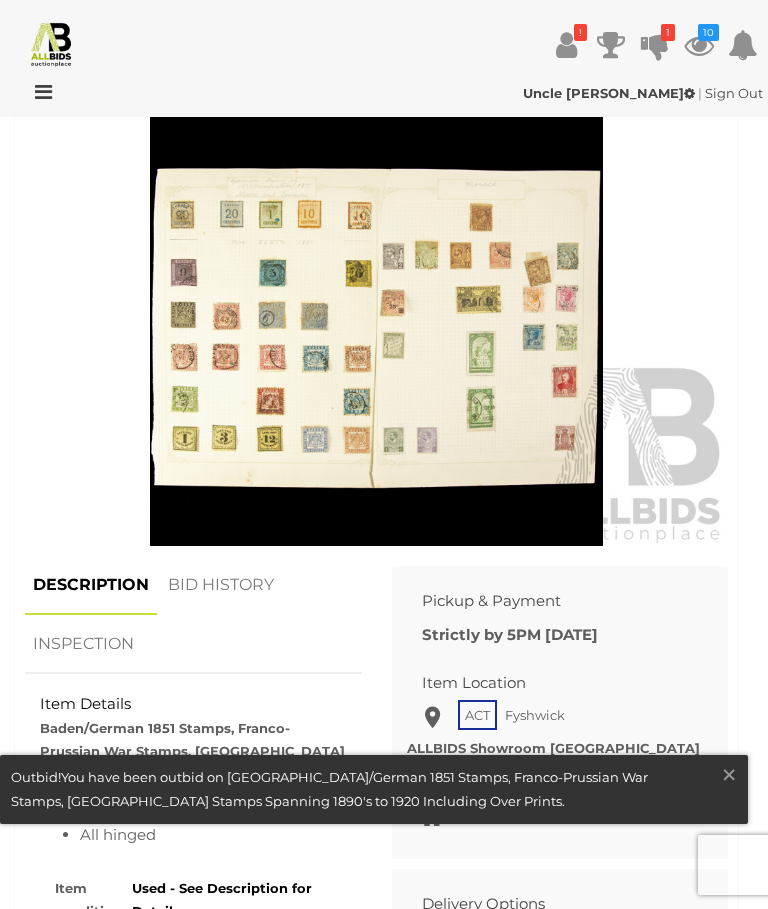 click at bounding box center (699, 45) 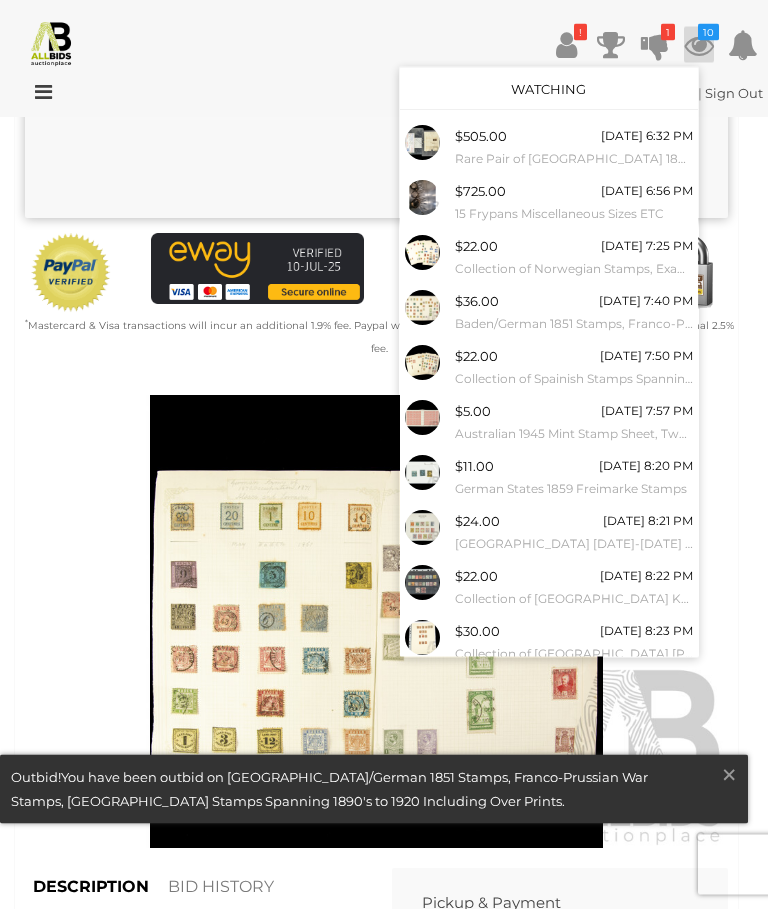 scroll, scrollTop: 615, scrollLeft: 0, axis: vertical 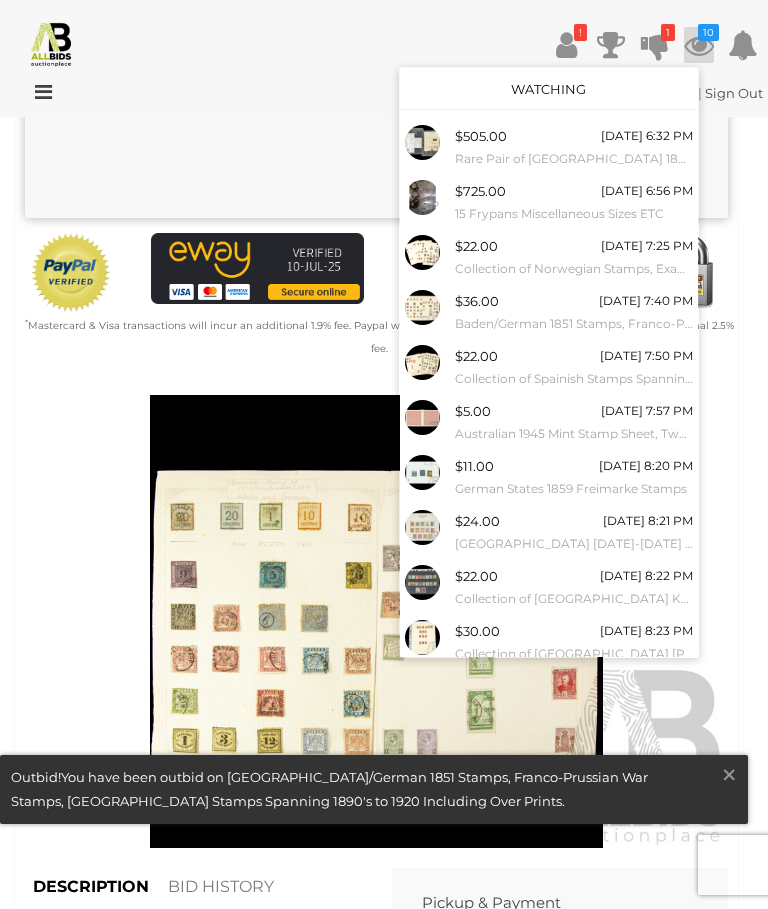 click on "! 1 10" at bounding box center (384, 46) 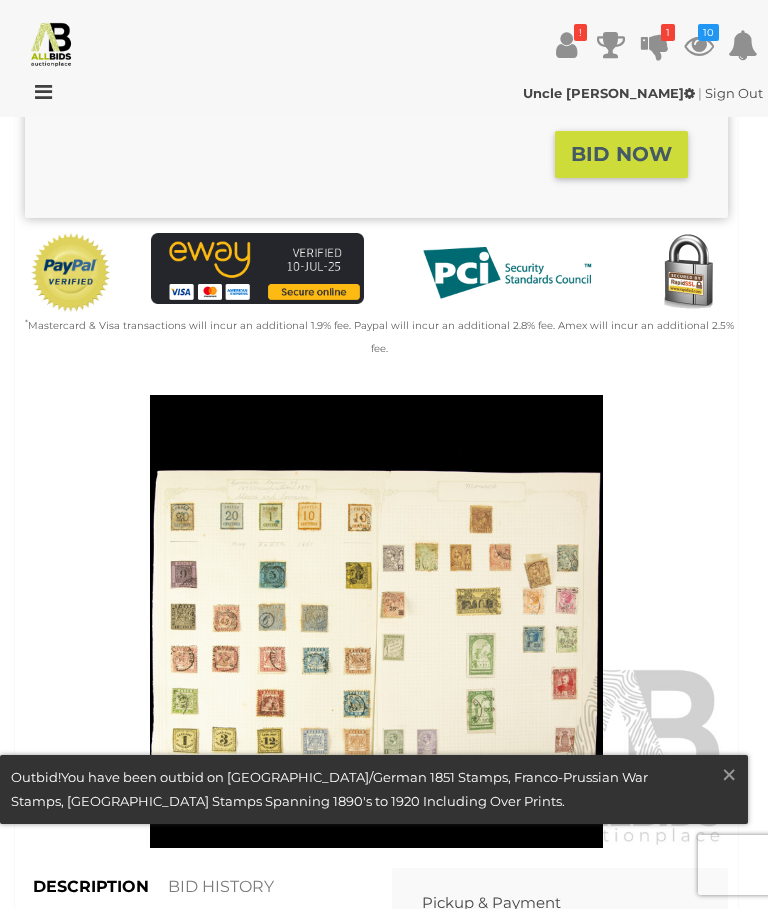 click on "Uncle Terry
|
Sign Out
Uncle Terry
|
Sign Out" at bounding box center (384, 97) 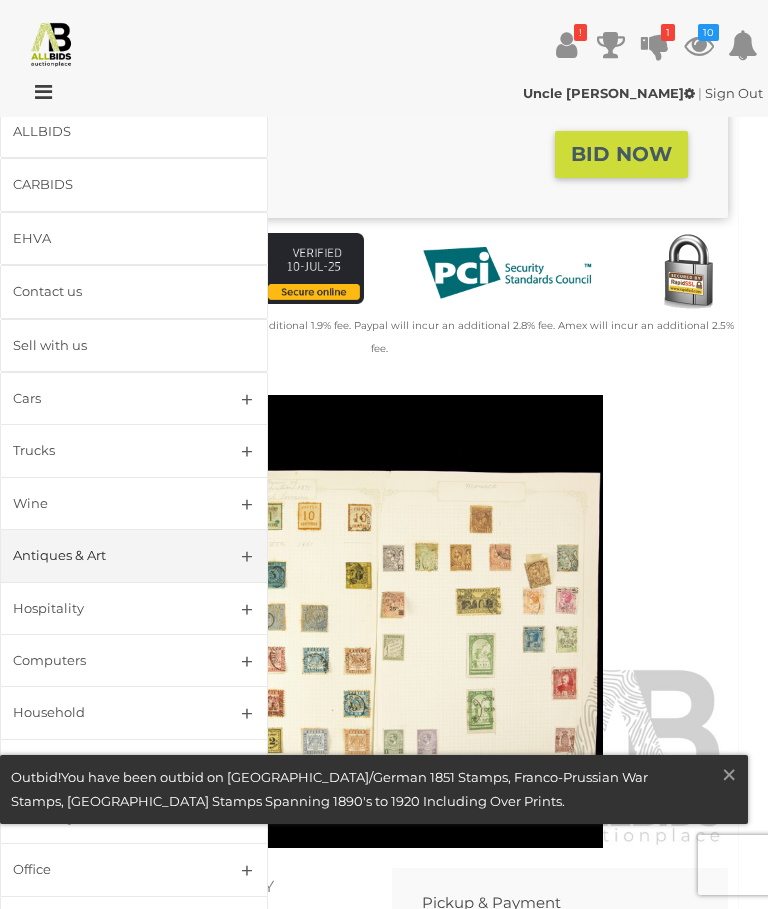click on "Sell with us" at bounding box center (110, 345) 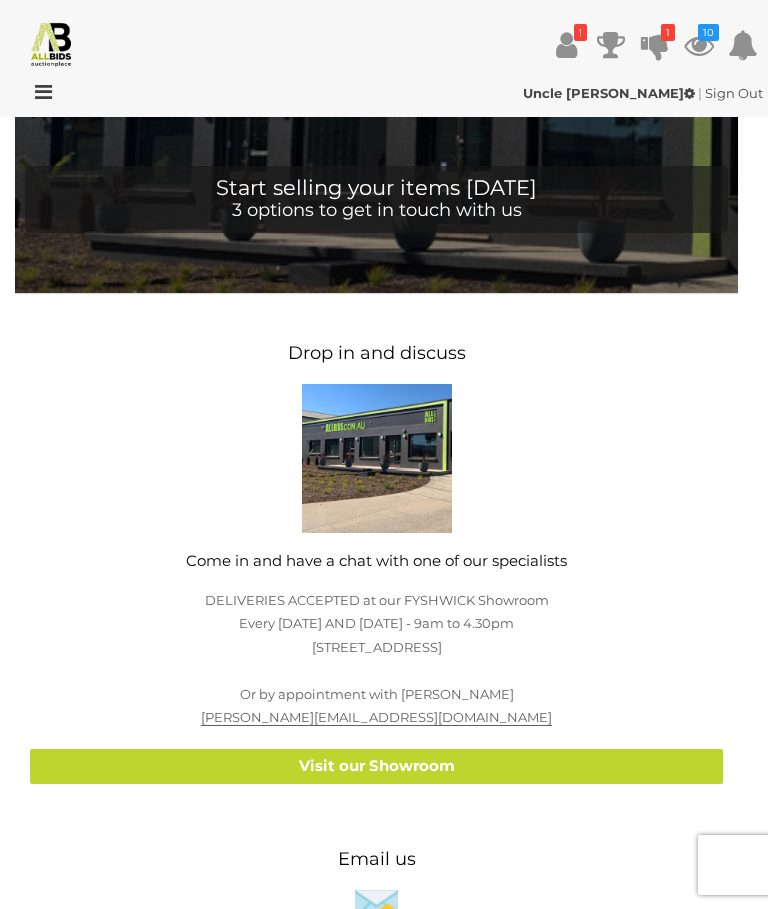 scroll, scrollTop: 0, scrollLeft: 0, axis: both 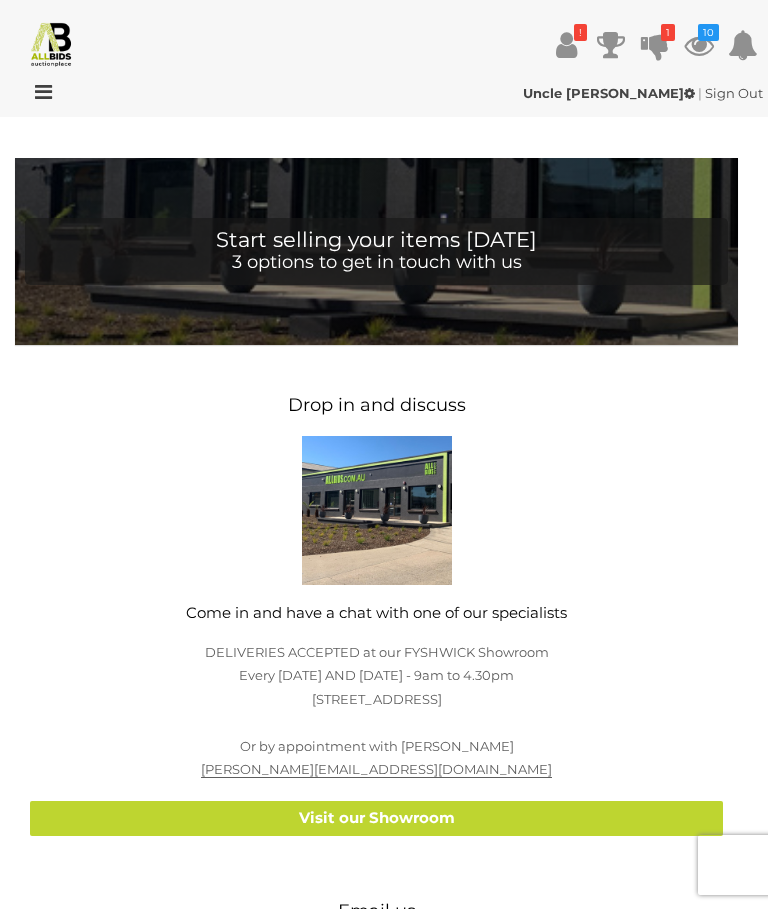 click at bounding box center (38, 92) 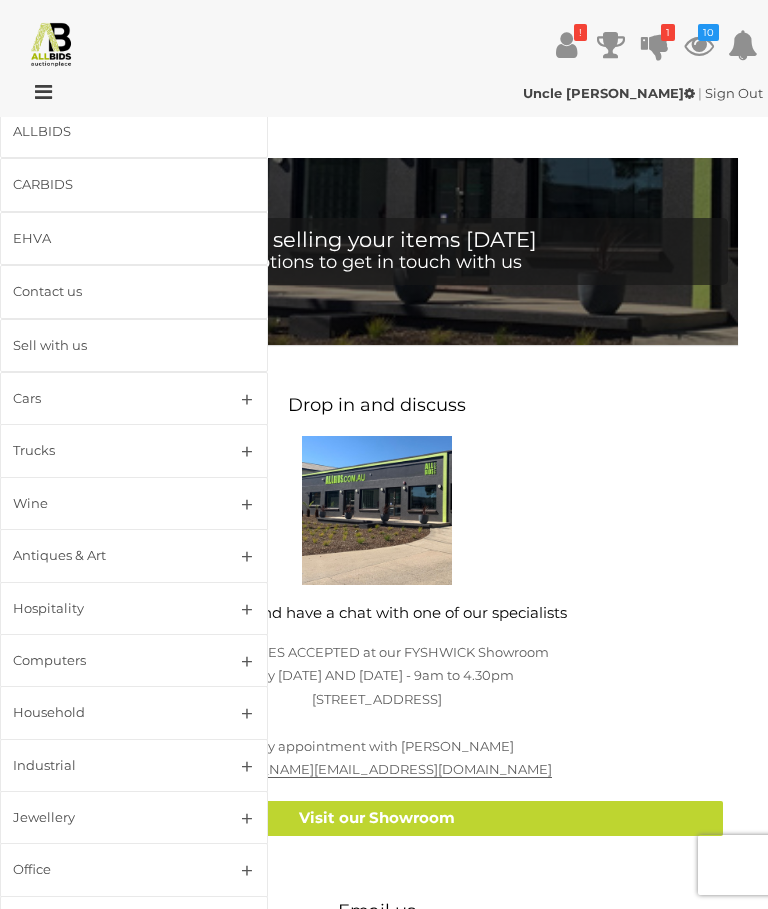 scroll, scrollTop: 114, scrollLeft: 0, axis: vertical 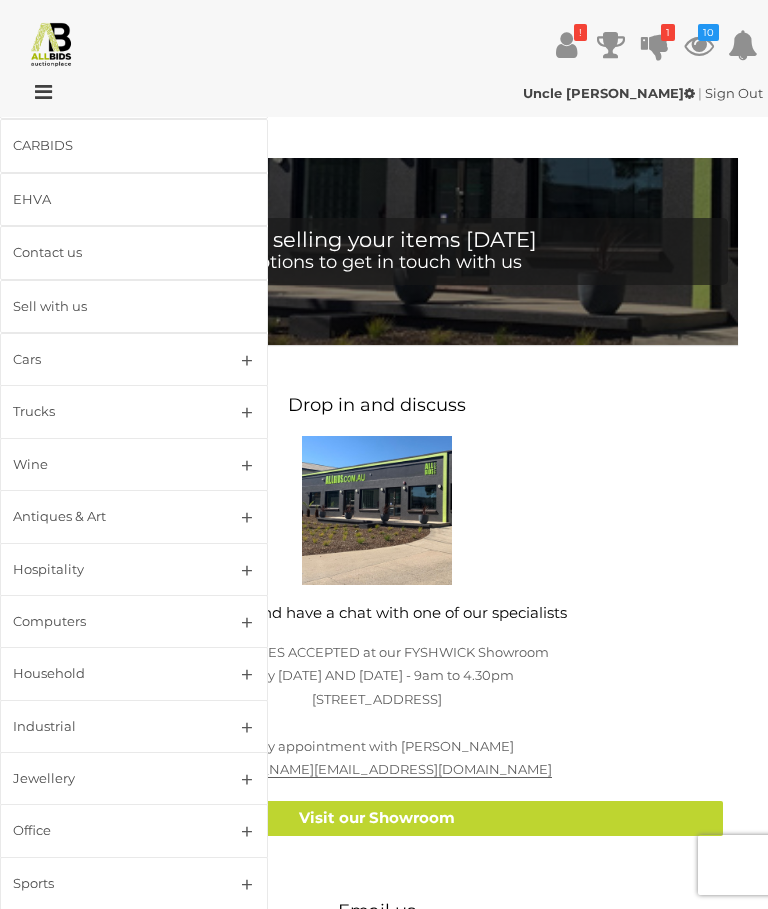 click at bounding box center [38, 92] 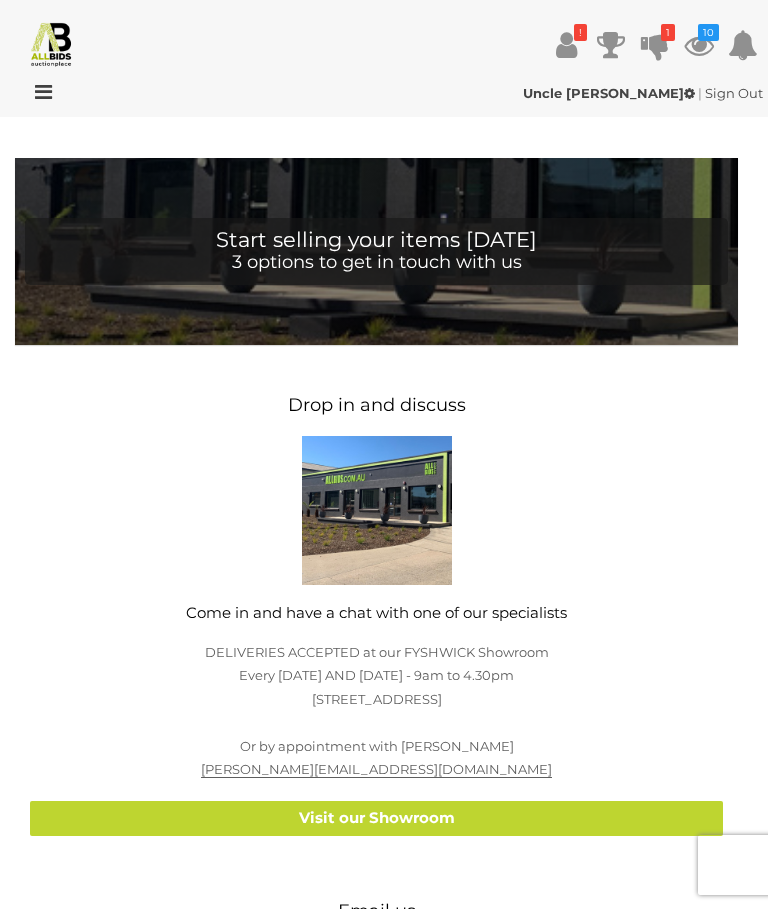click at bounding box center (566, 45) 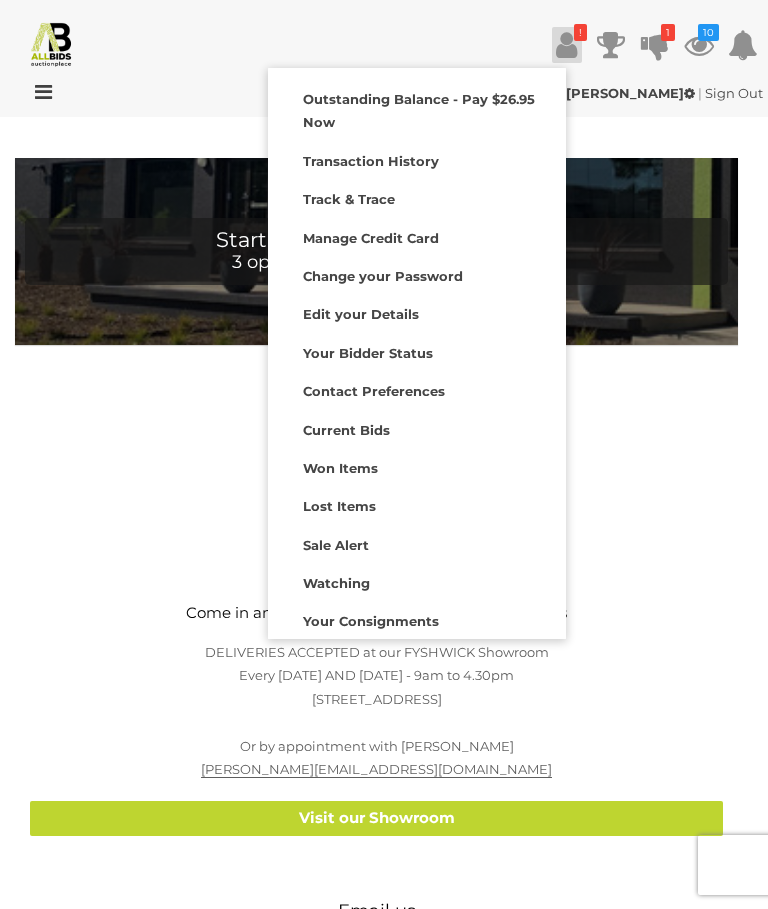 click at bounding box center [384, 454] 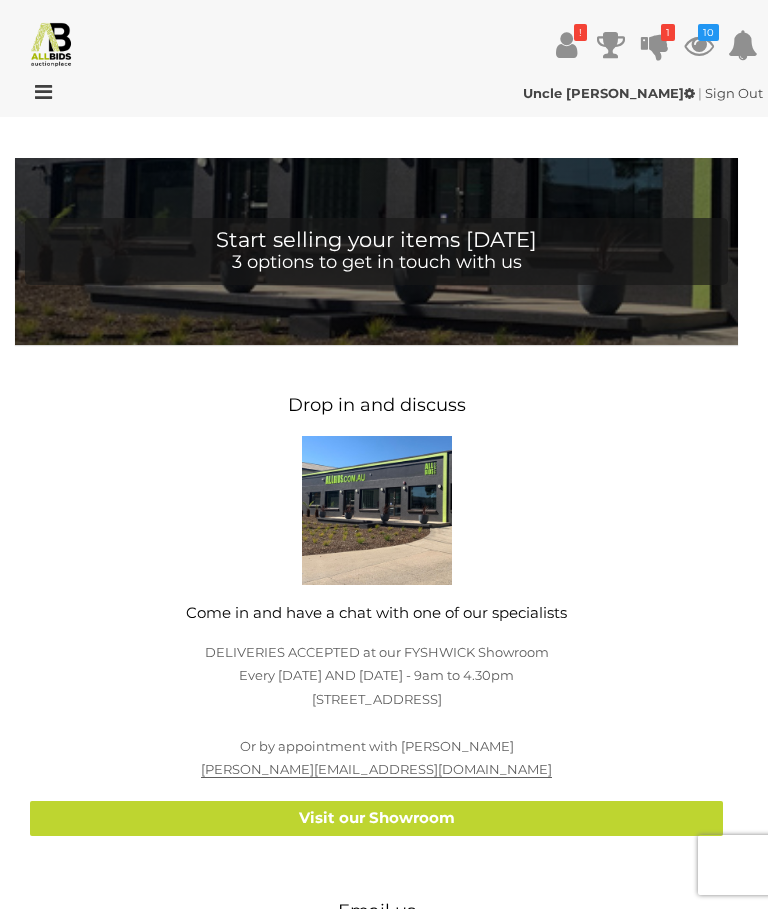 click at bounding box center (38, 92) 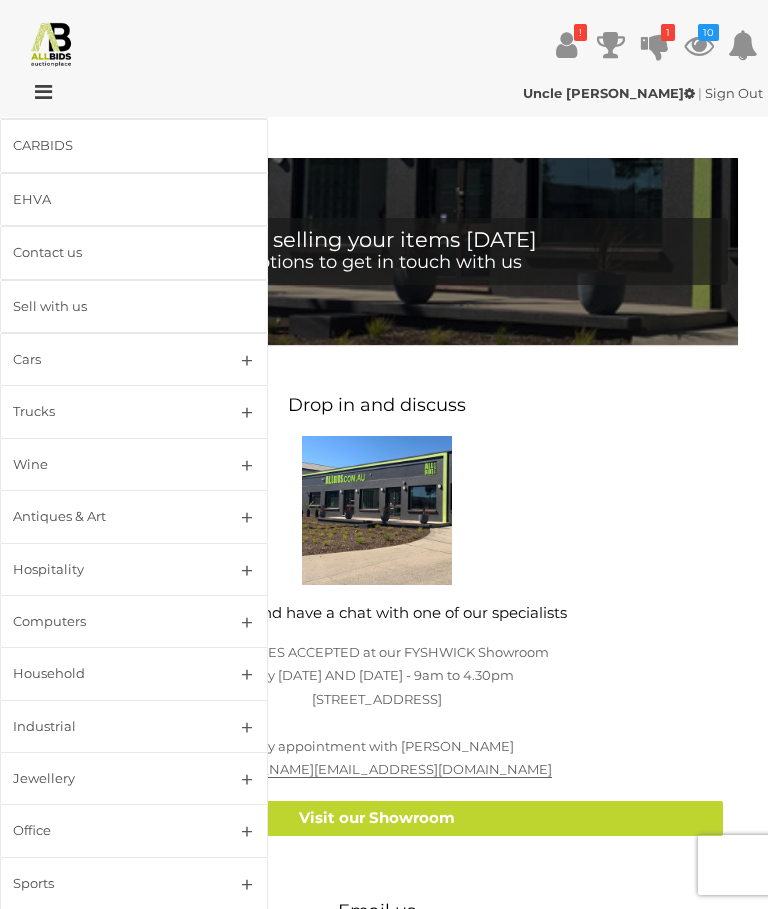 click at bounding box center (699, 45) 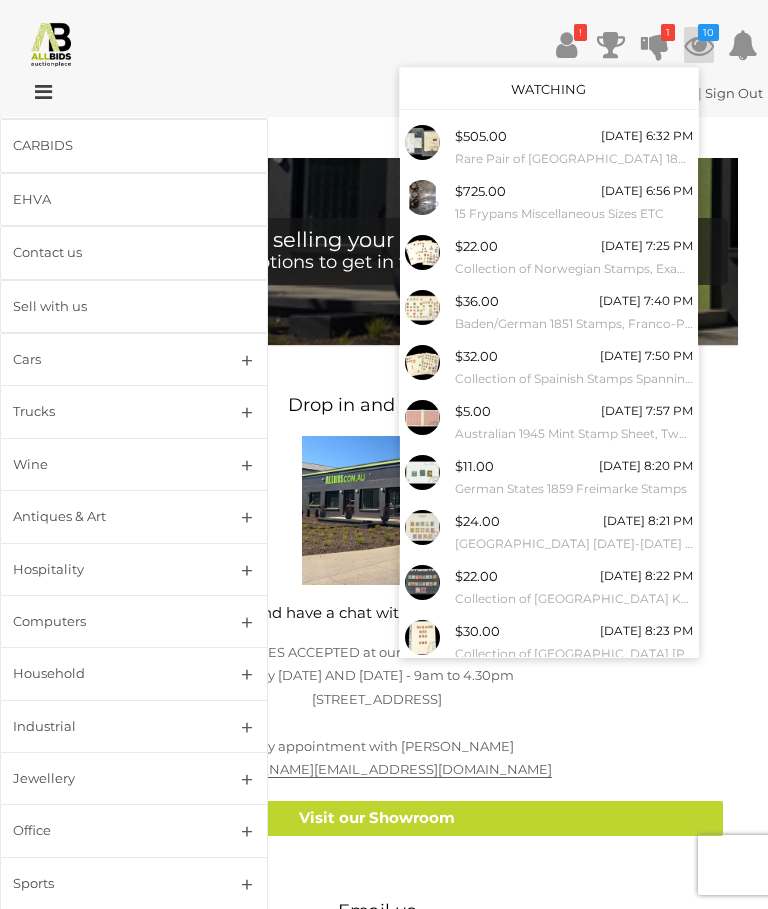 click on "Baden/German 1851 Stamps, Franco-Prussian War Stamps, [GEOGRAPHIC_DATA] Stamps Spanning 1890's to 1920 Including Over Prints" at bounding box center [574, 324] 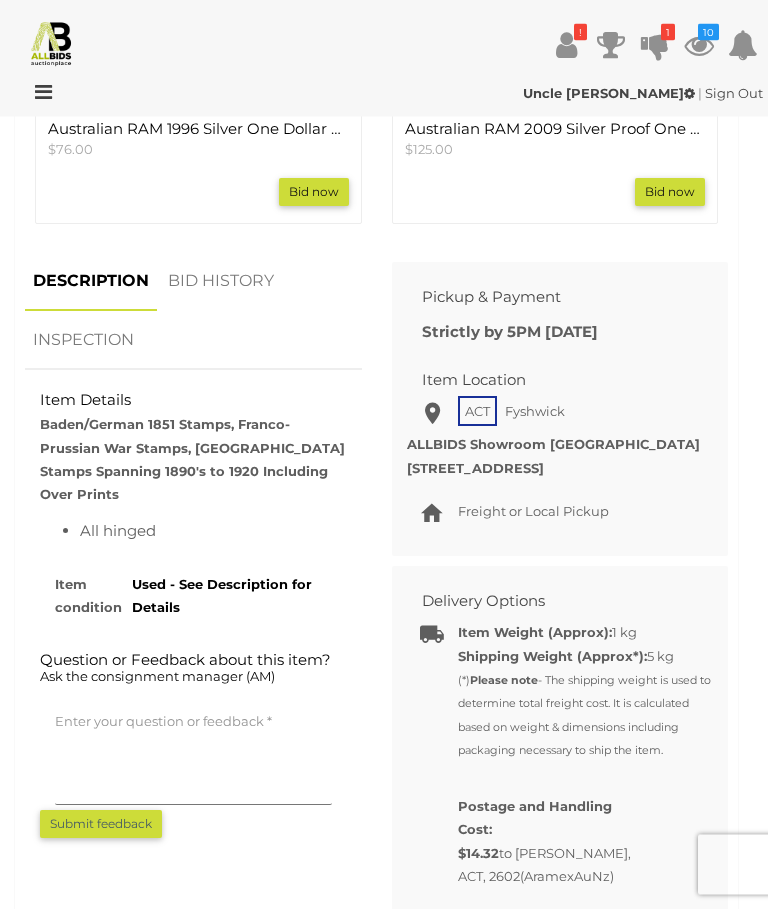 scroll, scrollTop: 2043, scrollLeft: 0, axis: vertical 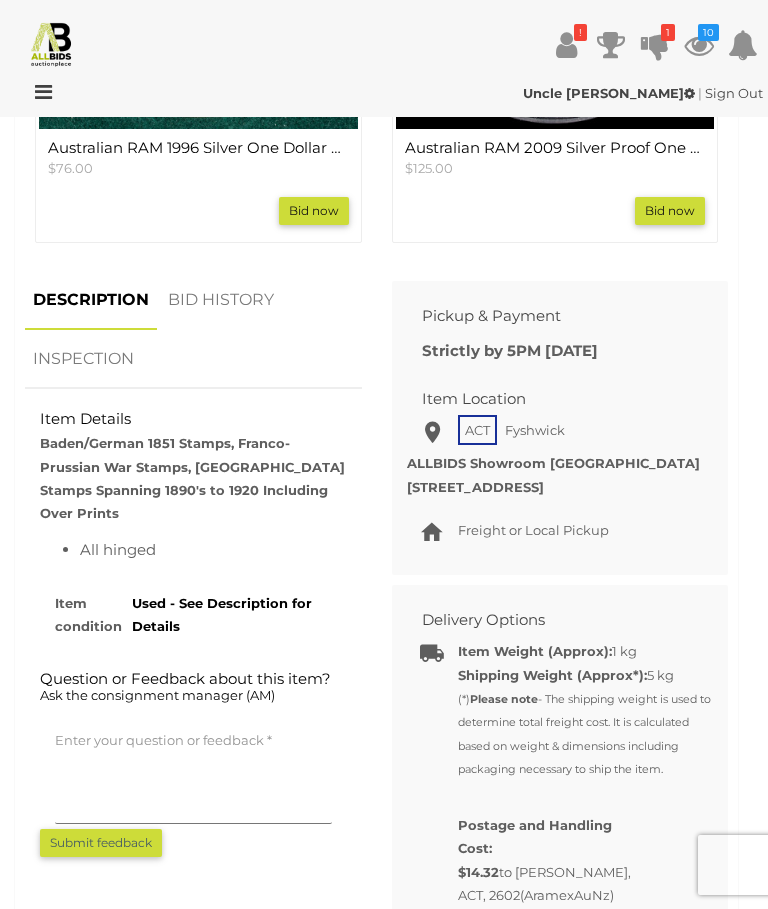 click on "BID HISTORY" at bounding box center [221, 300] 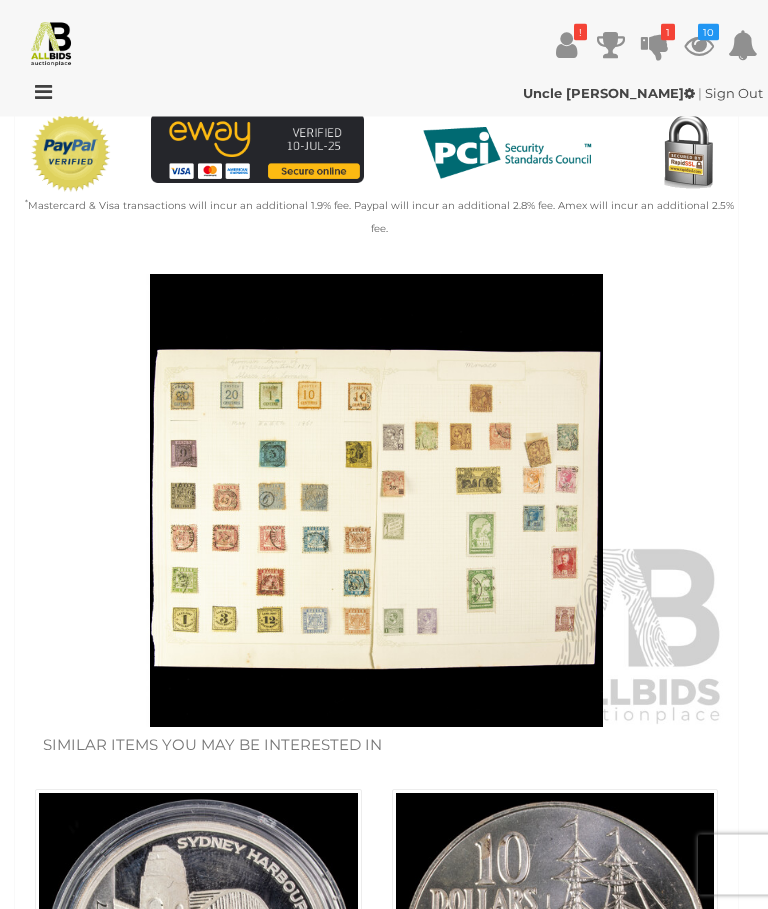 scroll, scrollTop: 584, scrollLeft: 0, axis: vertical 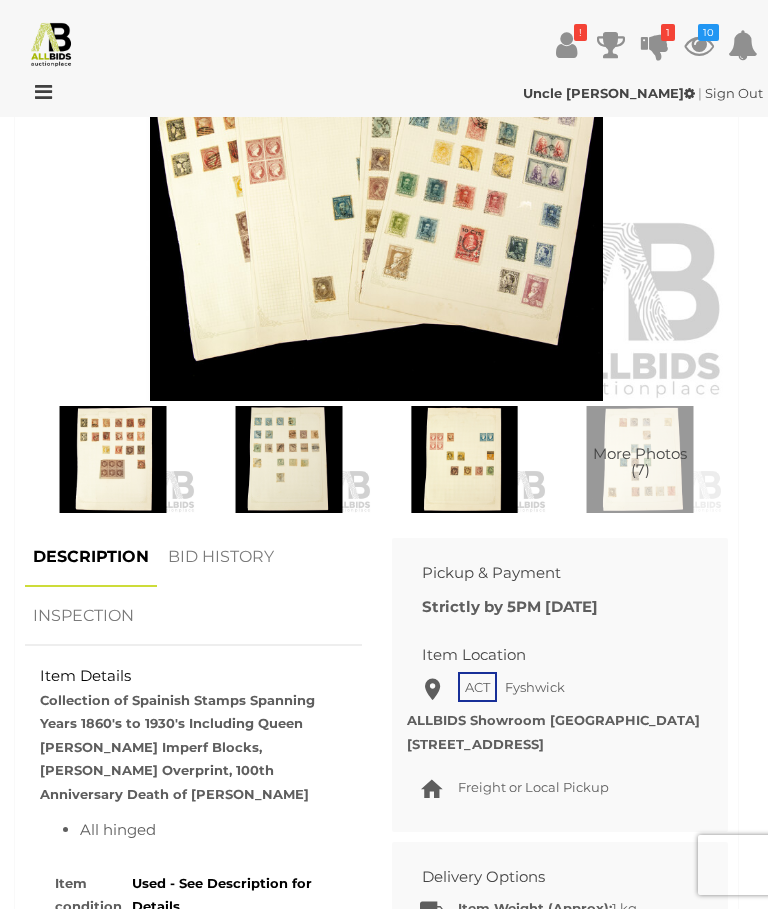 click on "BID HISTORY" at bounding box center (221, 557) 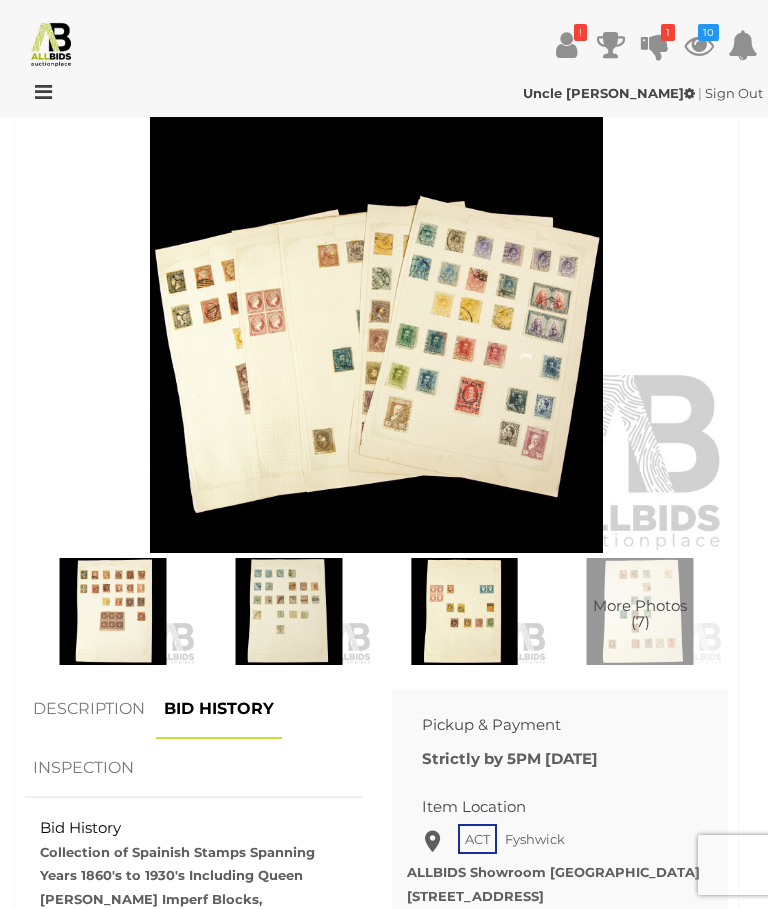 scroll, scrollTop: 897, scrollLeft: 0, axis: vertical 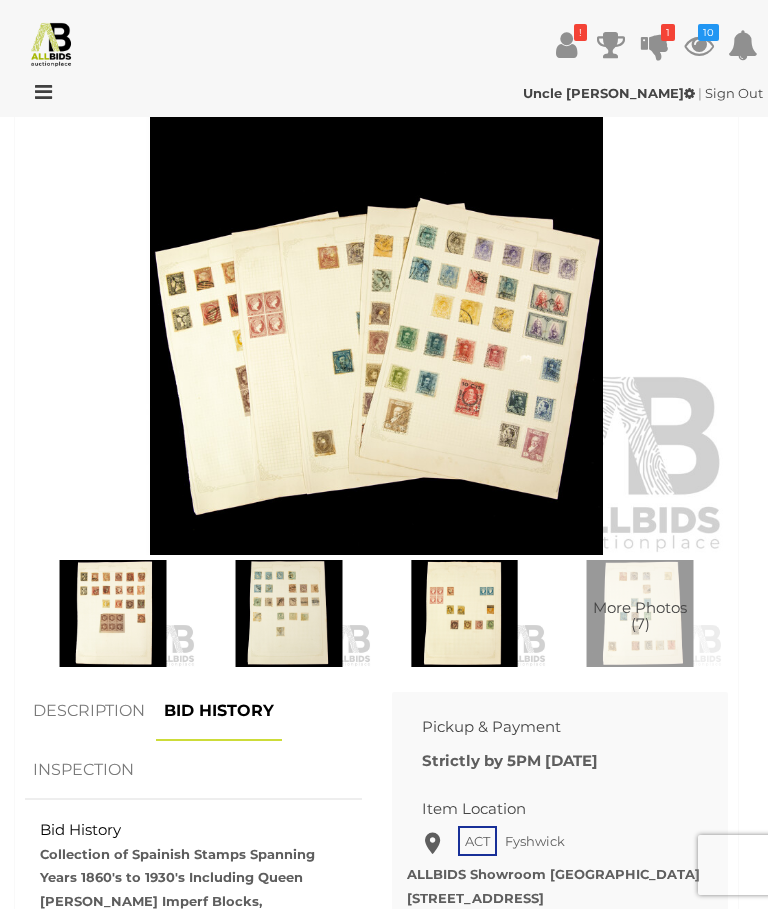 click at bounding box center (113, 613) 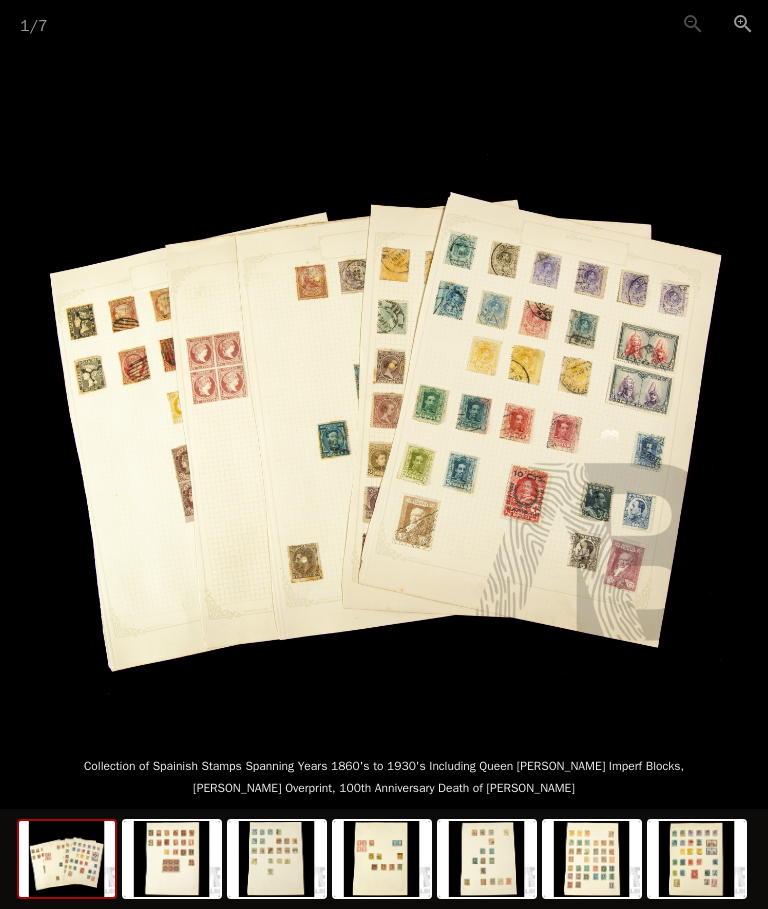 click at bounding box center [384, 389] 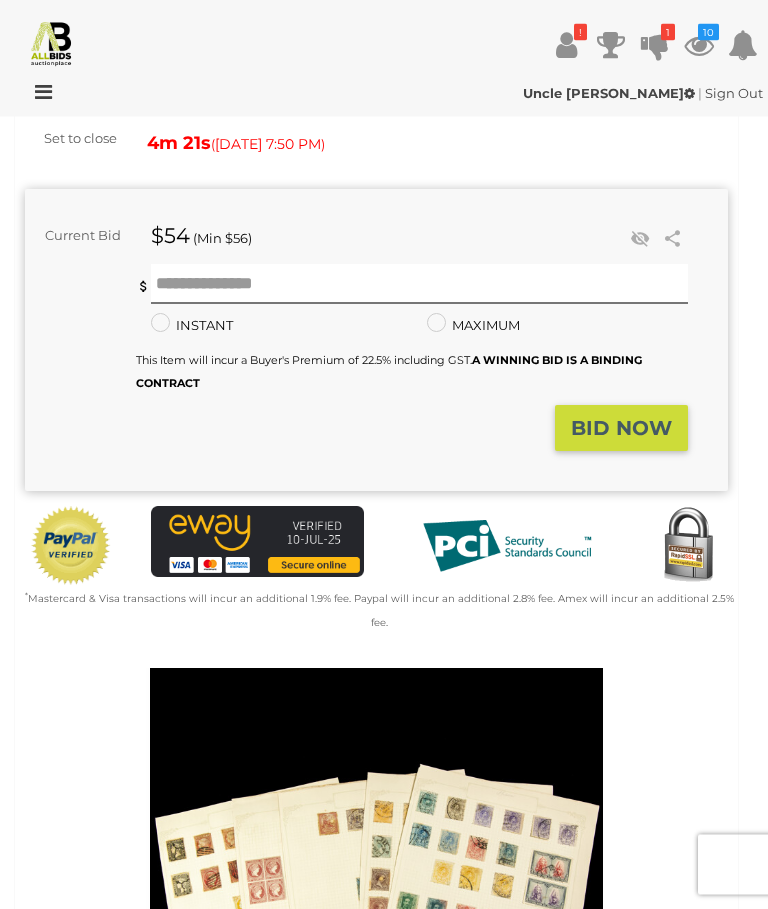 scroll, scrollTop: 331, scrollLeft: 0, axis: vertical 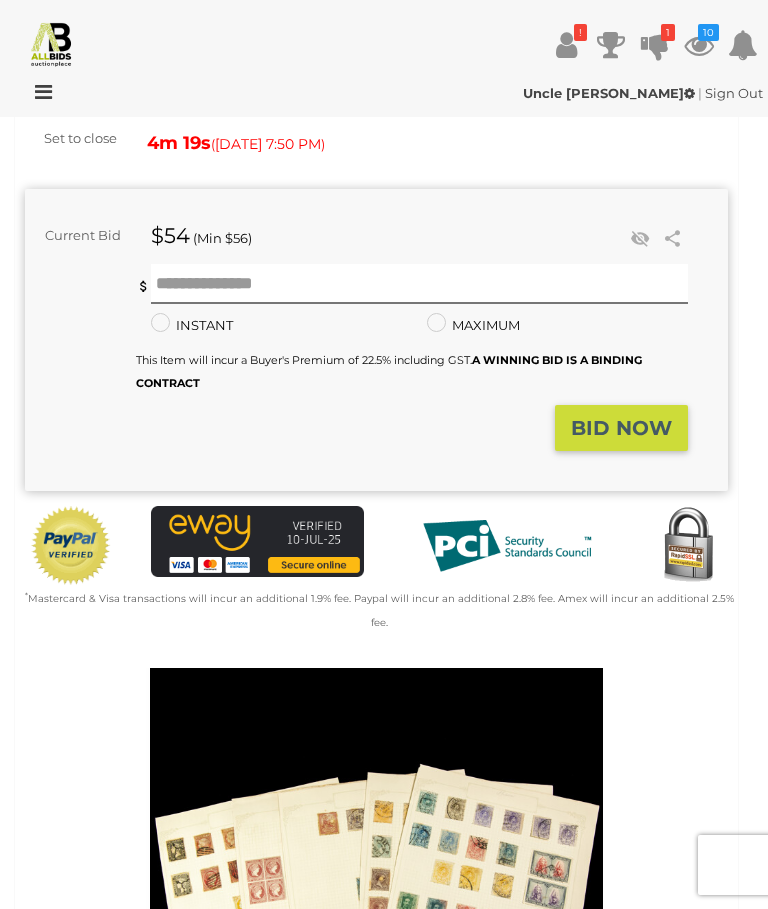 click on "10" at bounding box center [708, 32] 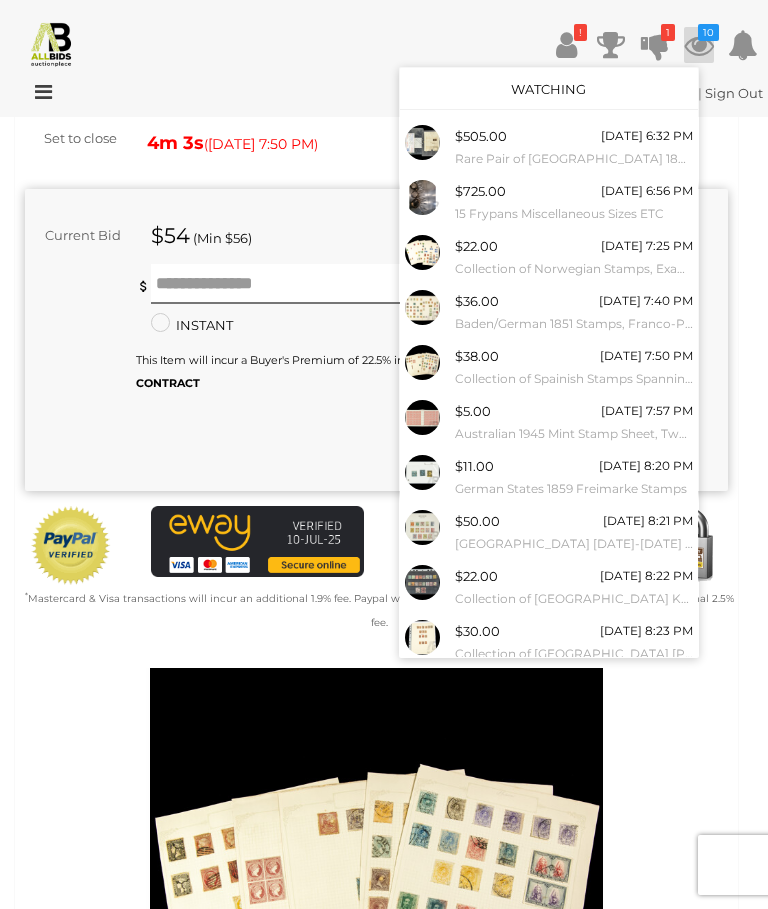 click on "Collection of [GEOGRAPHIC_DATA] KEVII Stamps Spanning [DATE] to [DATE], Two Shilling and Six [PERSON_NAME] Lilac, Five [PERSON_NAME]" at bounding box center [574, 599] 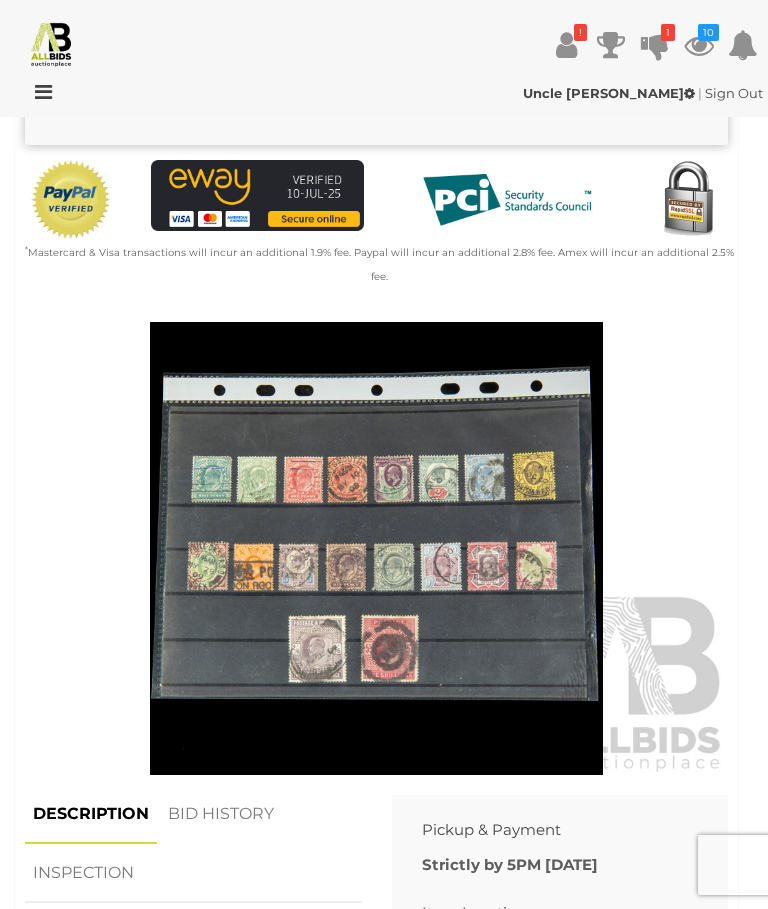 scroll, scrollTop: 680, scrollLeft: 0, axis: vertical 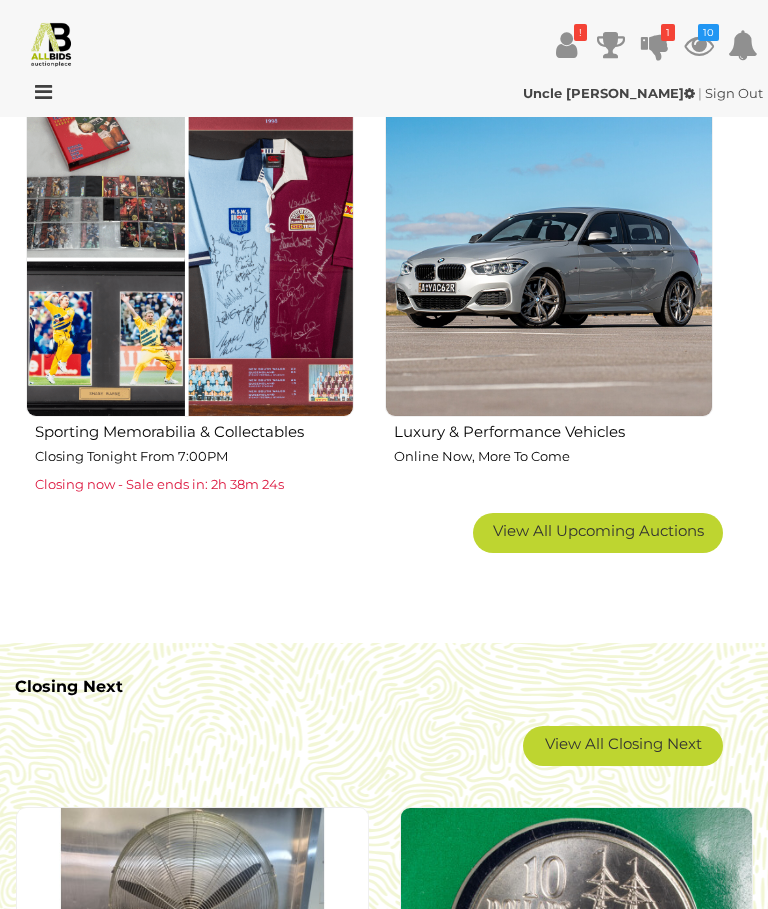 click on "View All Upcoming Auctions" at bounding box center [598, 530] 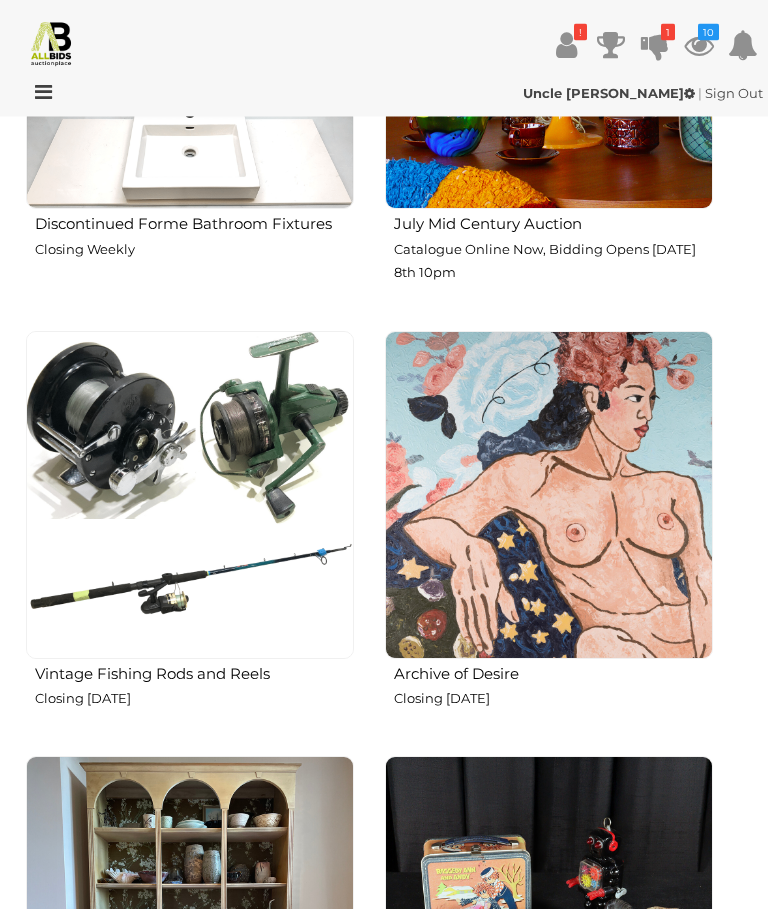 scroll, scrollTop: 3699, scrollLeft: 0, axis: vertical 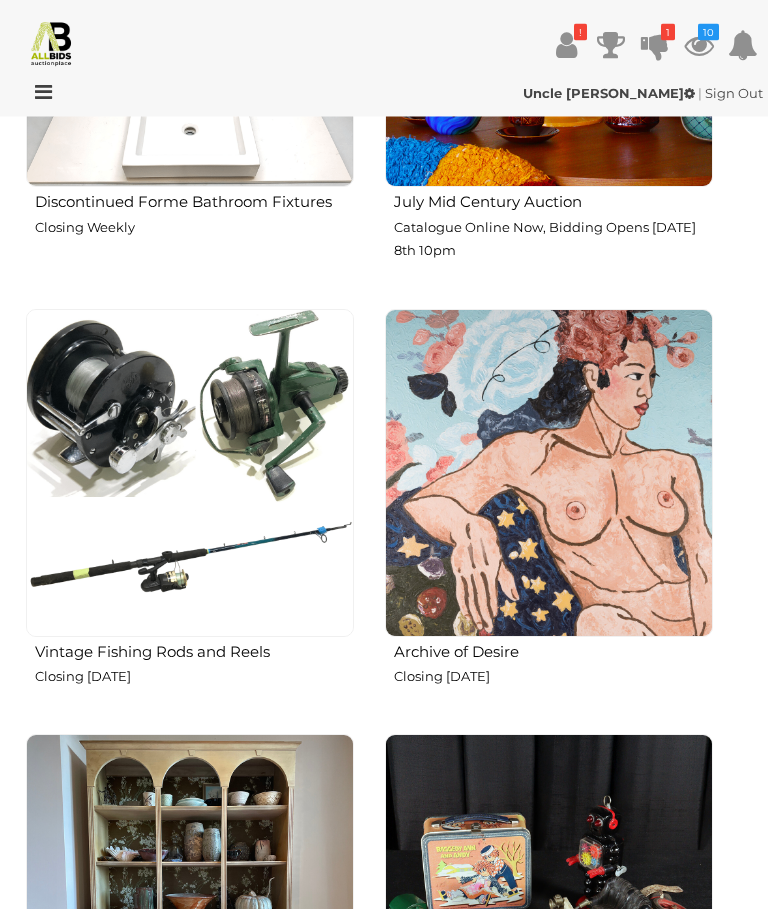 click at bounding box center (190, 474) 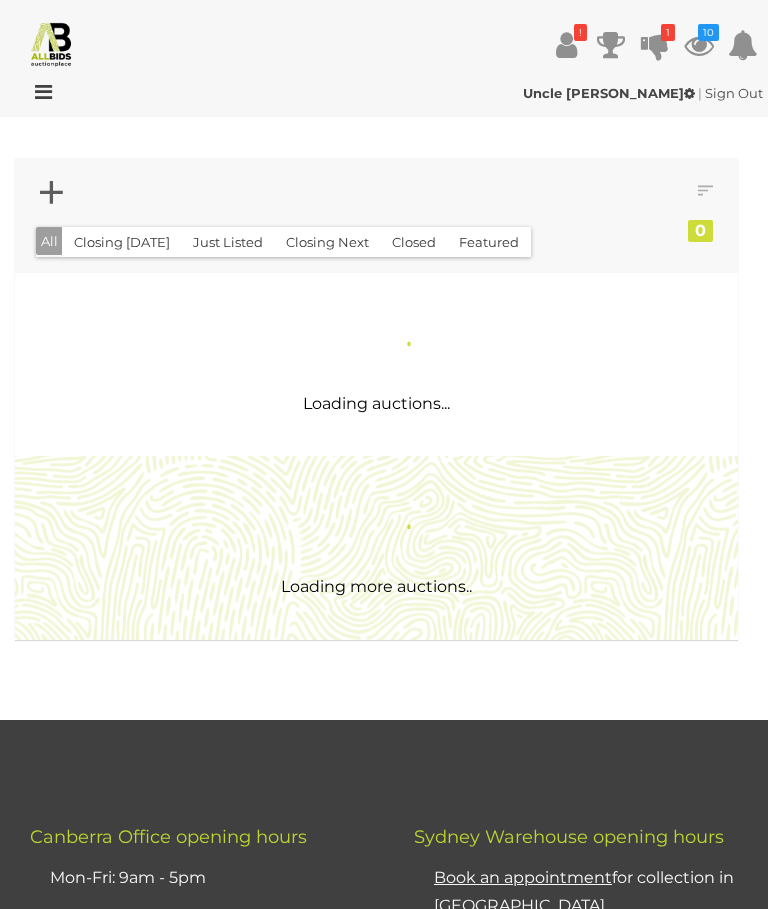 scroll, scrollTop: 0, scrollLeft: 0, axis: both 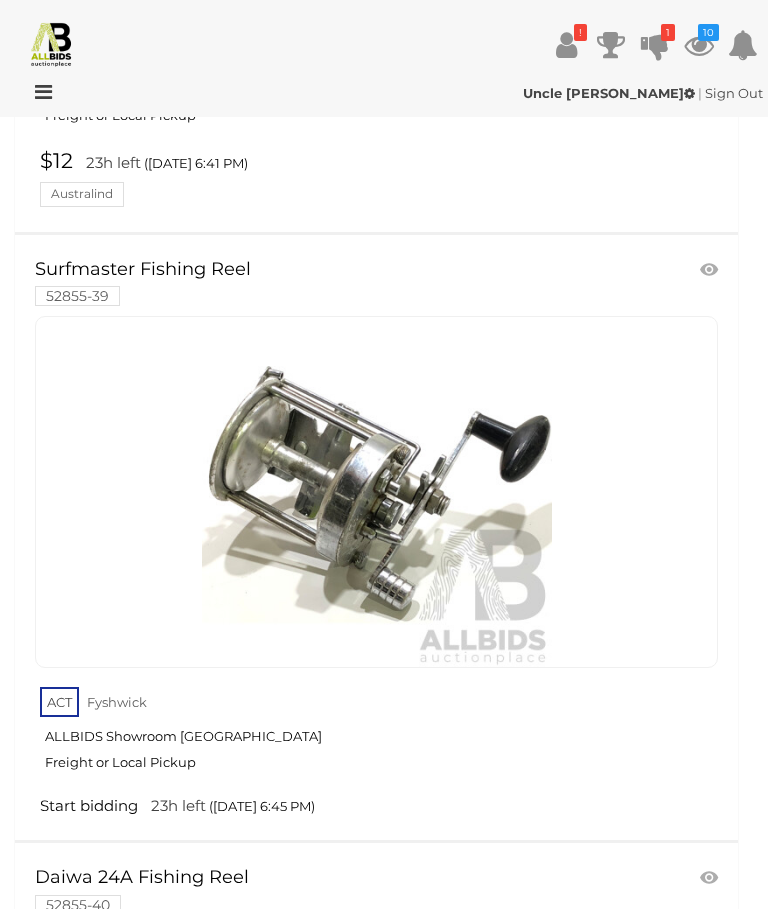 click at bounding box center [377, 492] 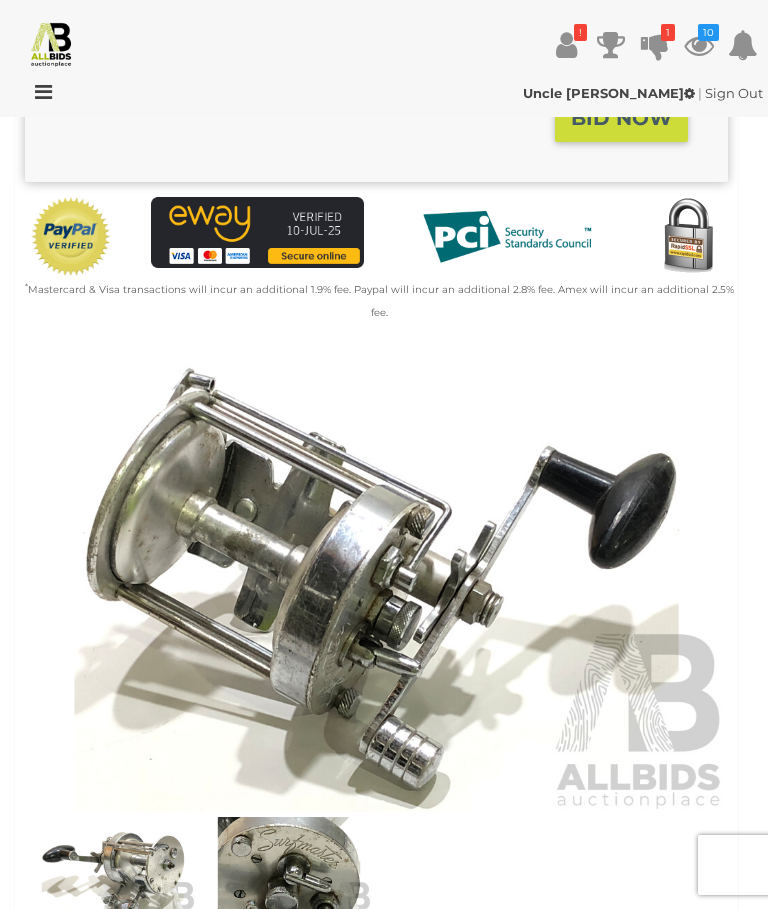 scroll, scrollTop: 551, scrollLeft: 0, axis: vertical 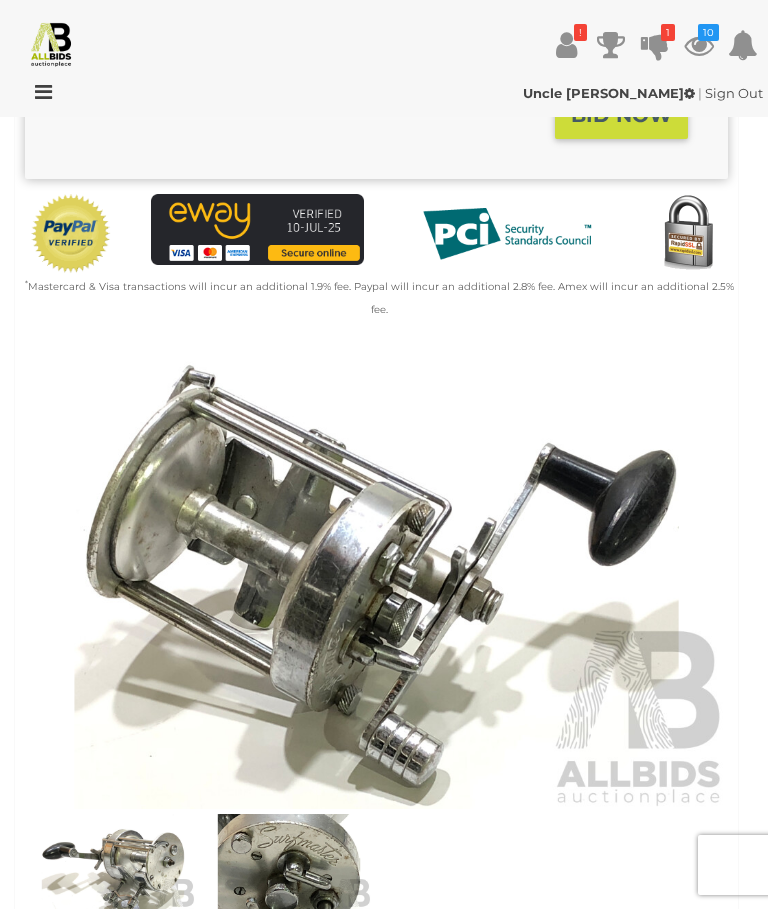 click at bounding box center [376, 582] 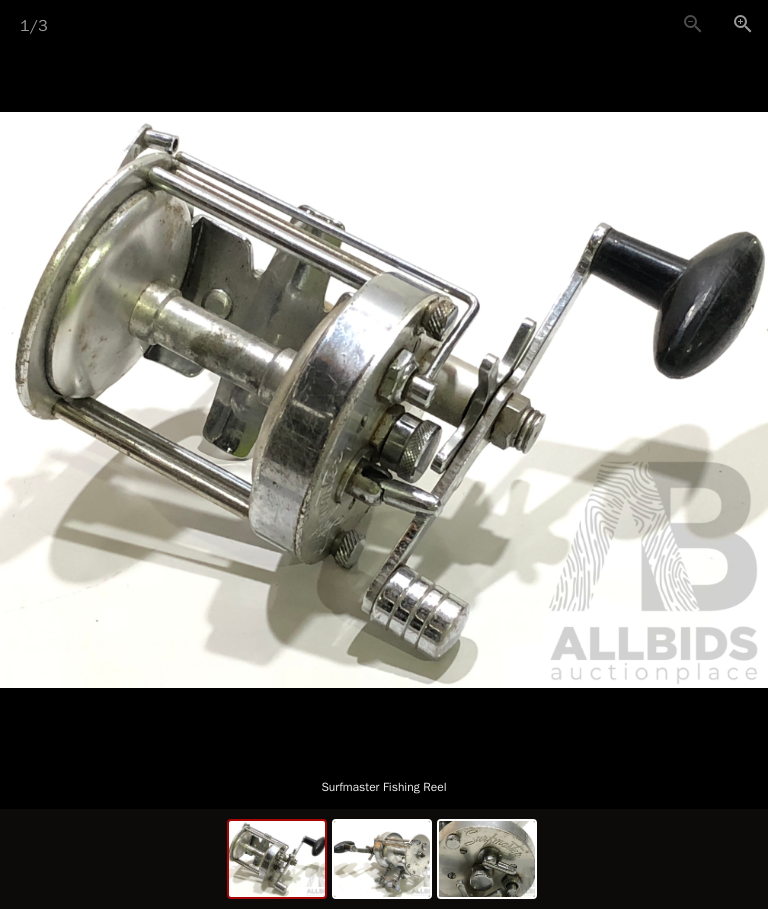 click at bounding box center (382, 859) 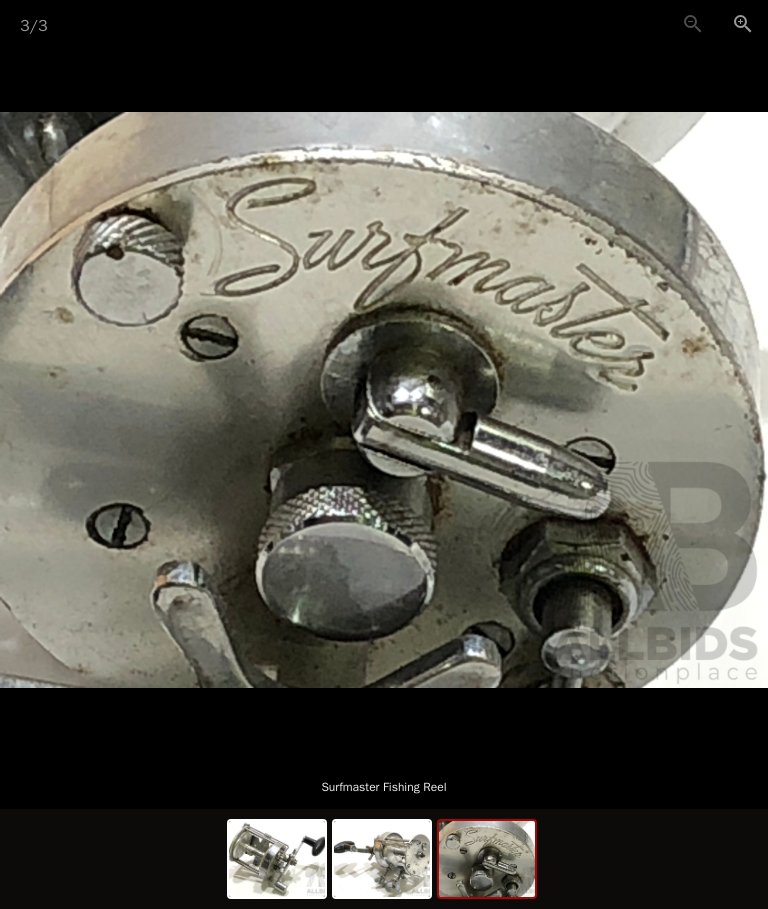 click at bounding box center (382, 859) 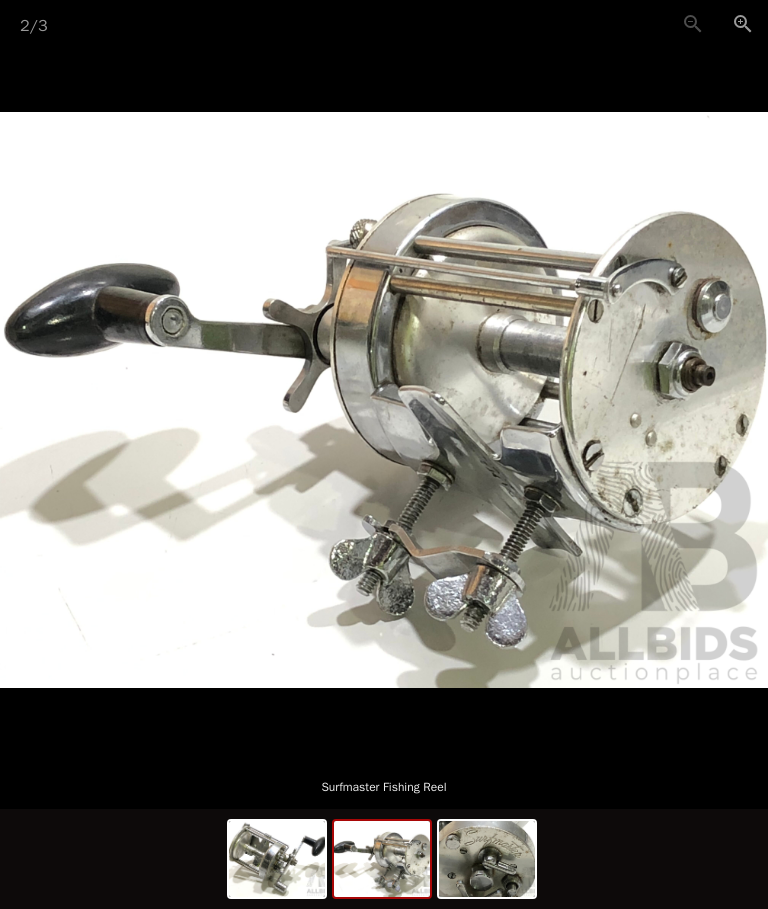 click at bounding box center [384, 400] 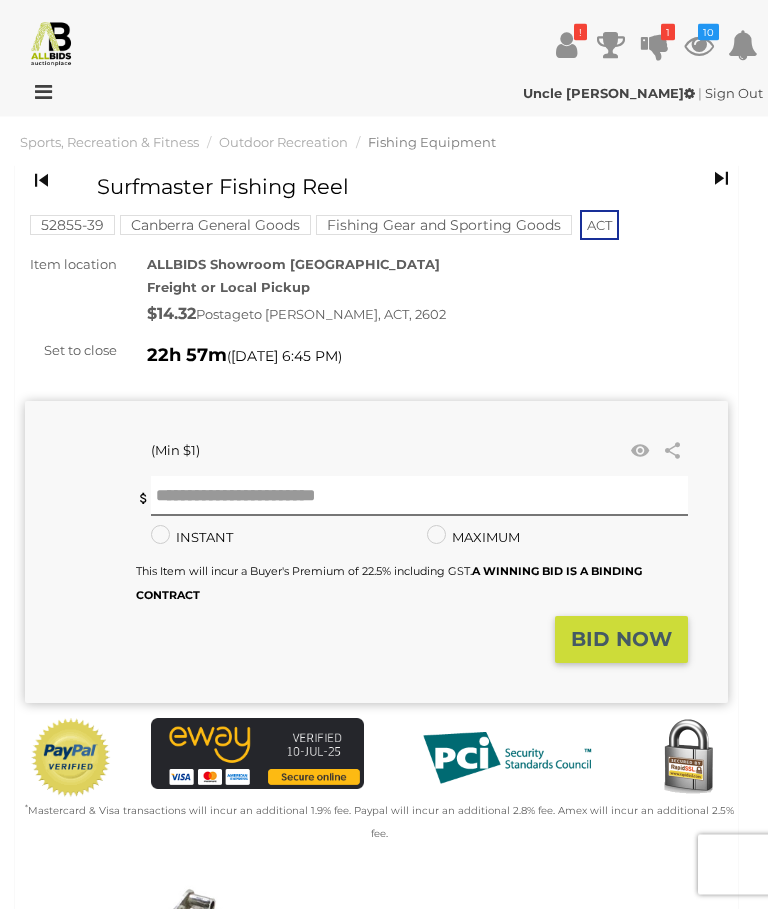 scroll, scrollTop: 0, scrollLeft: 0, axis: both 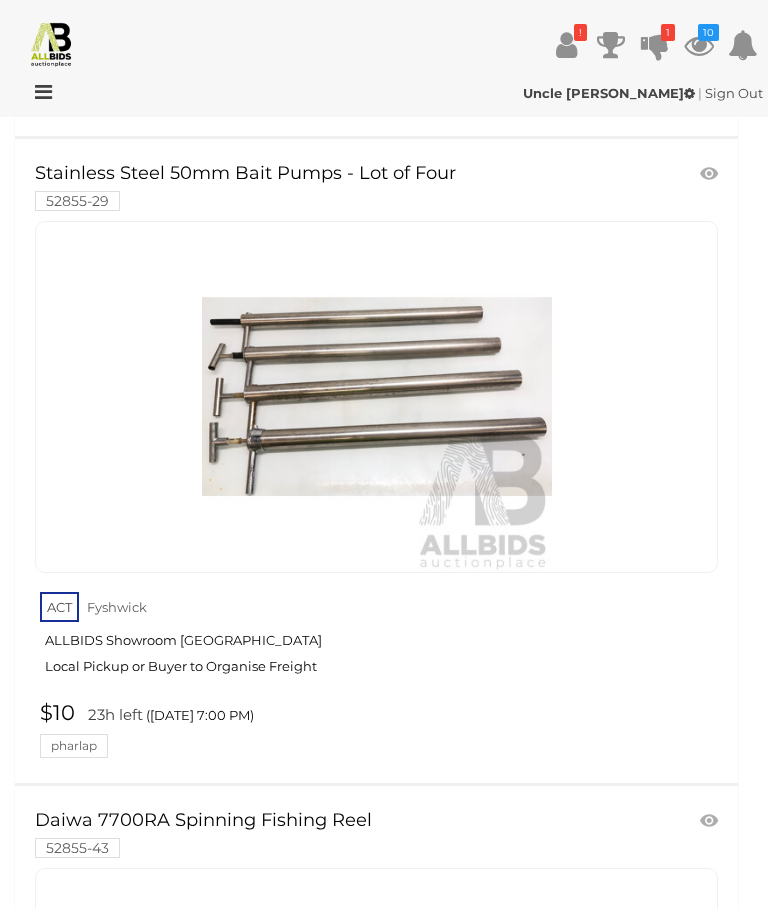 click at bounding box center [376, 397] 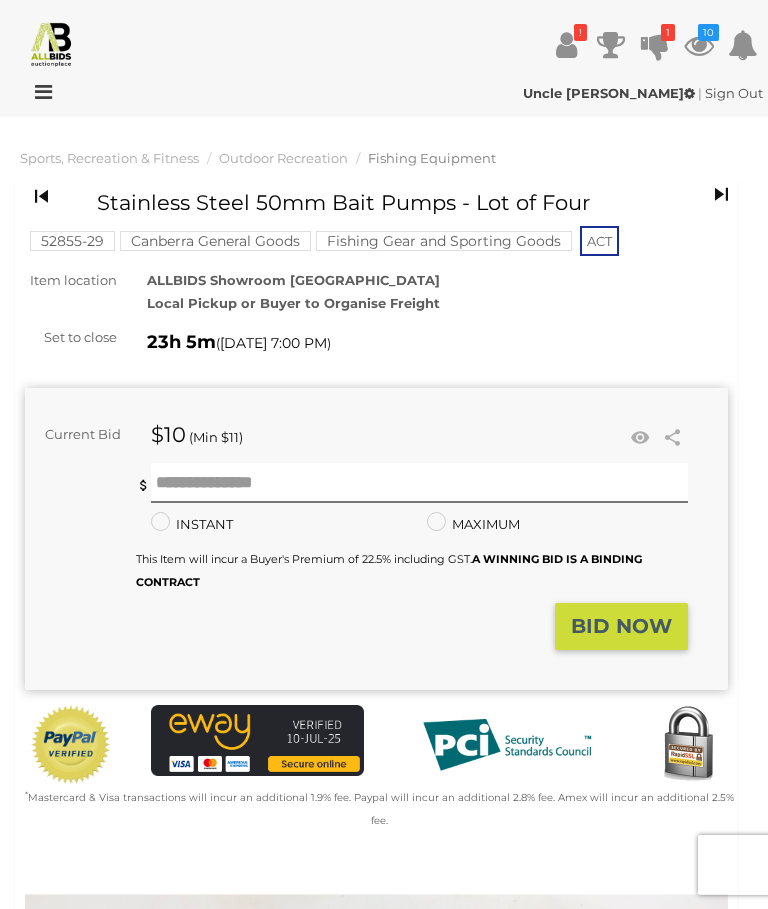 scroll, scrollTop: 0, scrollLeft: 0, axis: both 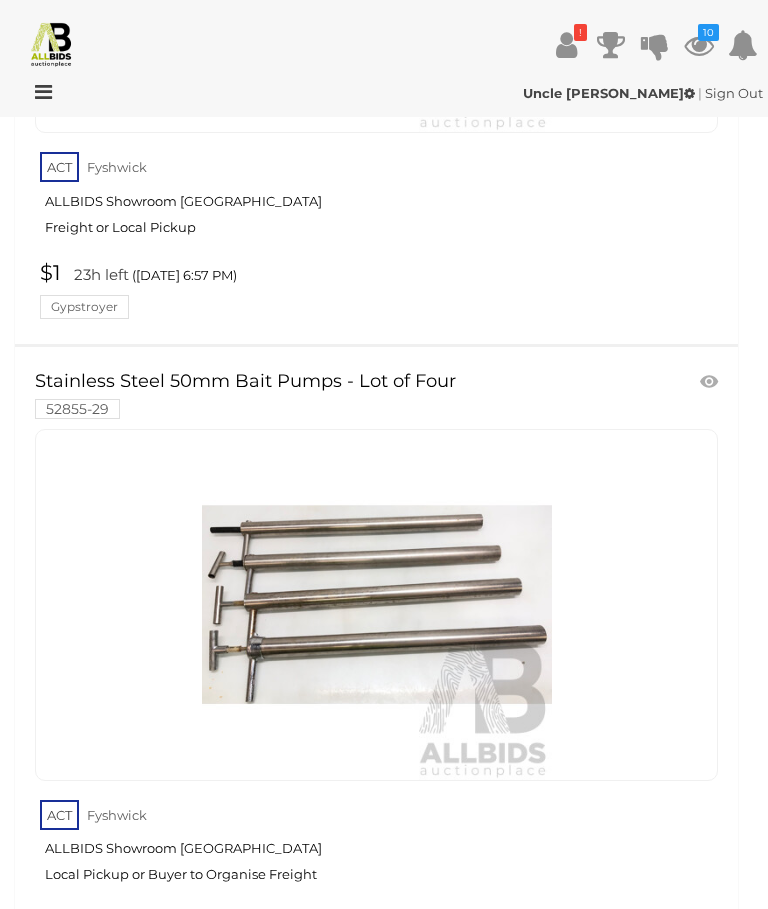 click at bounding box center (711, 382) 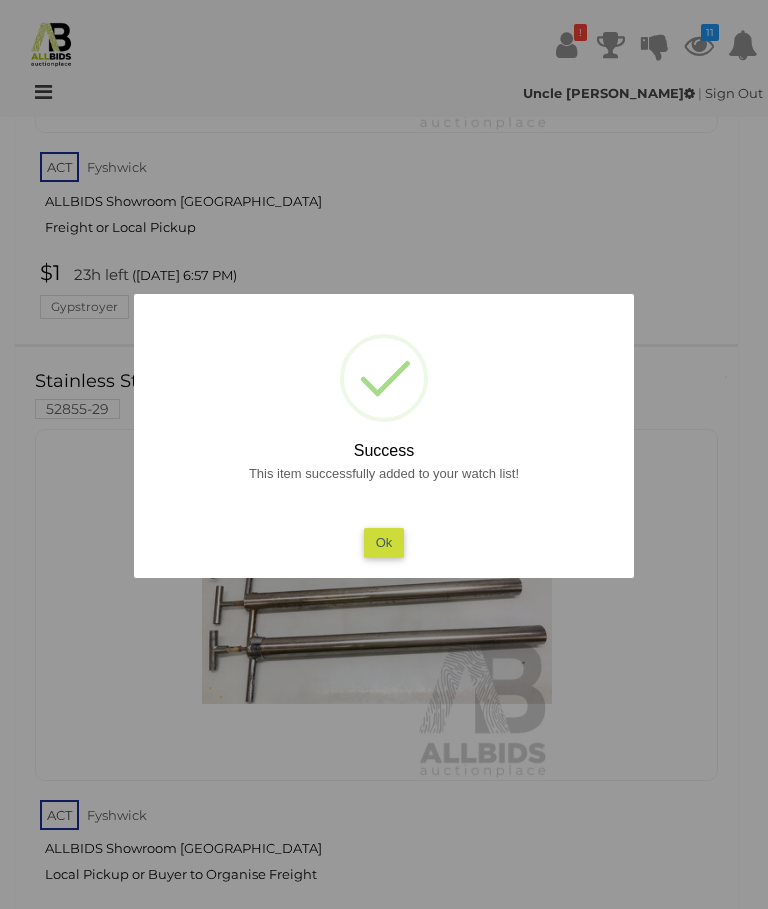click on "Ok" at bounding box center [384, 542] 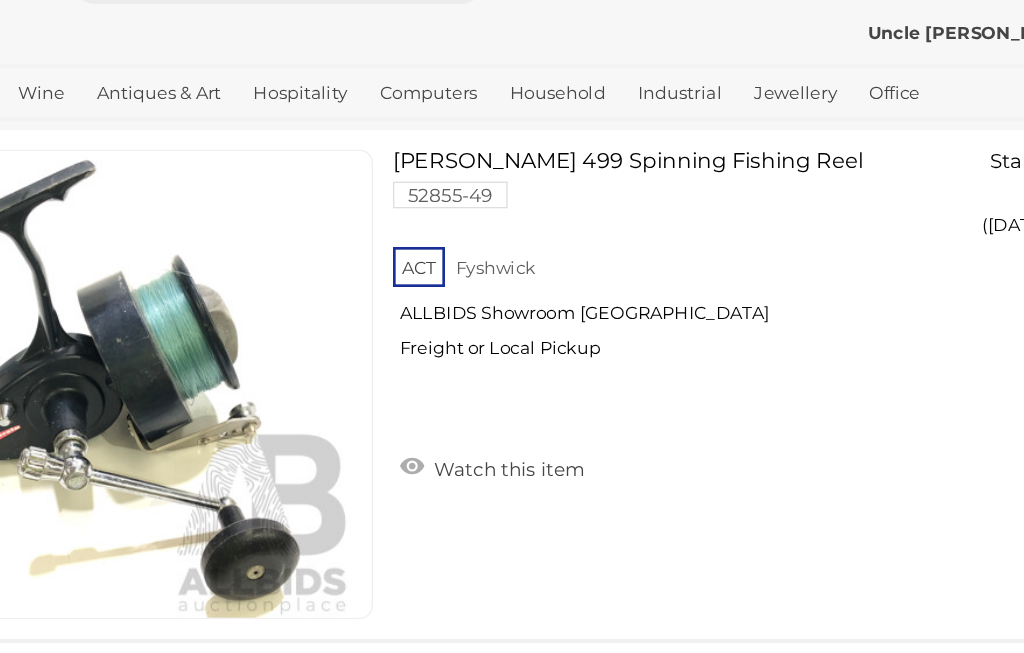 scroll, scrollTop: 7534, scrollLeft: 0, axis: vertical 